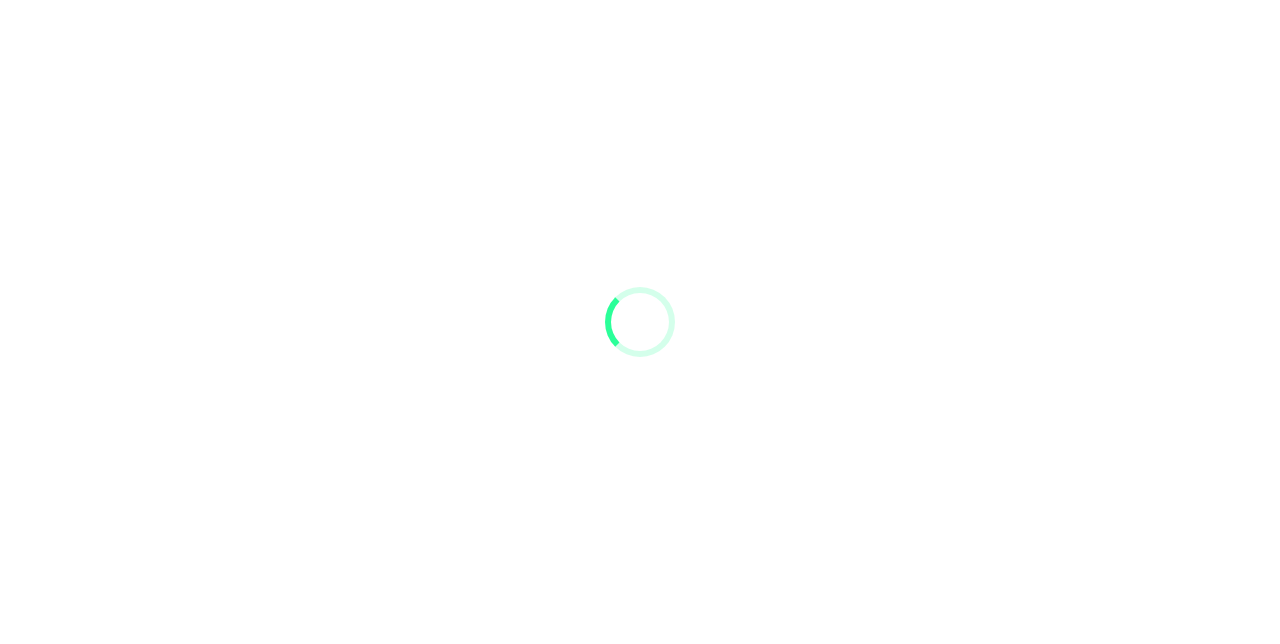 scroll, scrollTop: 0, scrollLeft: 0, axis: both 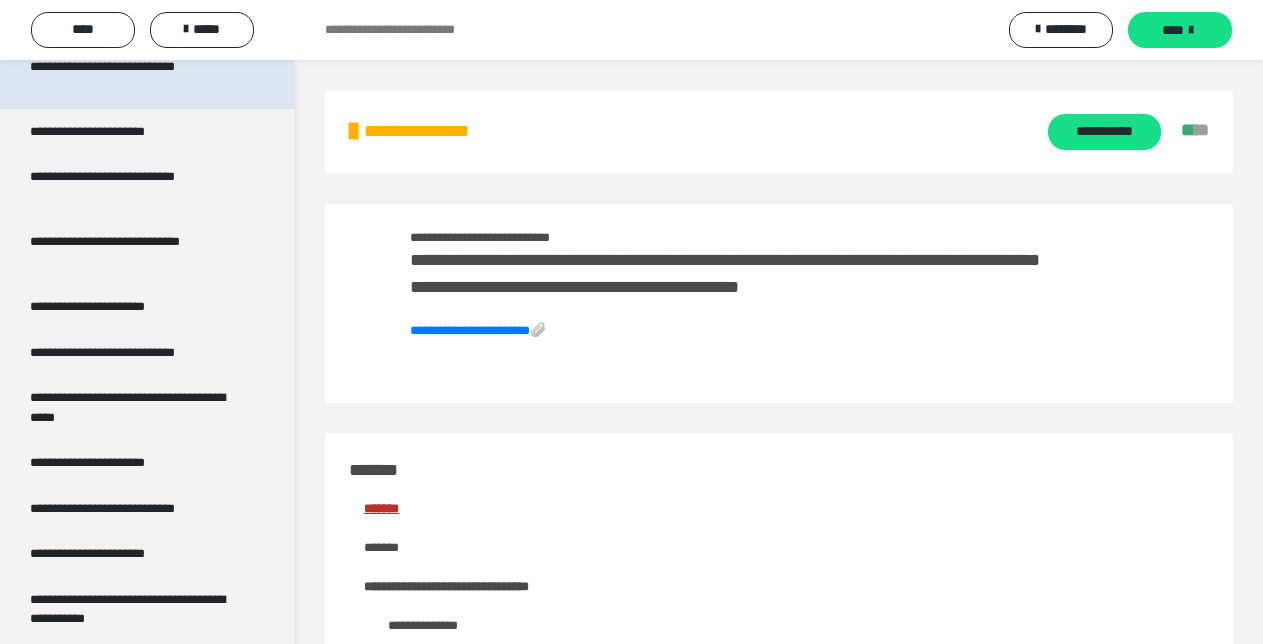 click on "**********" at bounding box center [131, 76] 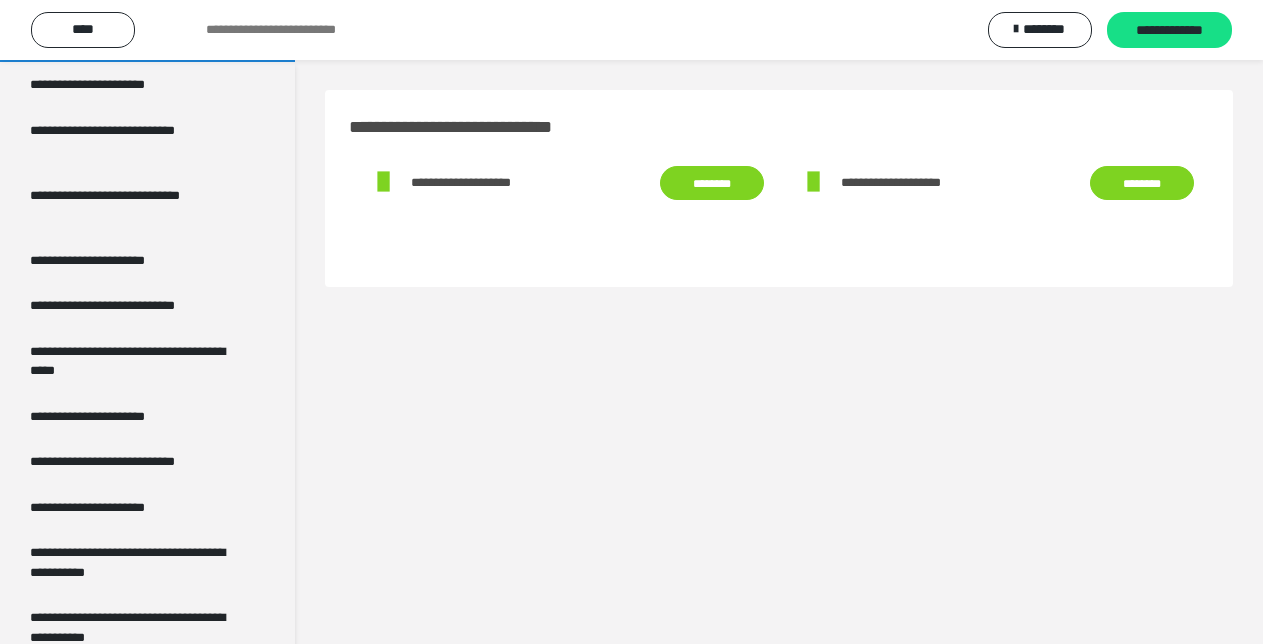 scroll, scrollTop: 3898, scrollLeft: 0, axis: vertical 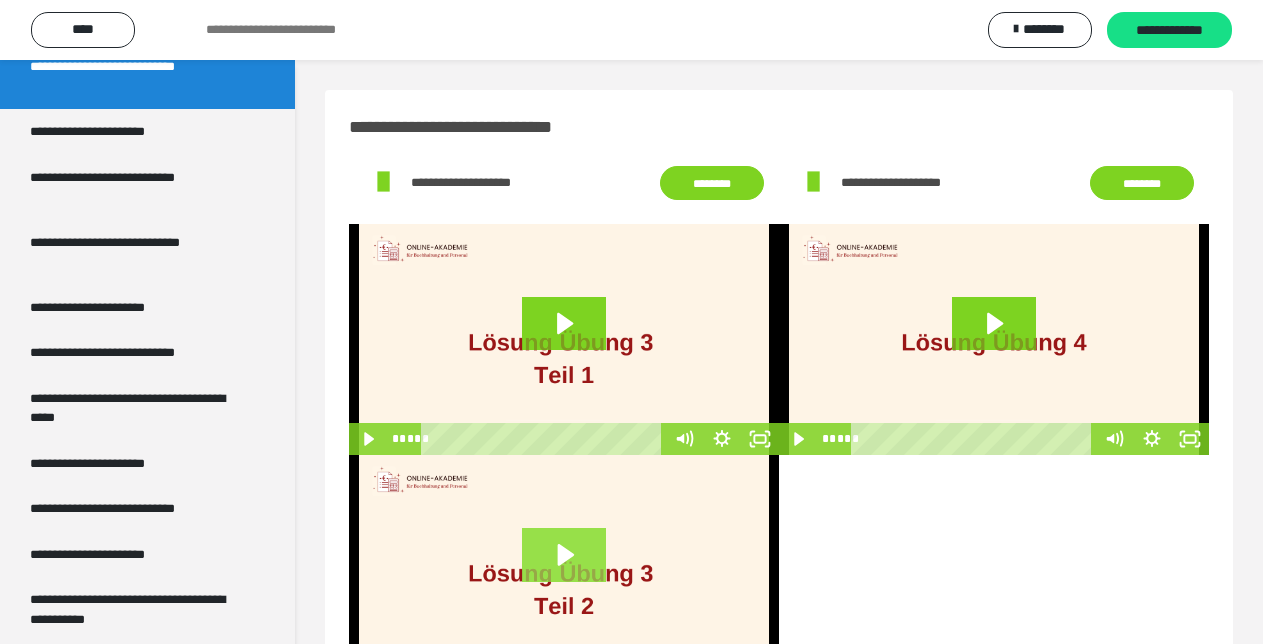 click 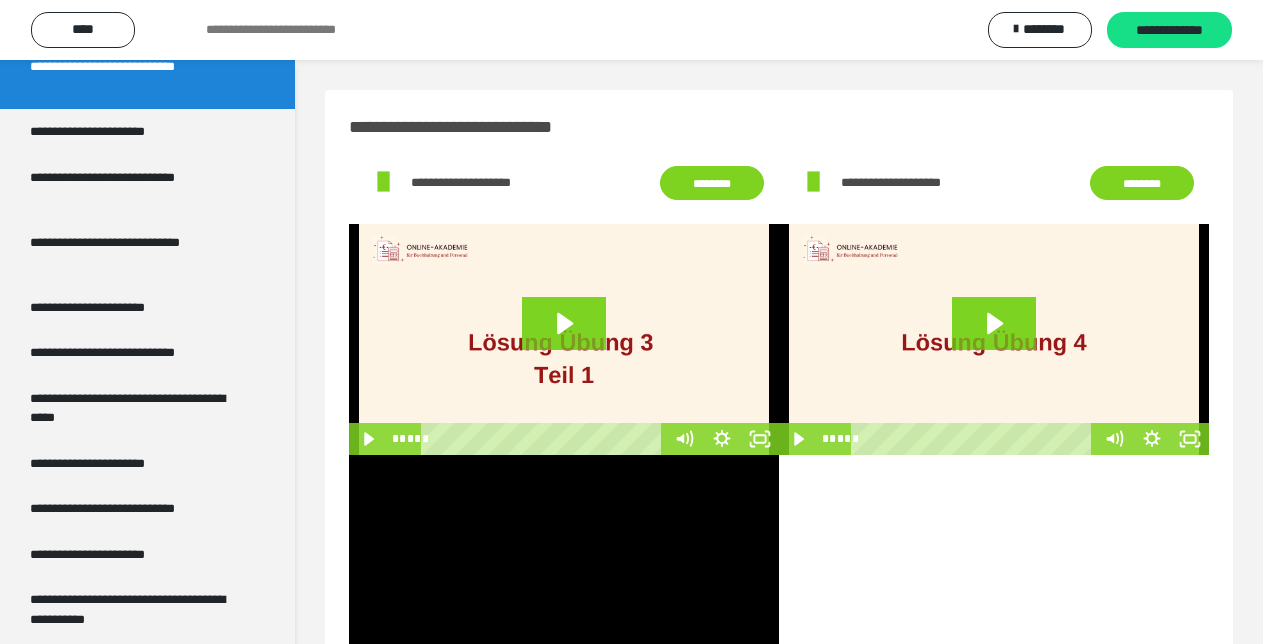 click at bounding box center [564, 570] 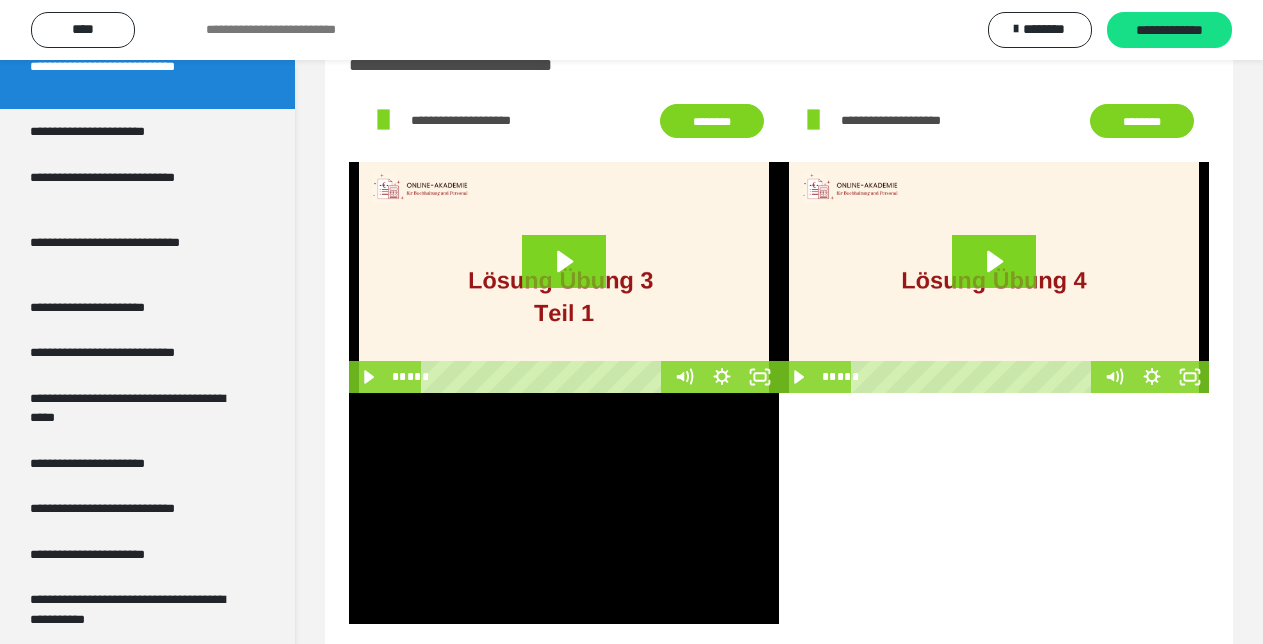 scroll, scrollTop: 96, scrollLeft: 0, axis: vertical 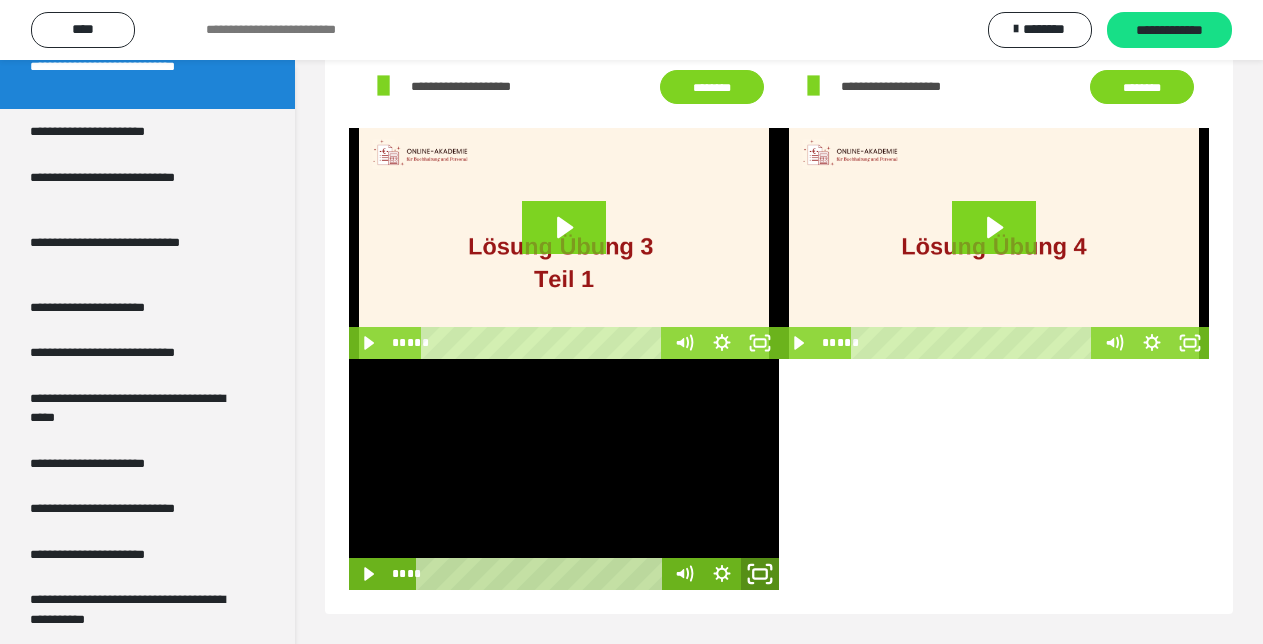 click 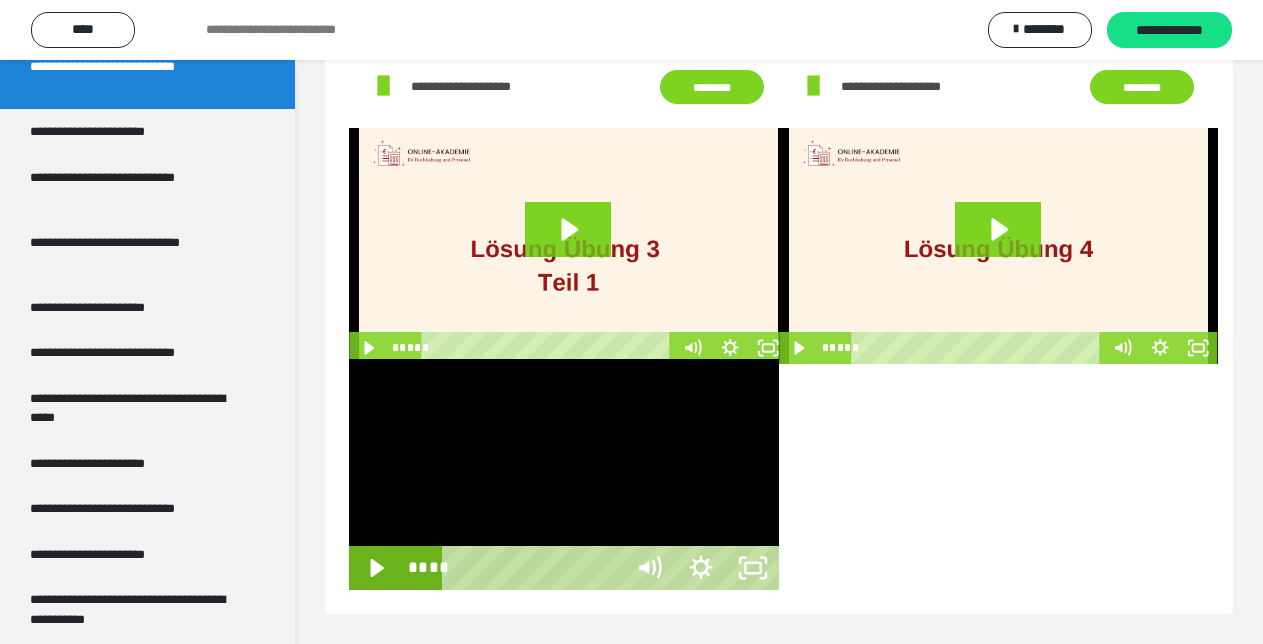 scroll, scrollTop: 60, scrollLeft: 0, axis: vertical 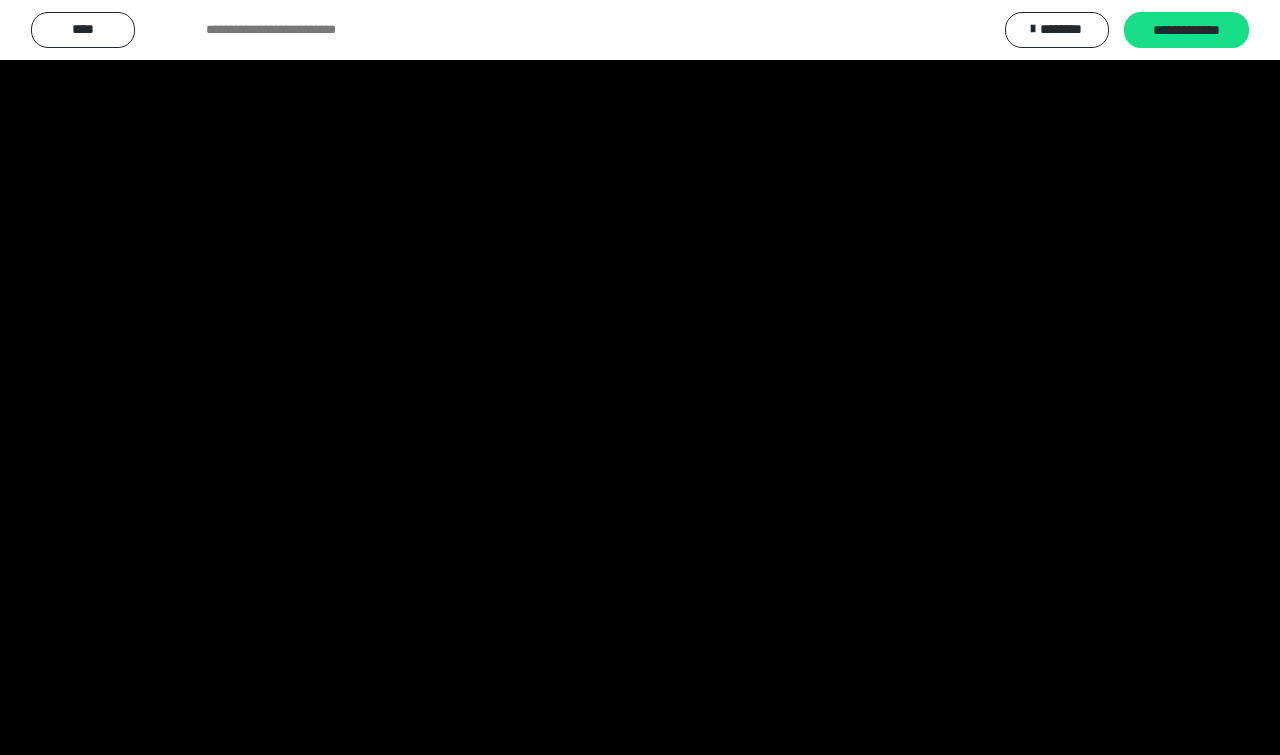 click at bounding box center (640, 377) 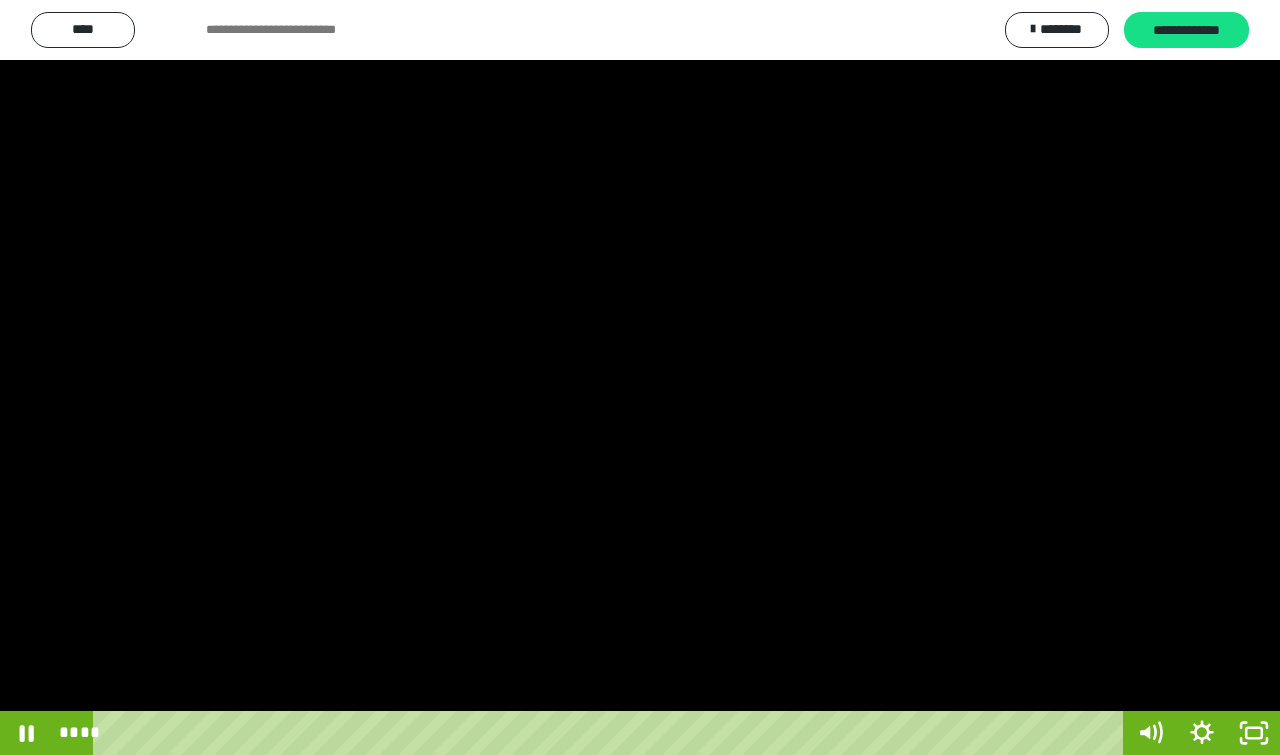 click at bounding box center (640, 377) 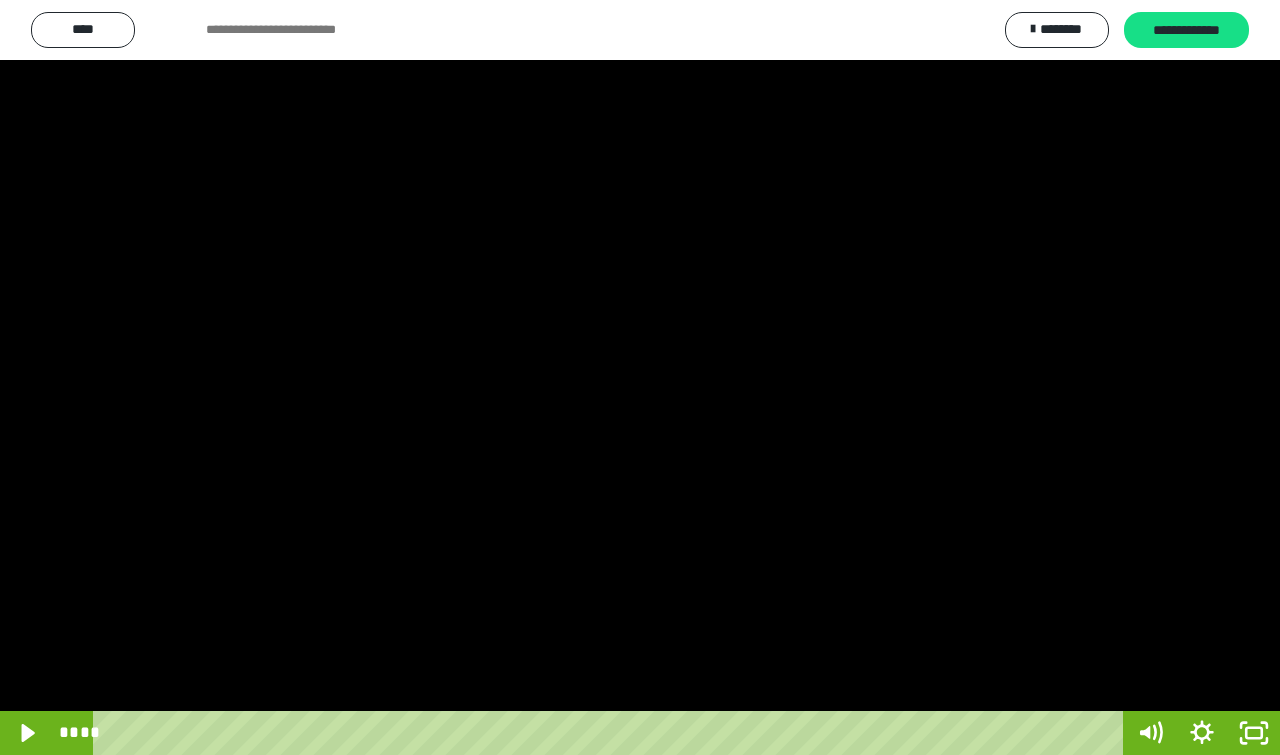 click at bounding box center [640, 377] 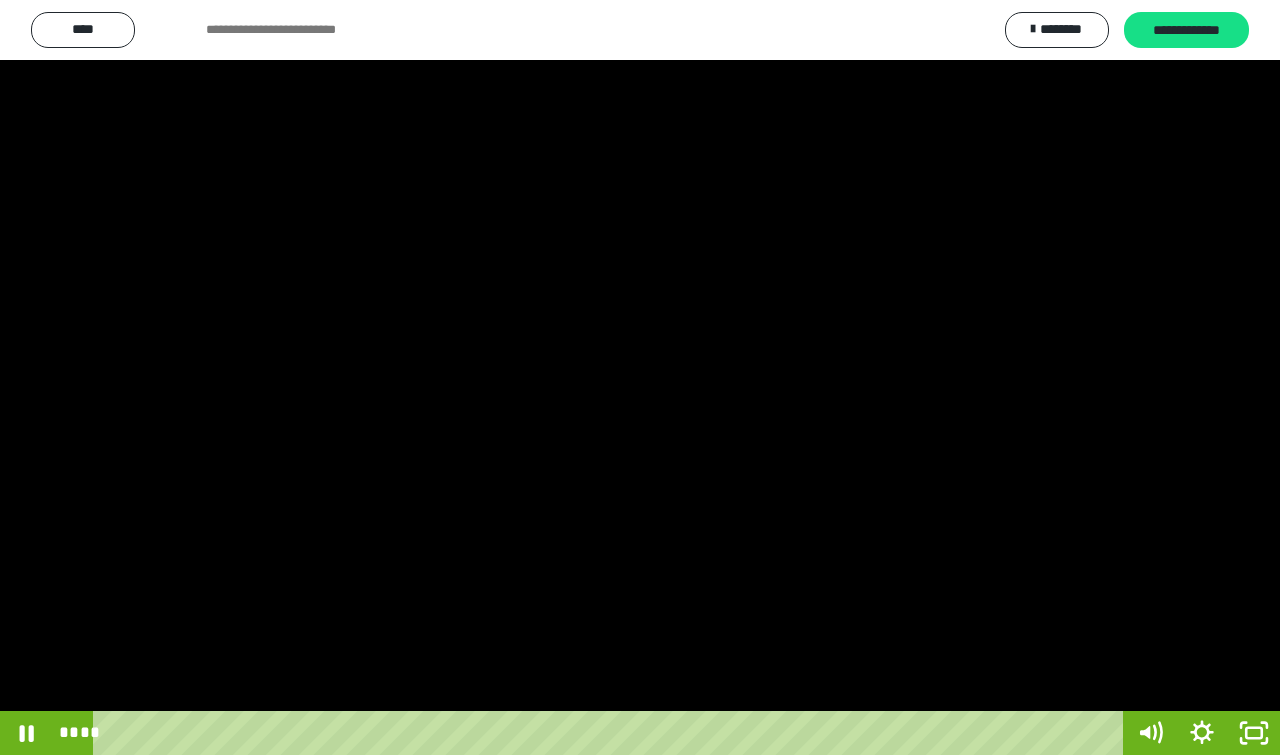 click at bounding box center [640, 377] 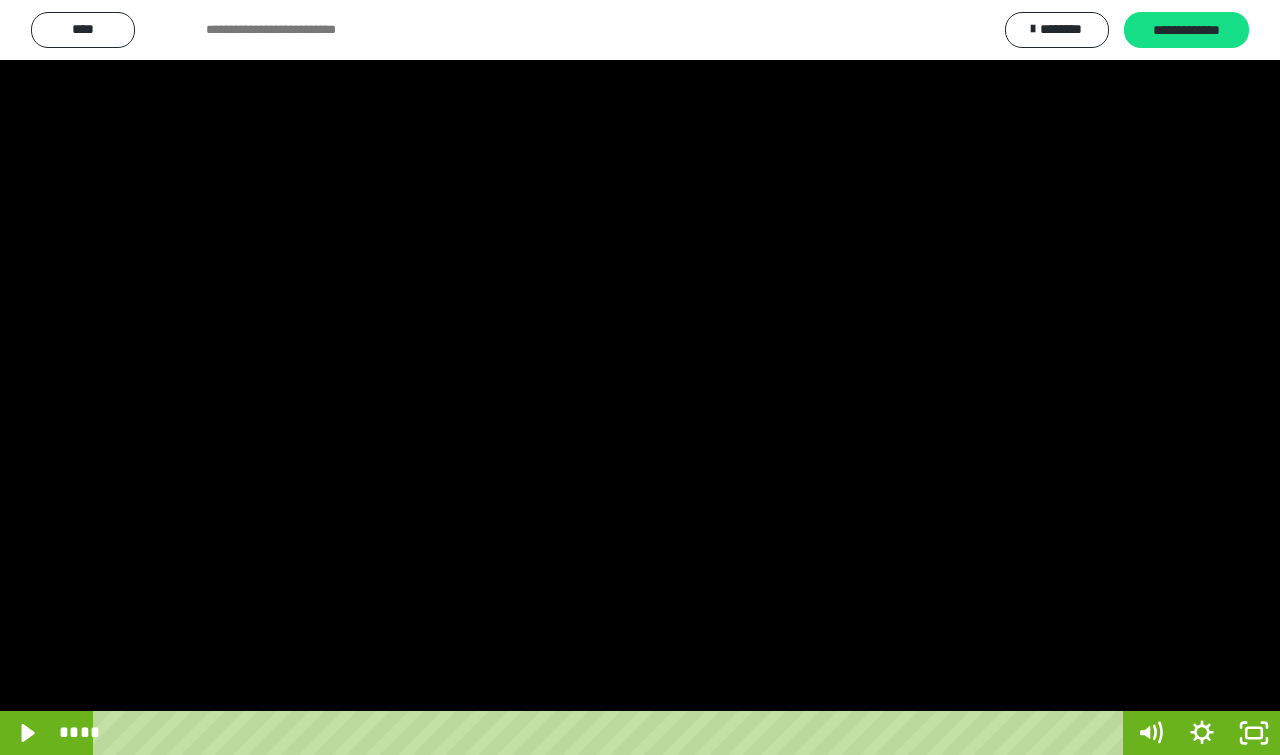 click at bounding box center [640, 377] 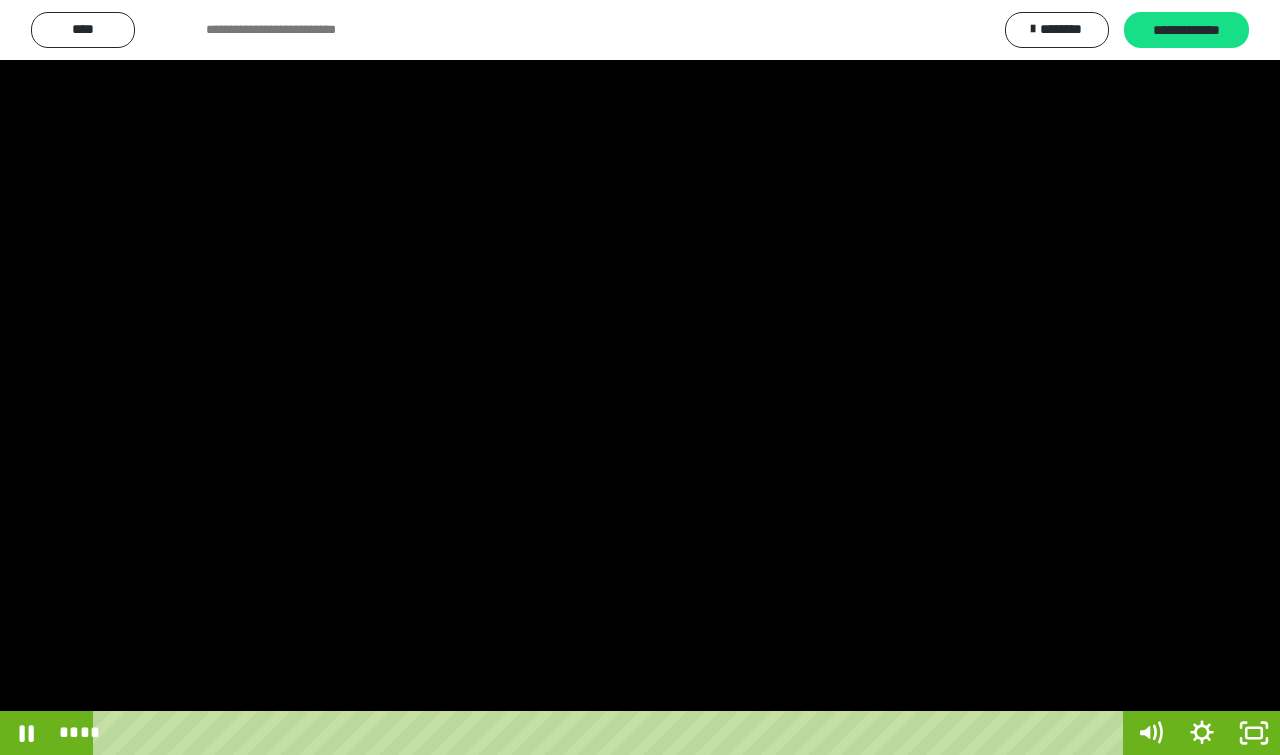 click at bounding box center [640, 377] 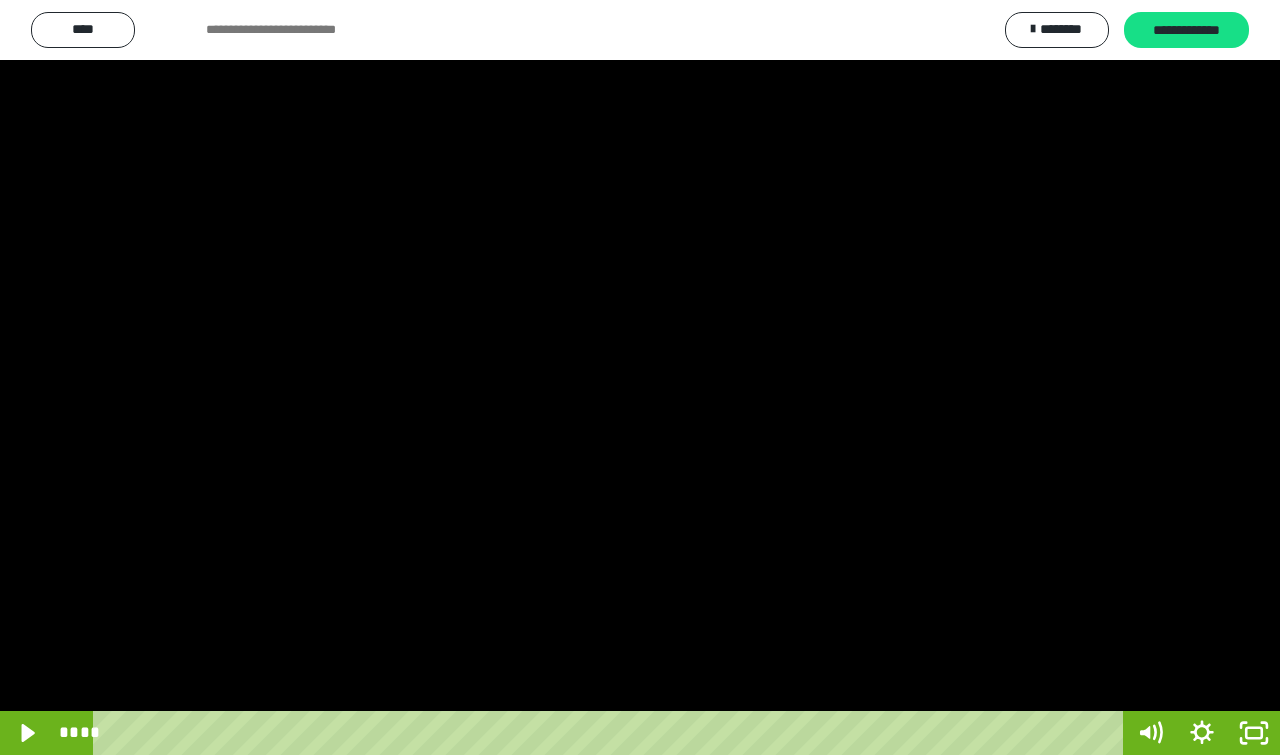 click at bounding box center (640, 377) 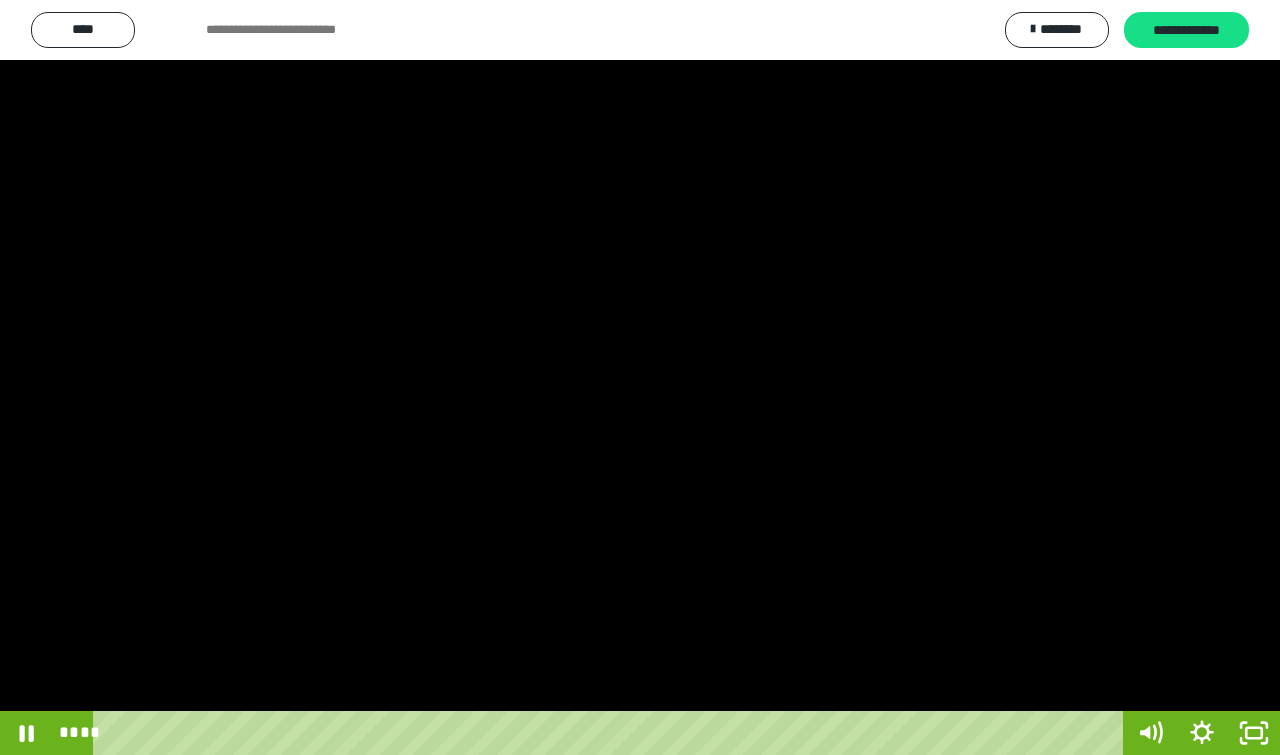 click at bounding box center (640, 377) 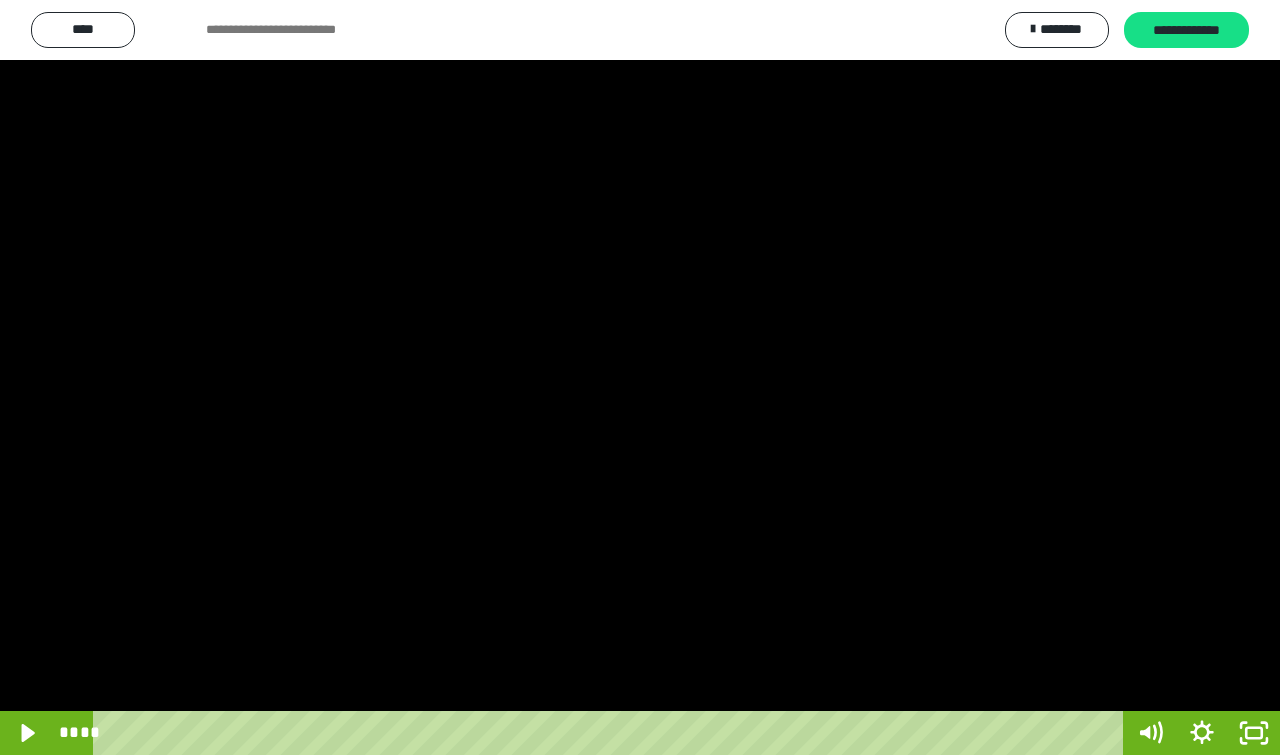 click at bounding box center (640, 377) 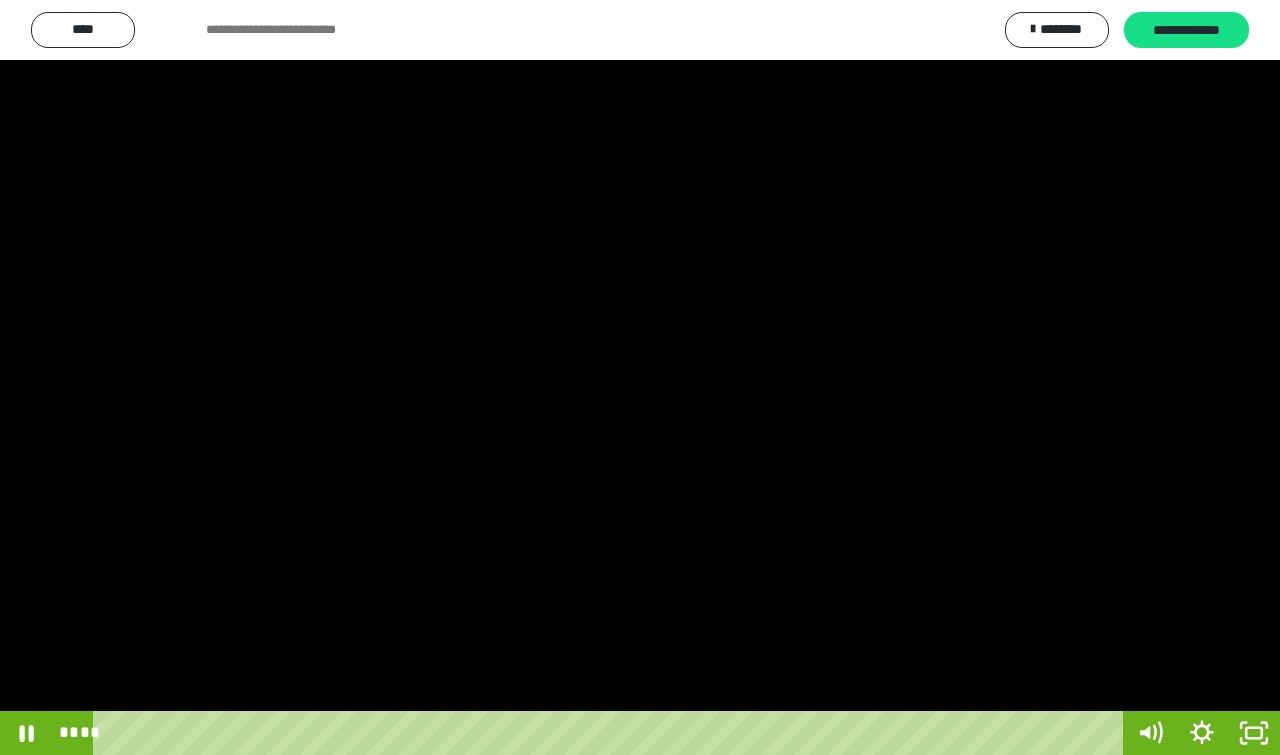 click at bounding box center [640, 377] 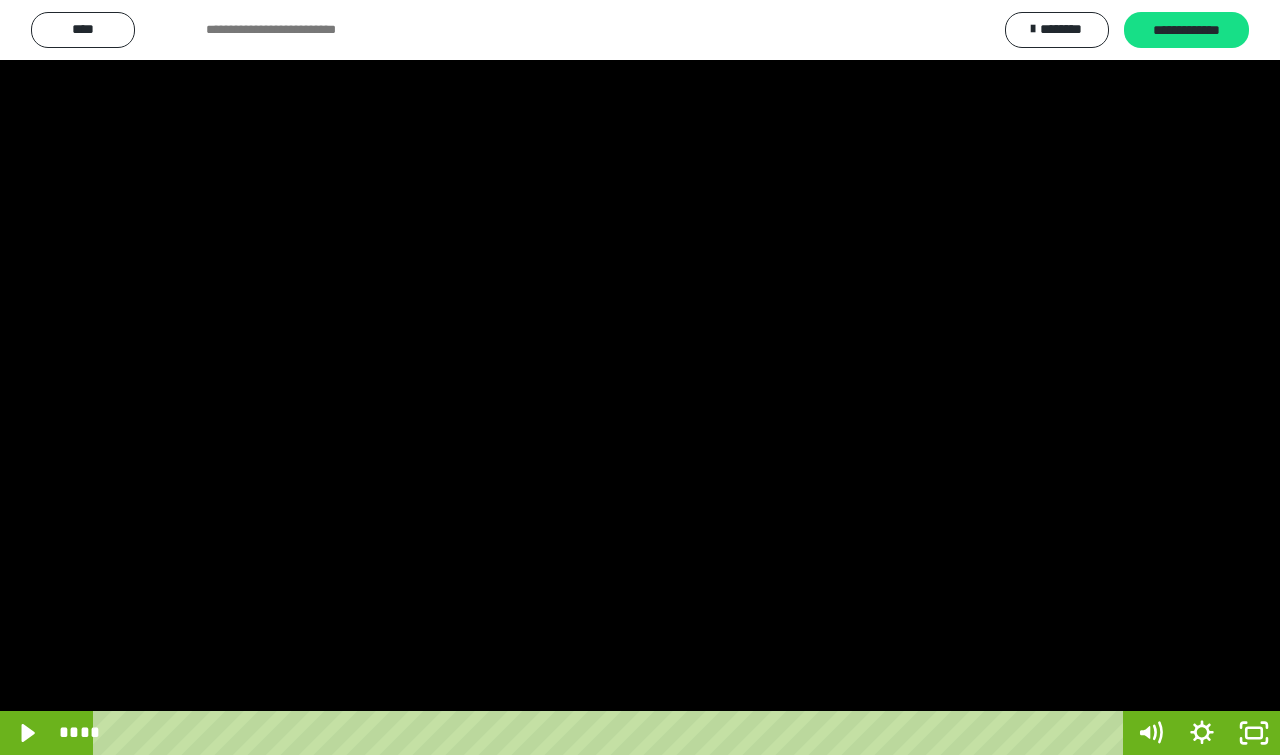 click at bounding box center [640, 377] 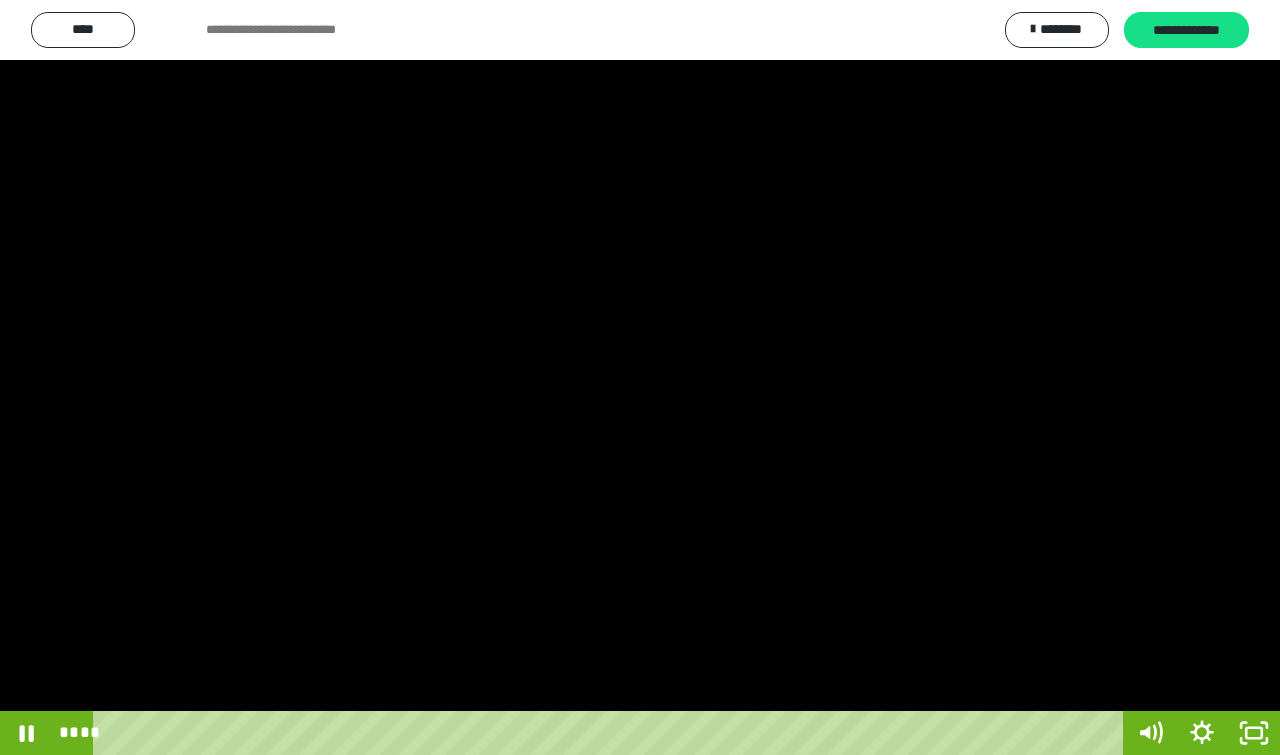 click at bounding box center [640, 377] 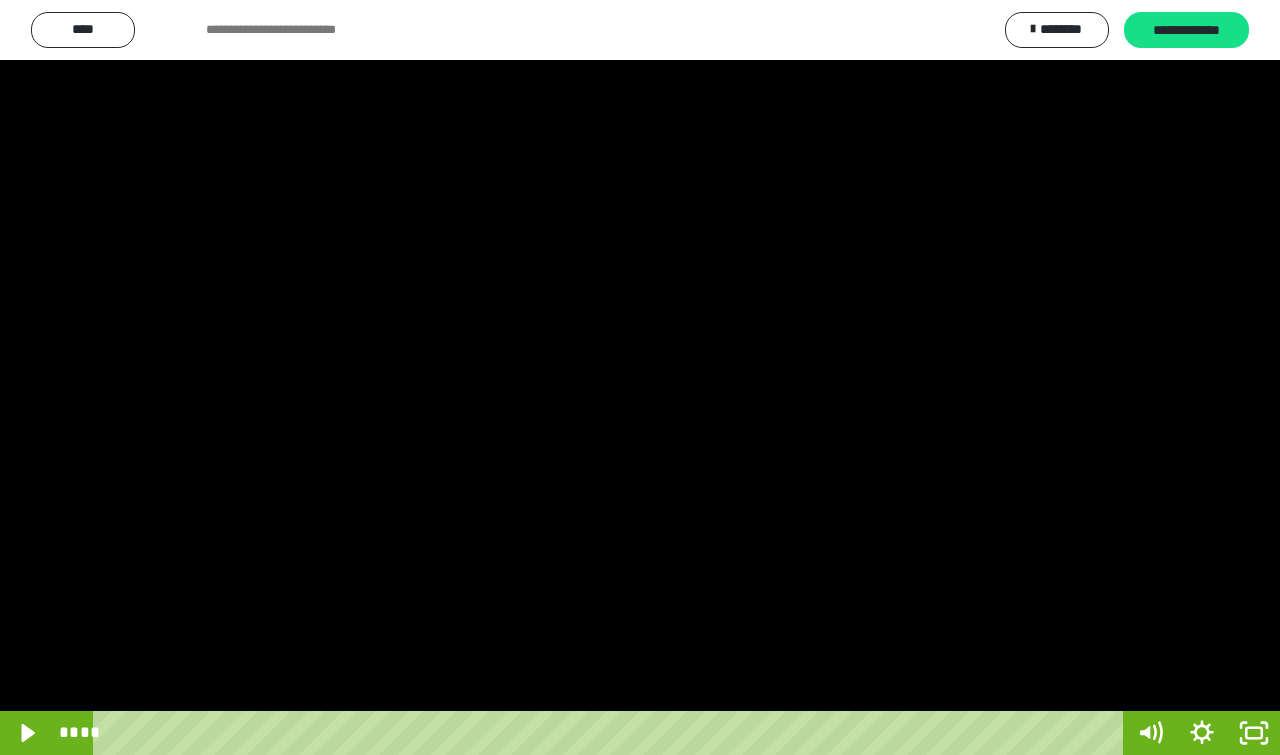 click at bounding box center [640, 377] 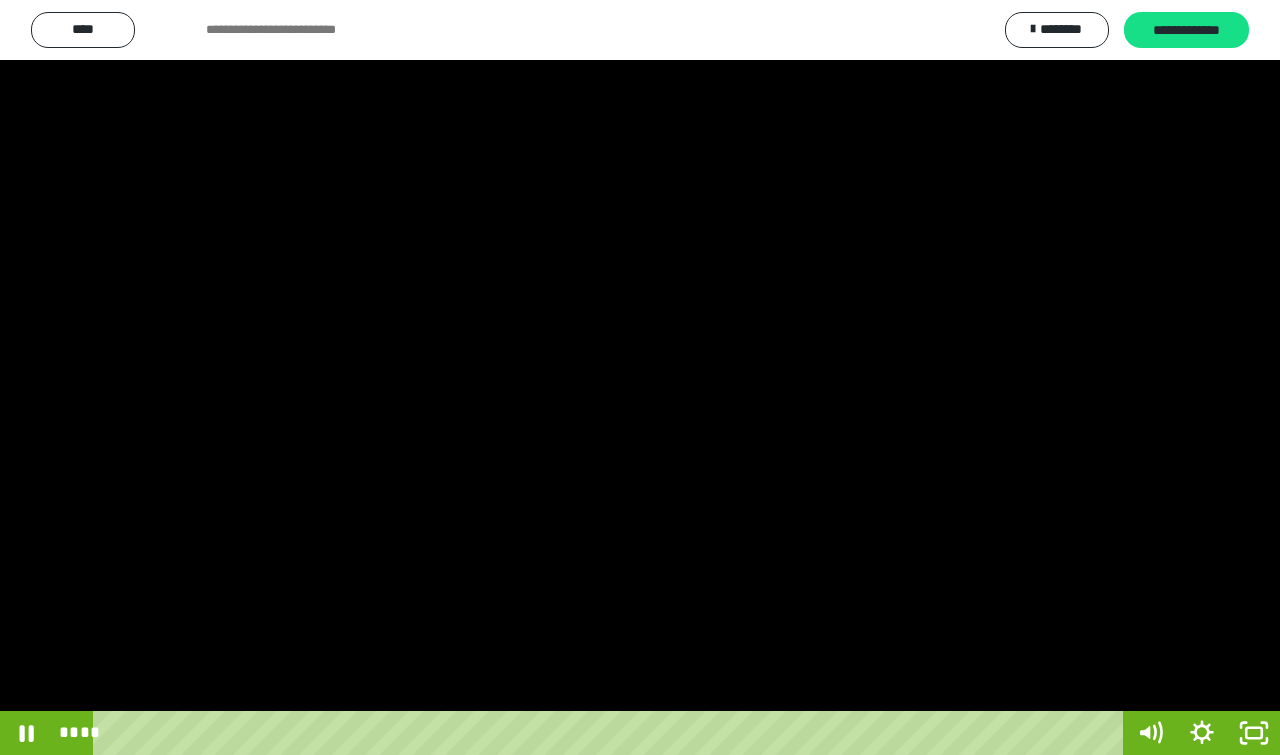 click at bounding box center (640, 377) 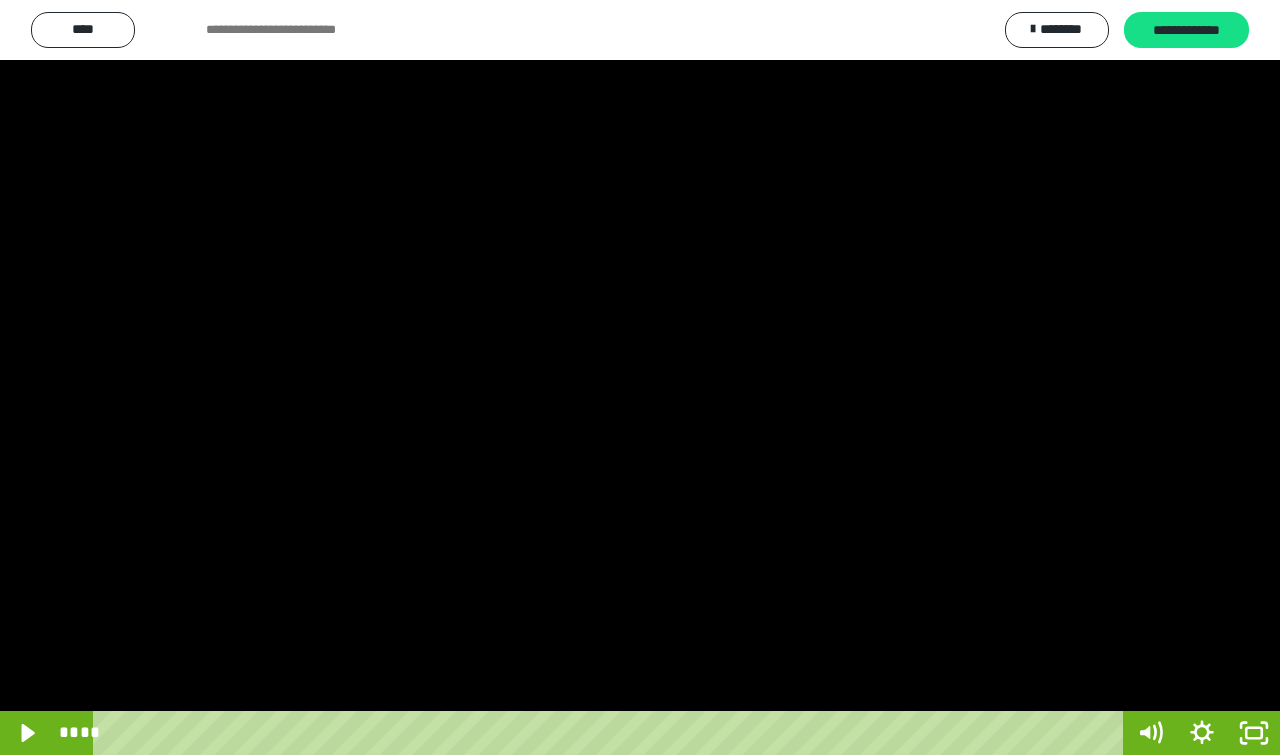 click at bounding box center [640, 377] 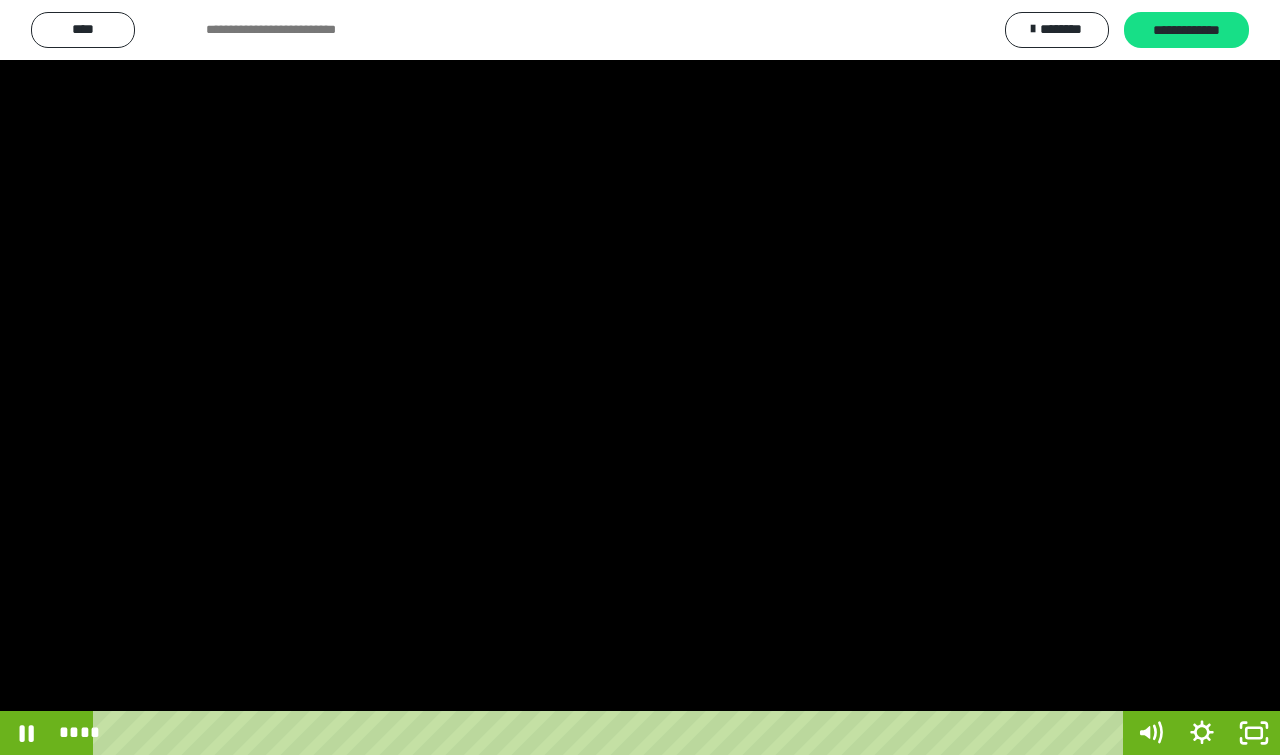 click at bounding box center (640, 377) 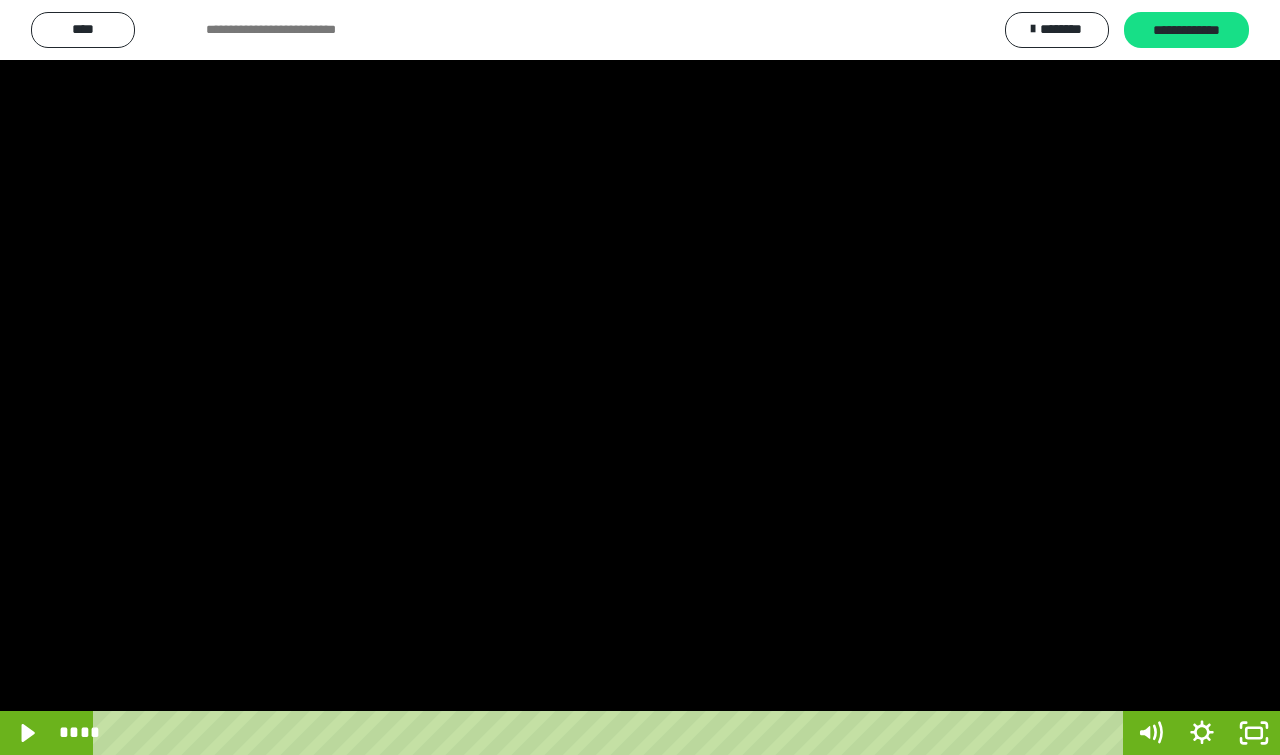 click at bounding box center (640, 377) 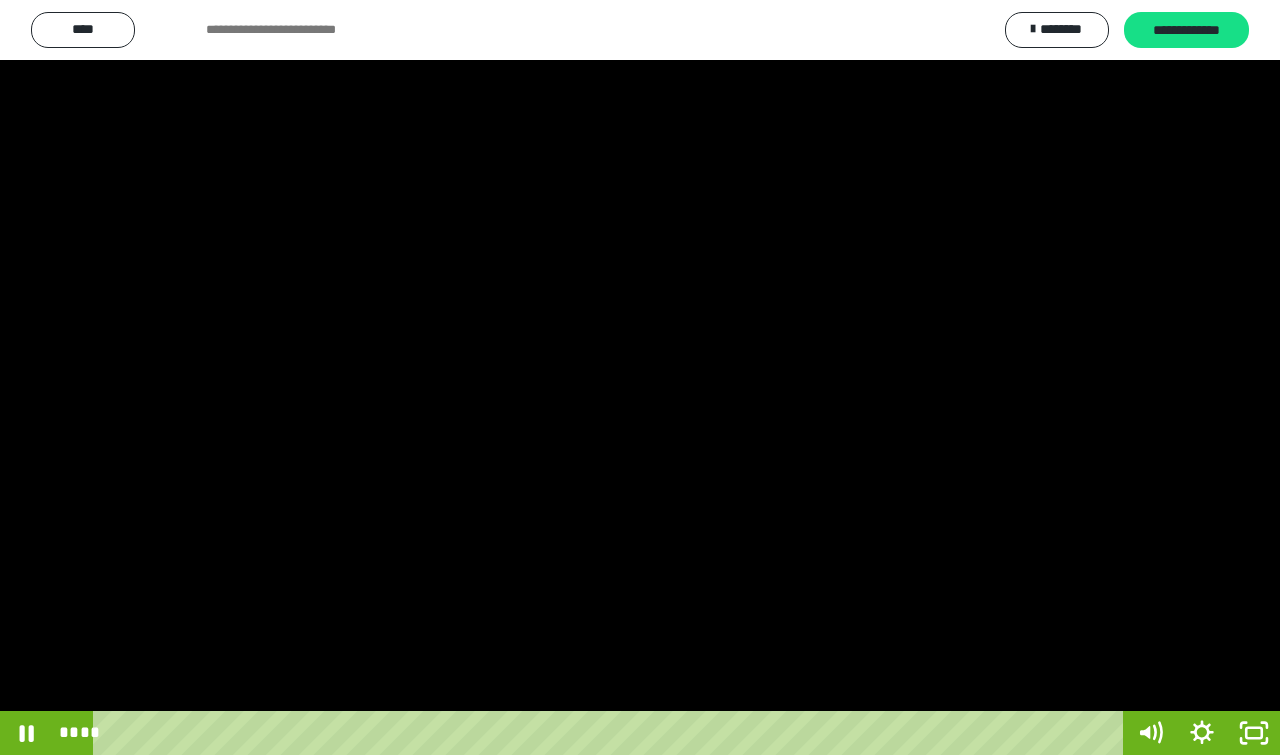click at bounding box center (640, 377) 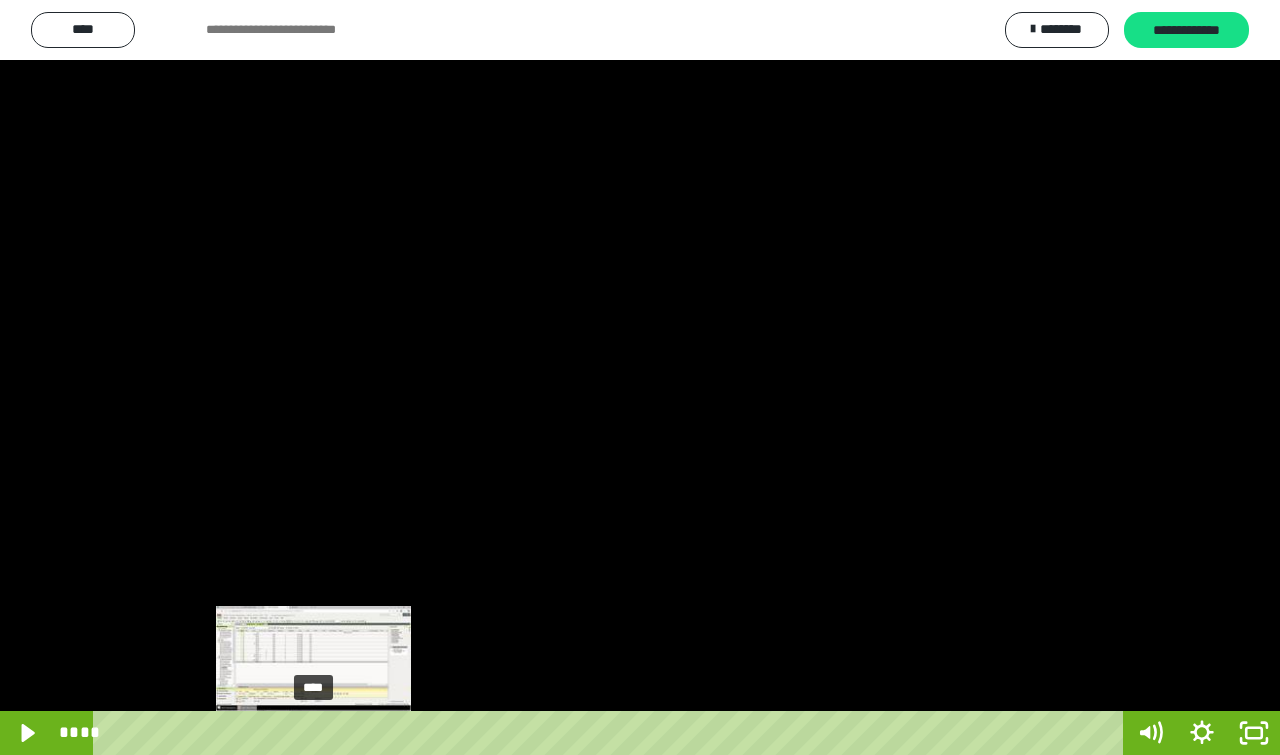 click on "****" at bounding box center [612, 733] 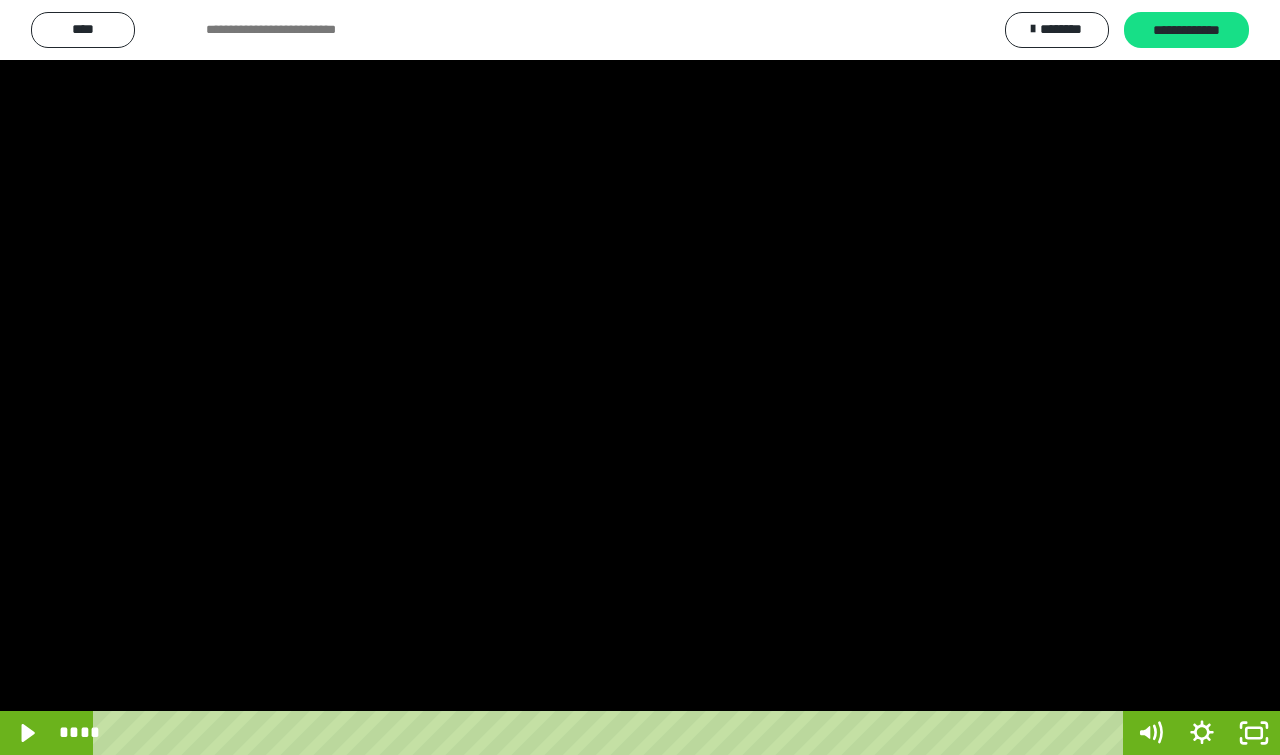 click at bounding box center [640, 377] 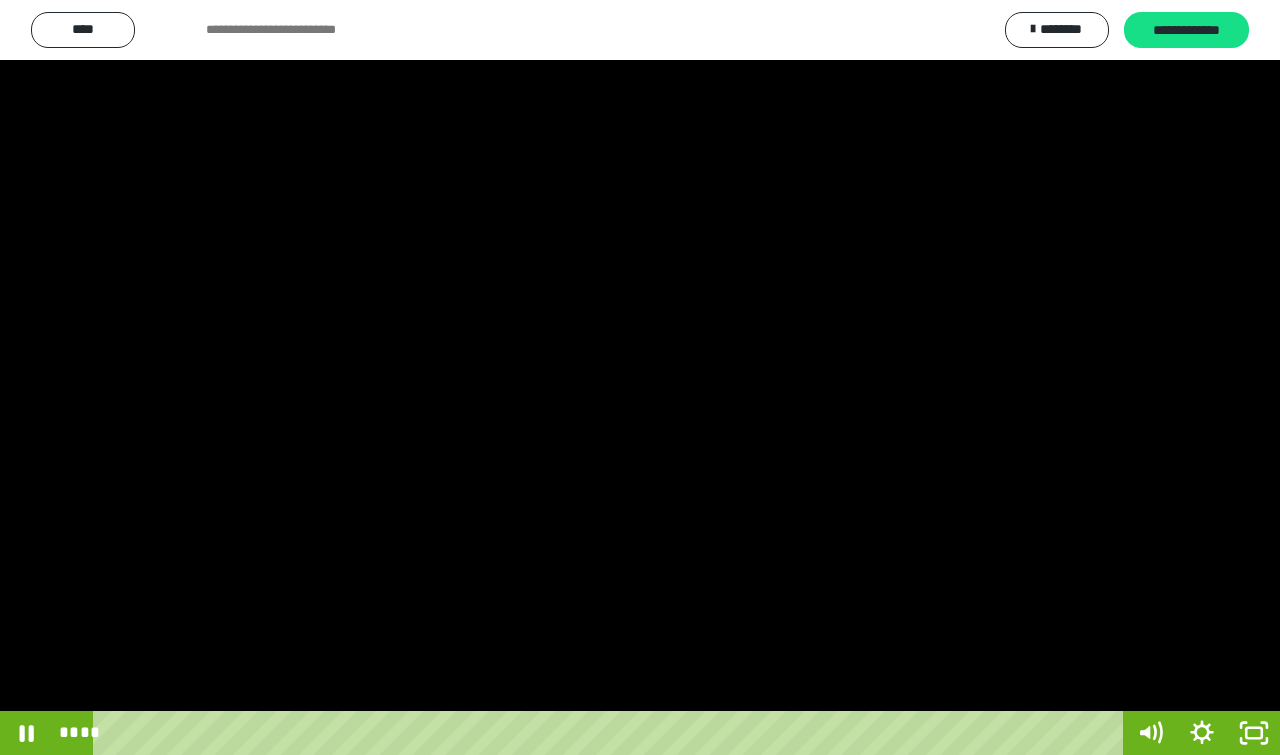 click at bounding box center (640, 377) 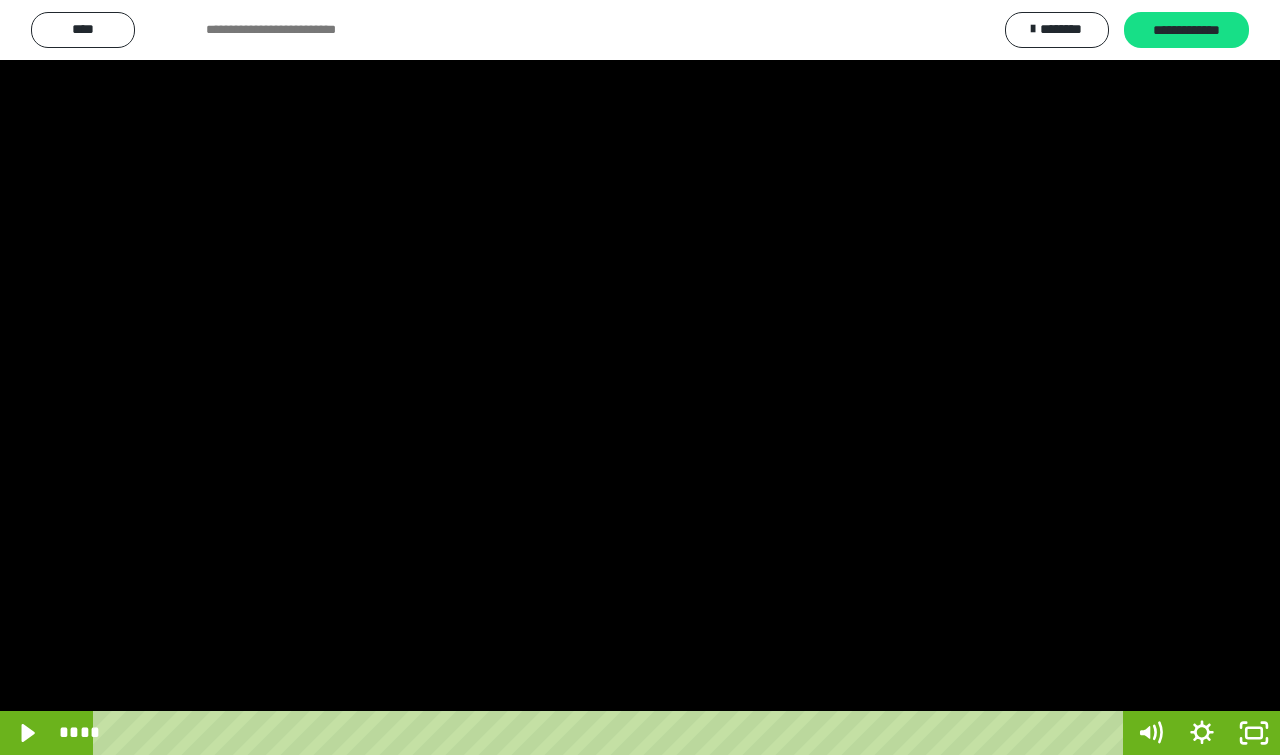 click at bounding box center [640, 377] 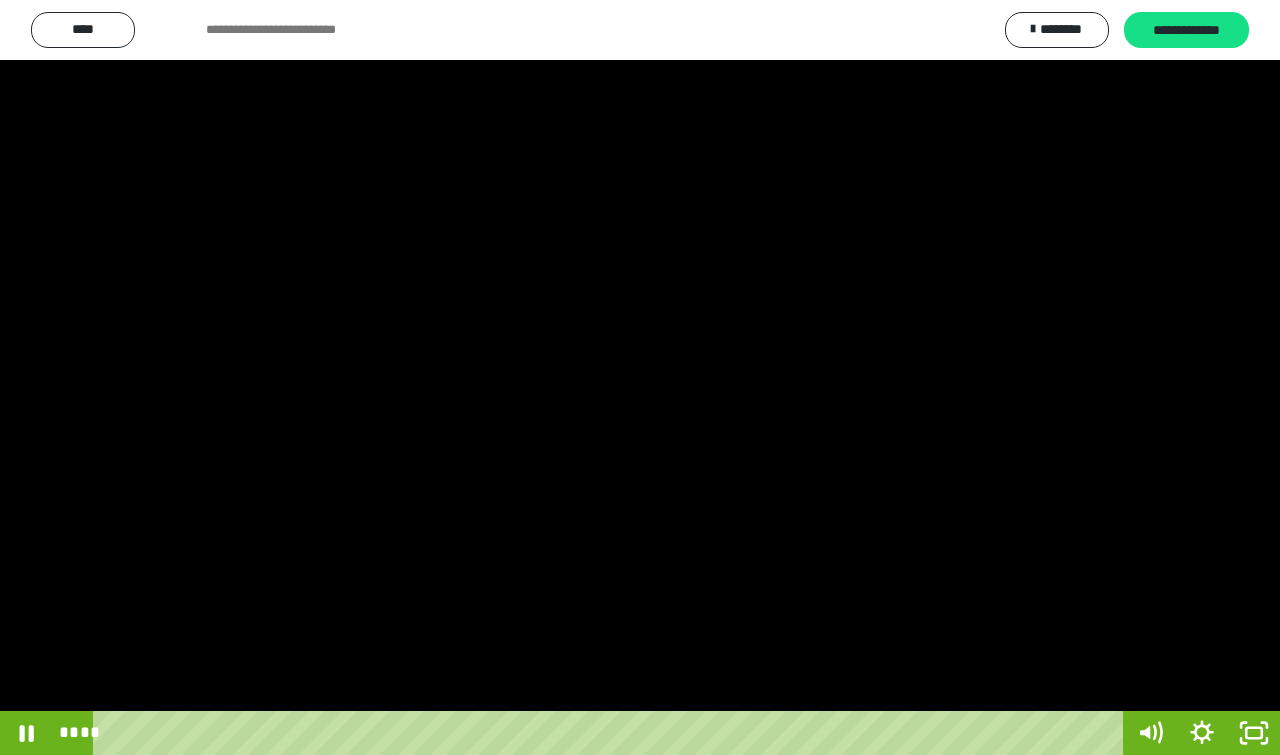 click at bounding box center [640, 377] 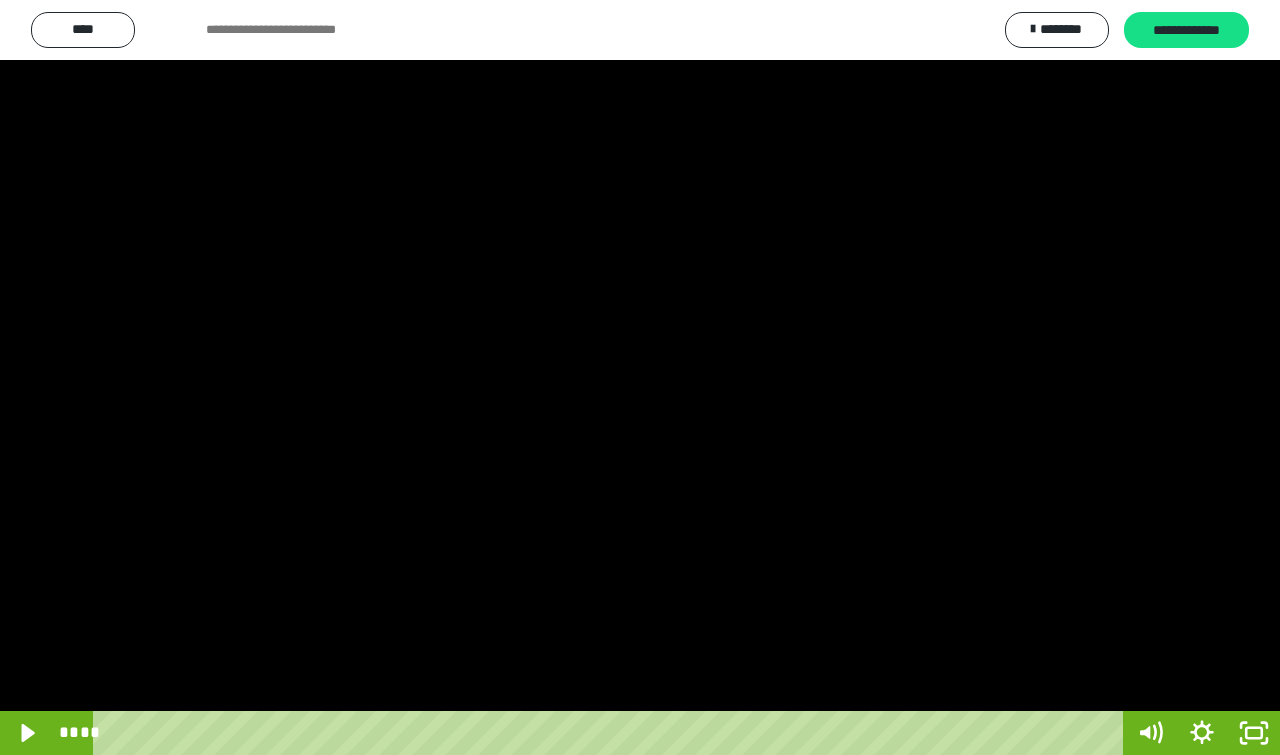 click at bounding box center [640, 377] 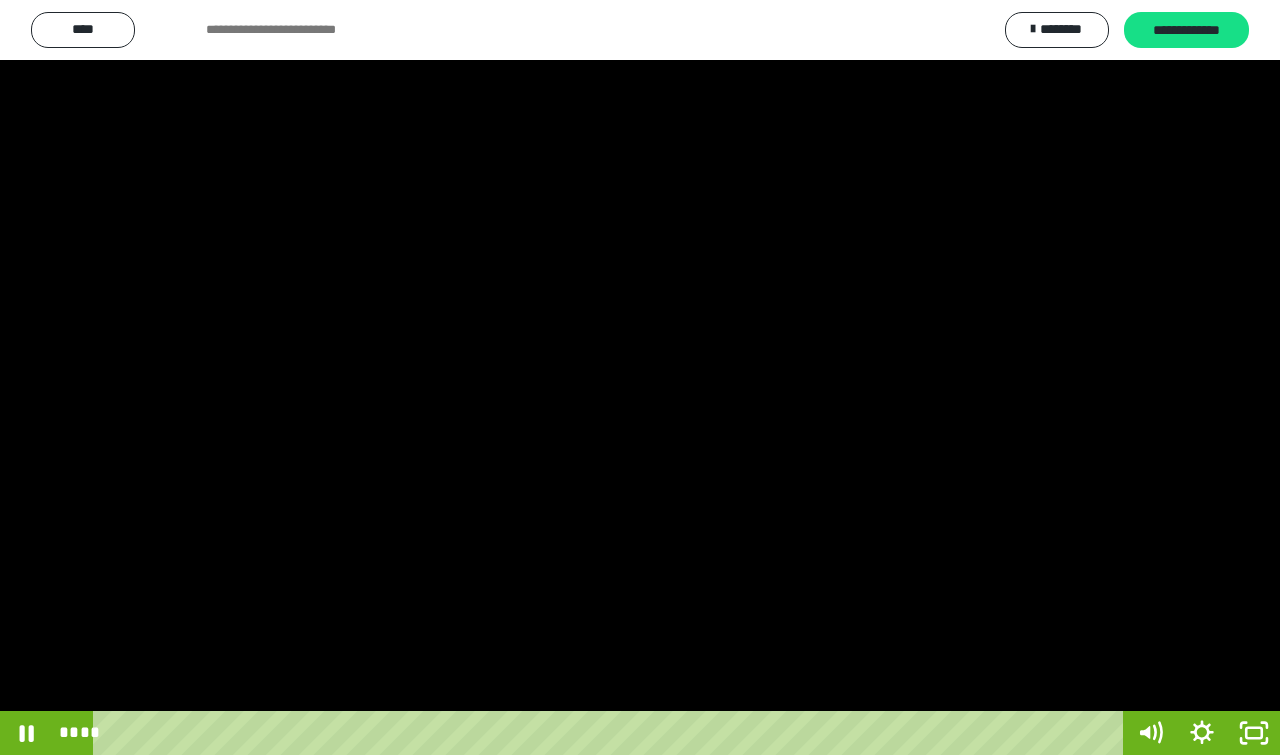 click at bounding box center (640, 377) 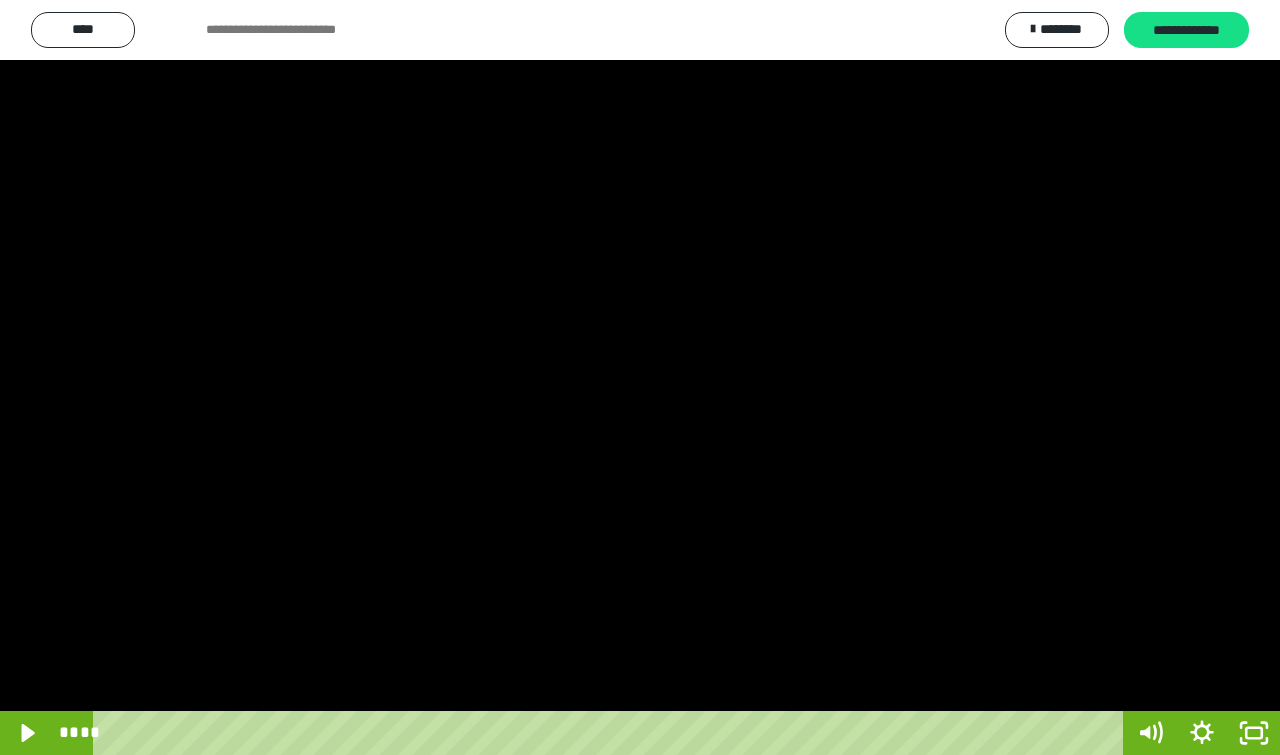 click at bounding box center [640, 377] 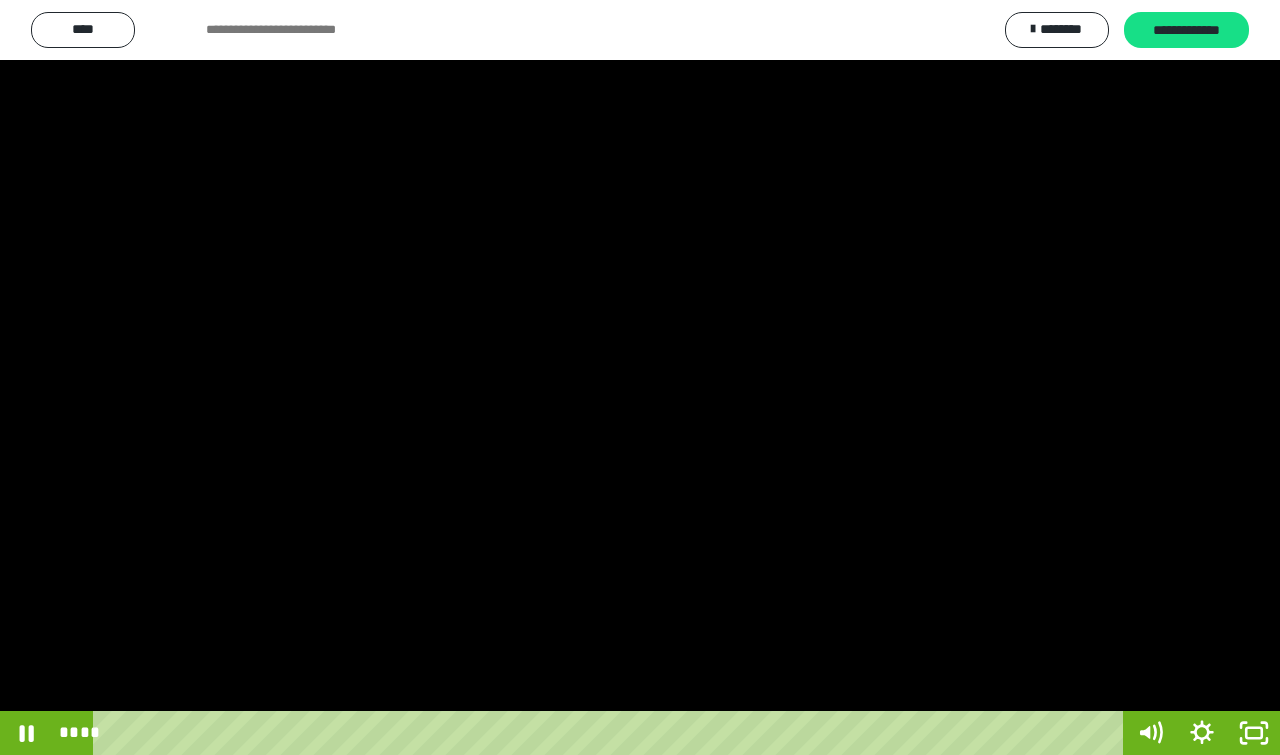 click at bounding box center (640, 377) 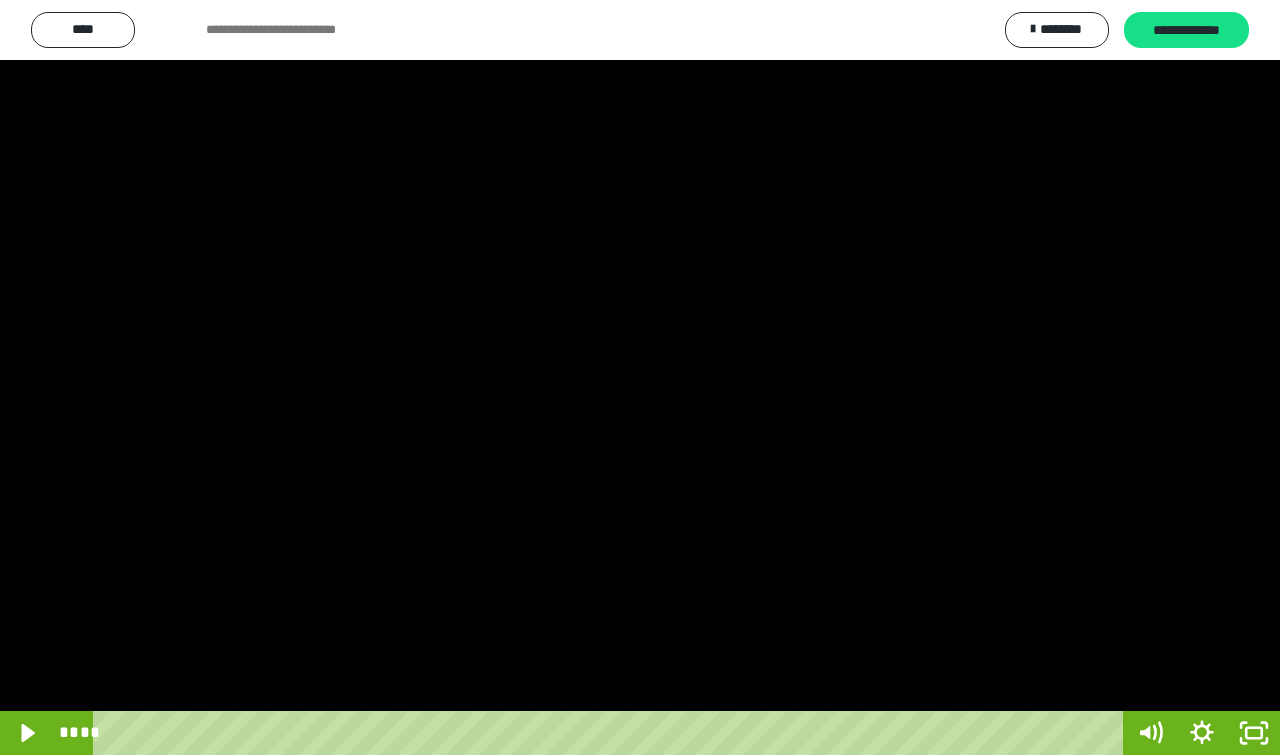 click at bounding box center [640, 377] 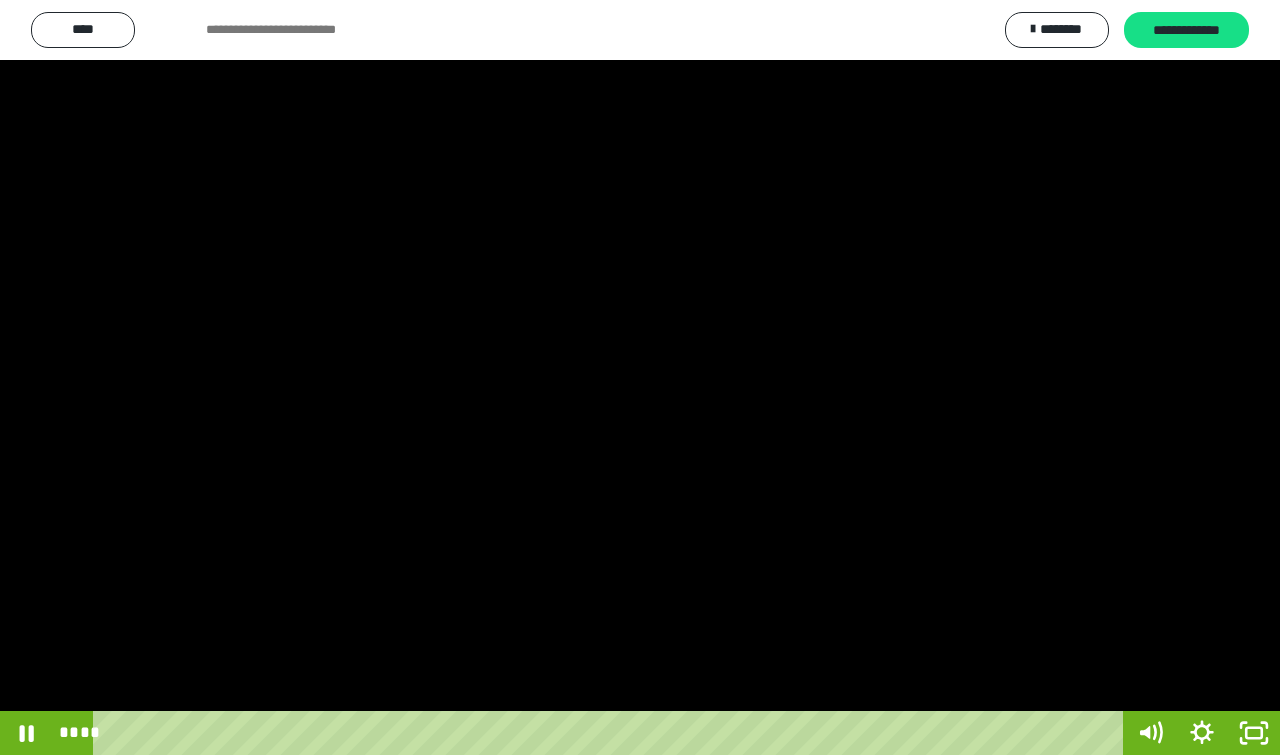 click at bounding box center [640, 377] 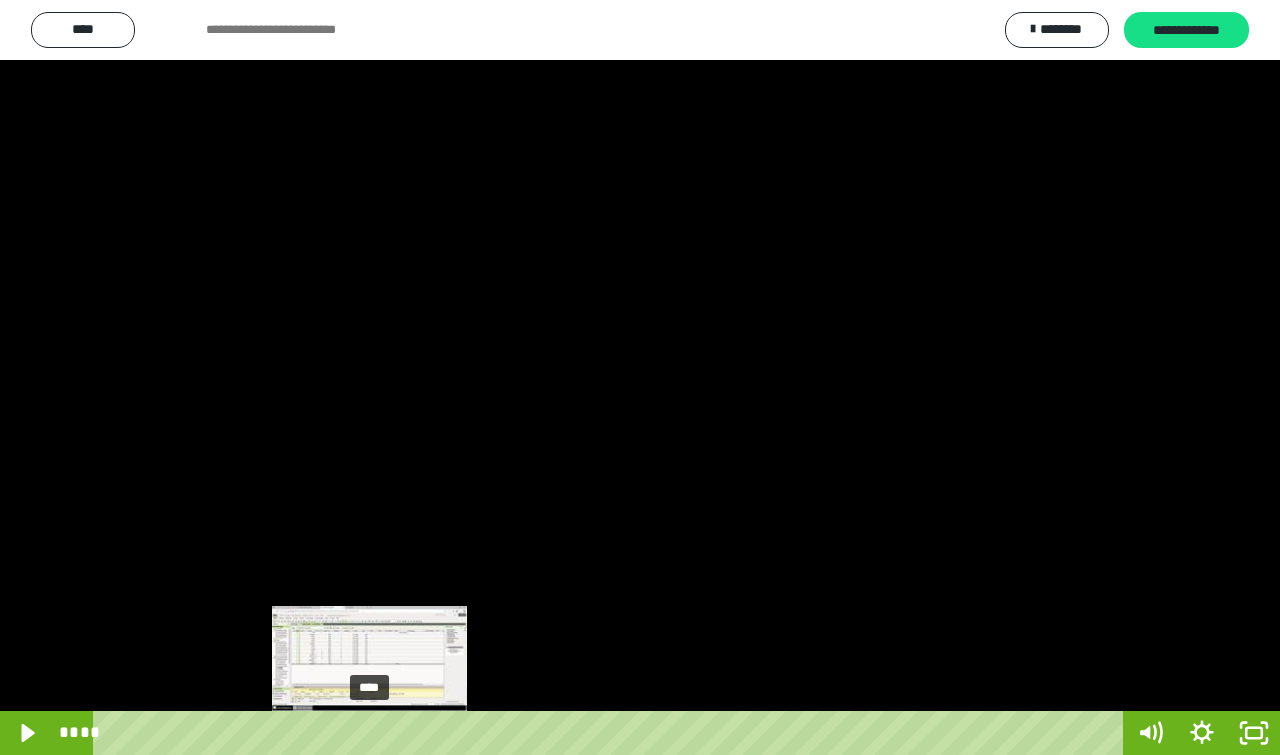 click on "****" at bounding box center [612, 733] 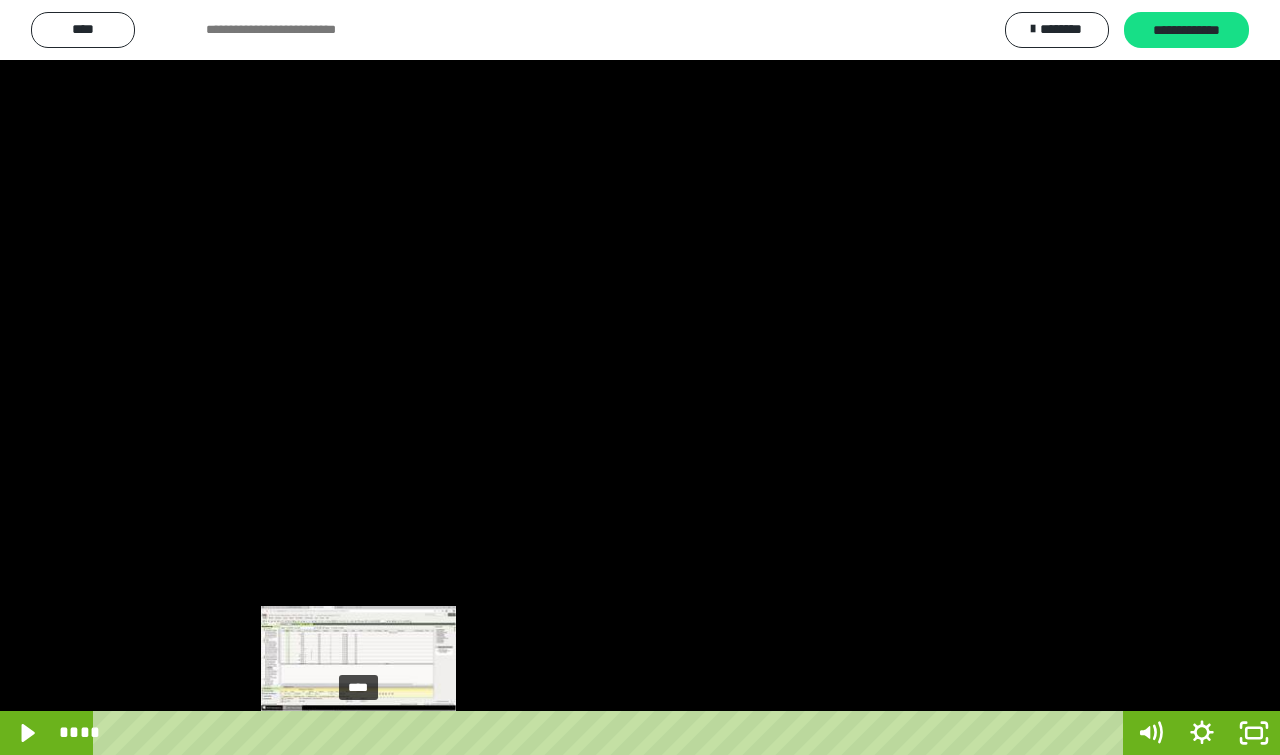 click on "****" at bounding box center [612, 733] 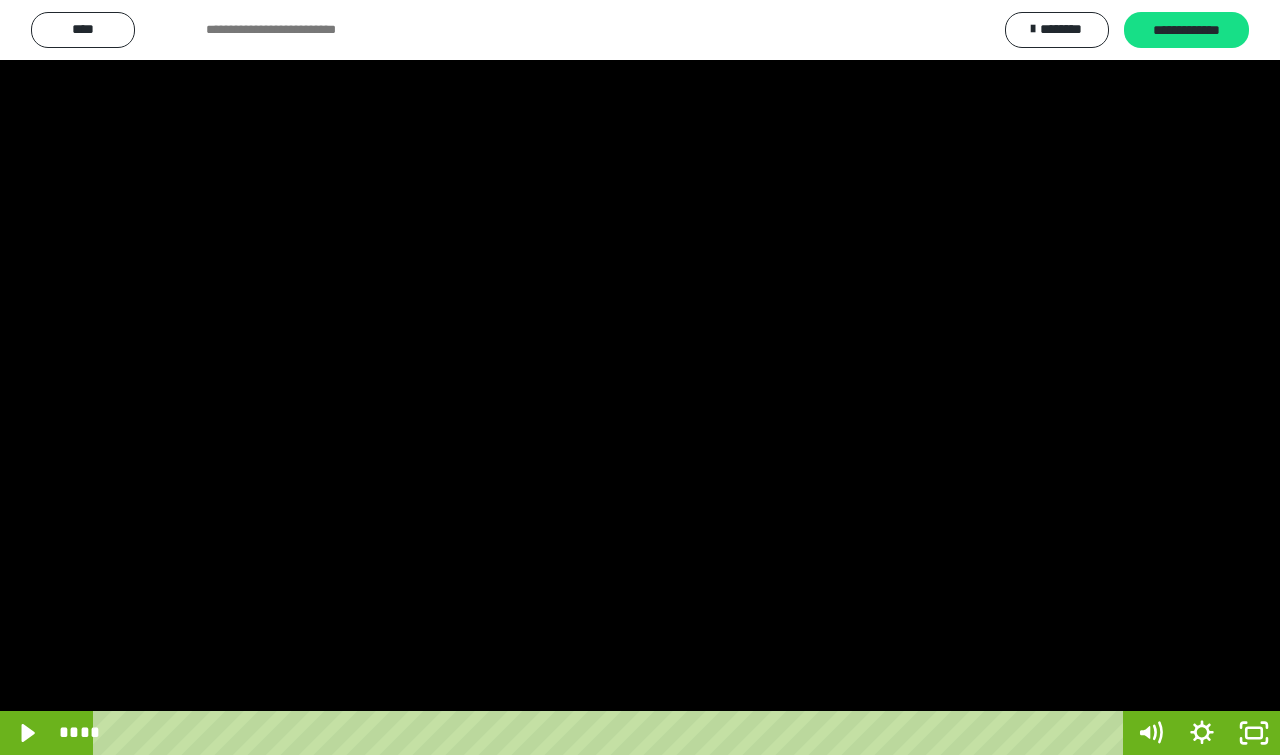 click at bounding box center [640, 377] 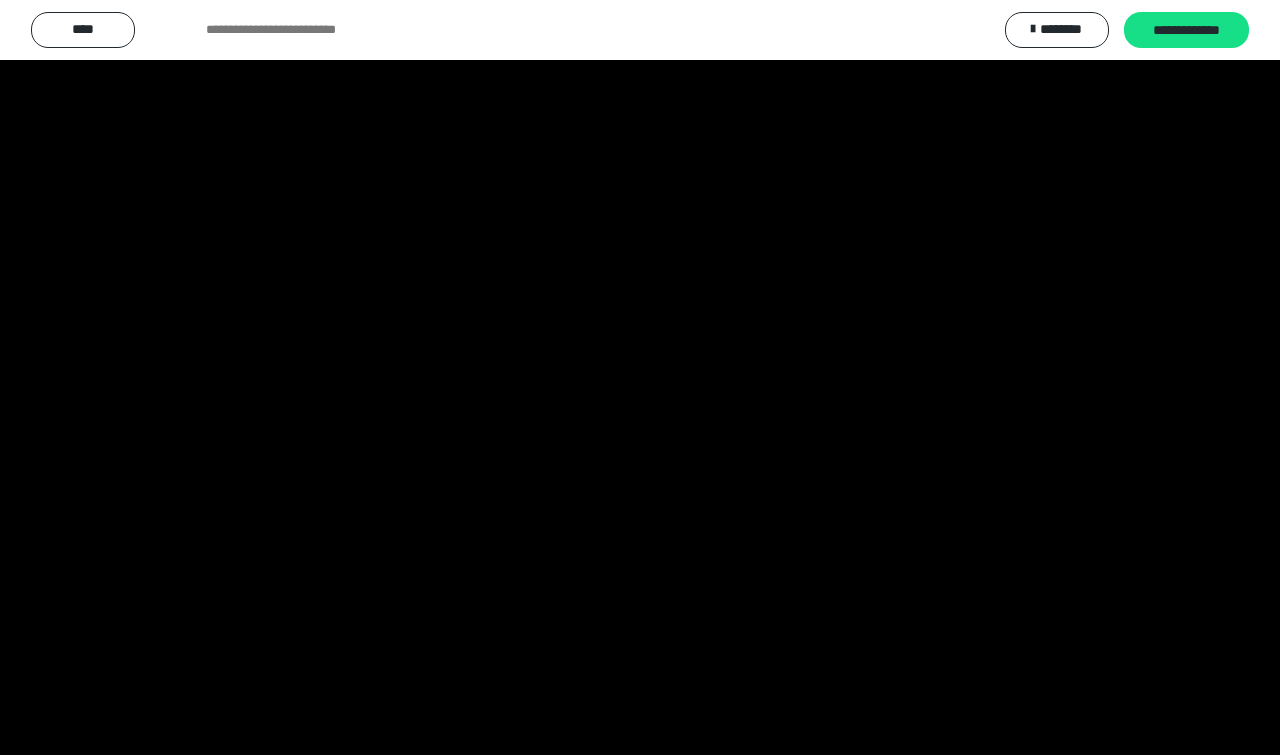 click at bounding box center [640, 377] 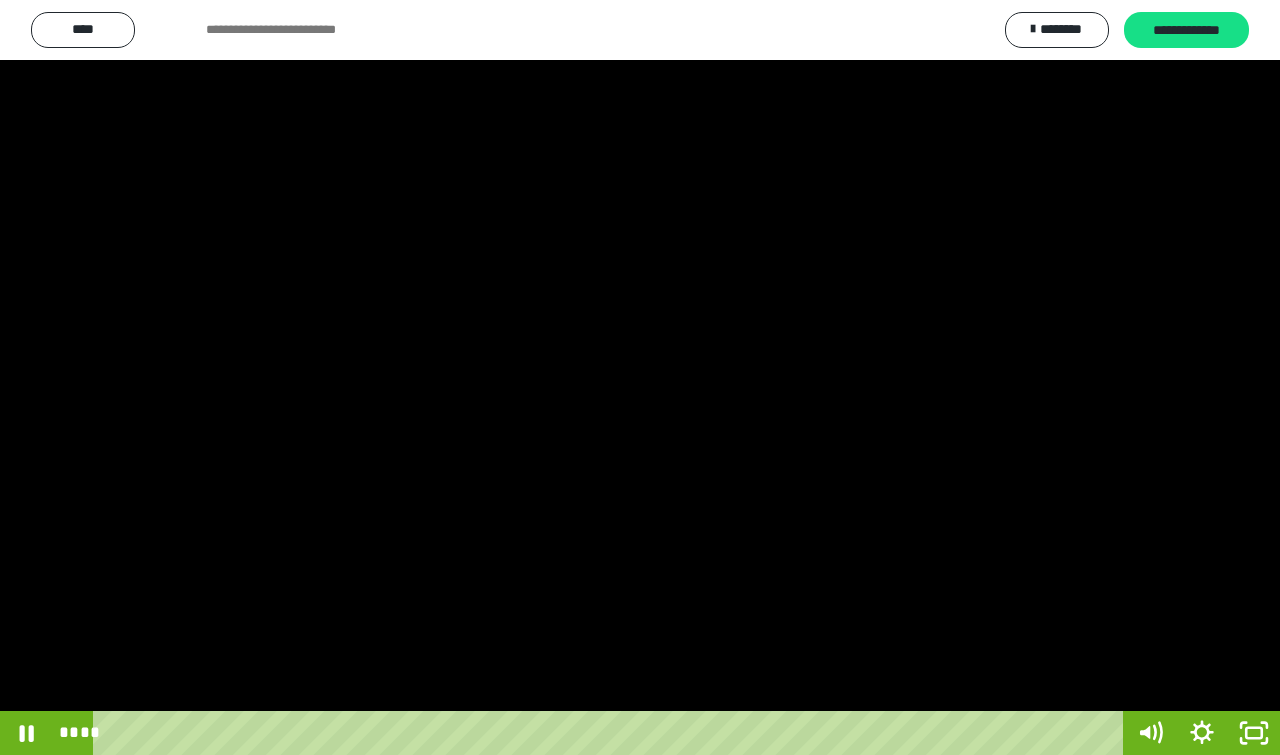 click at bounding box center (640, 377) 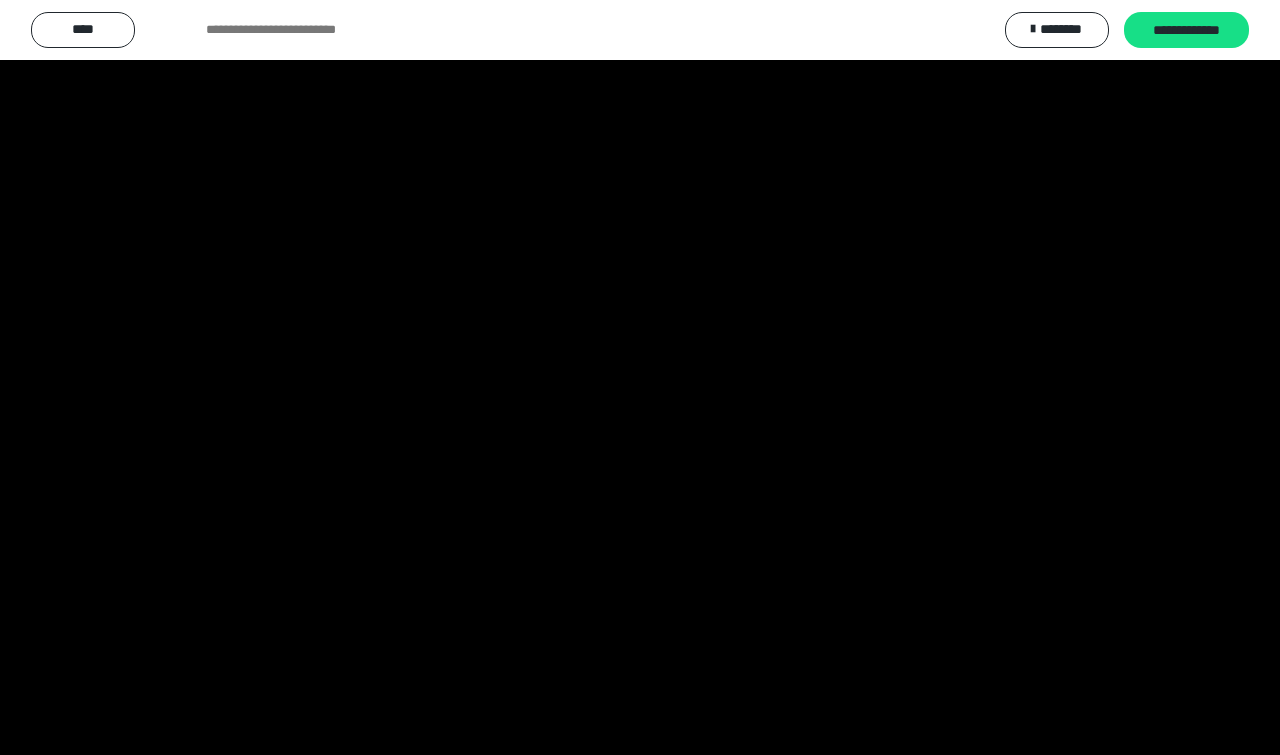 click at bounding box center [640, 377] 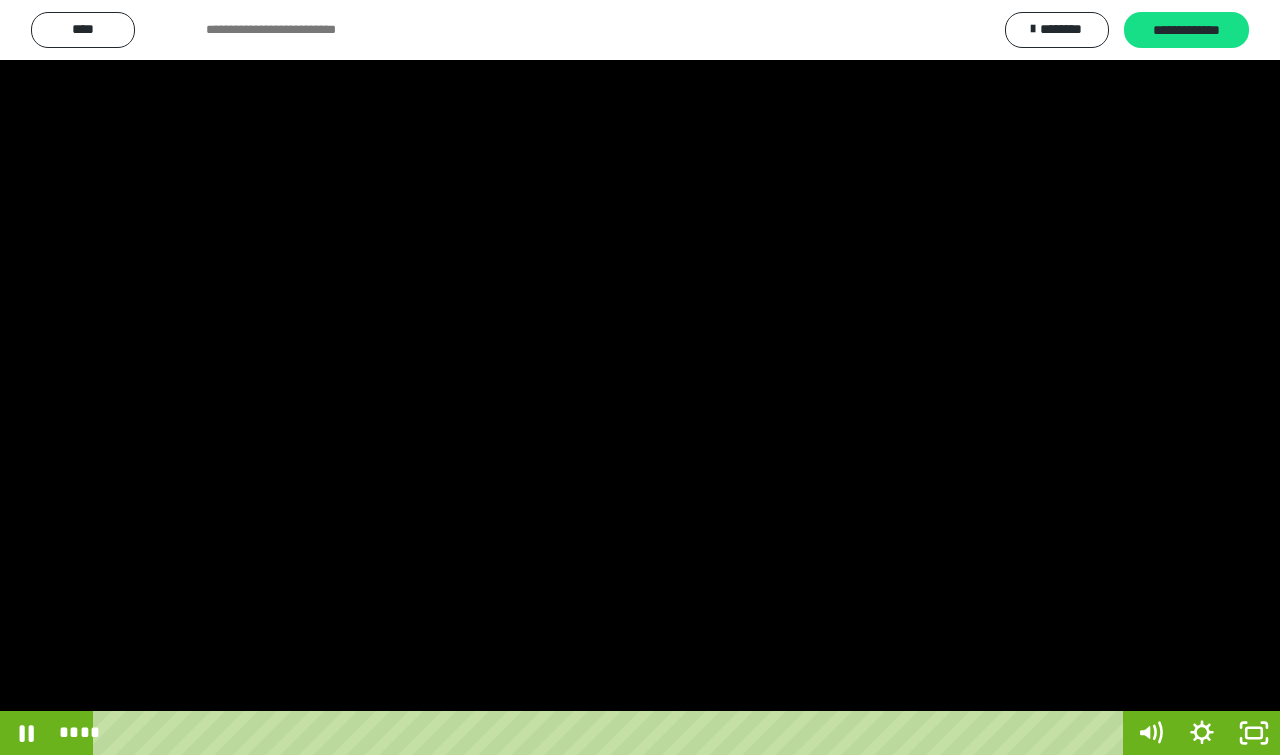 click at bounding box center [640, 377] 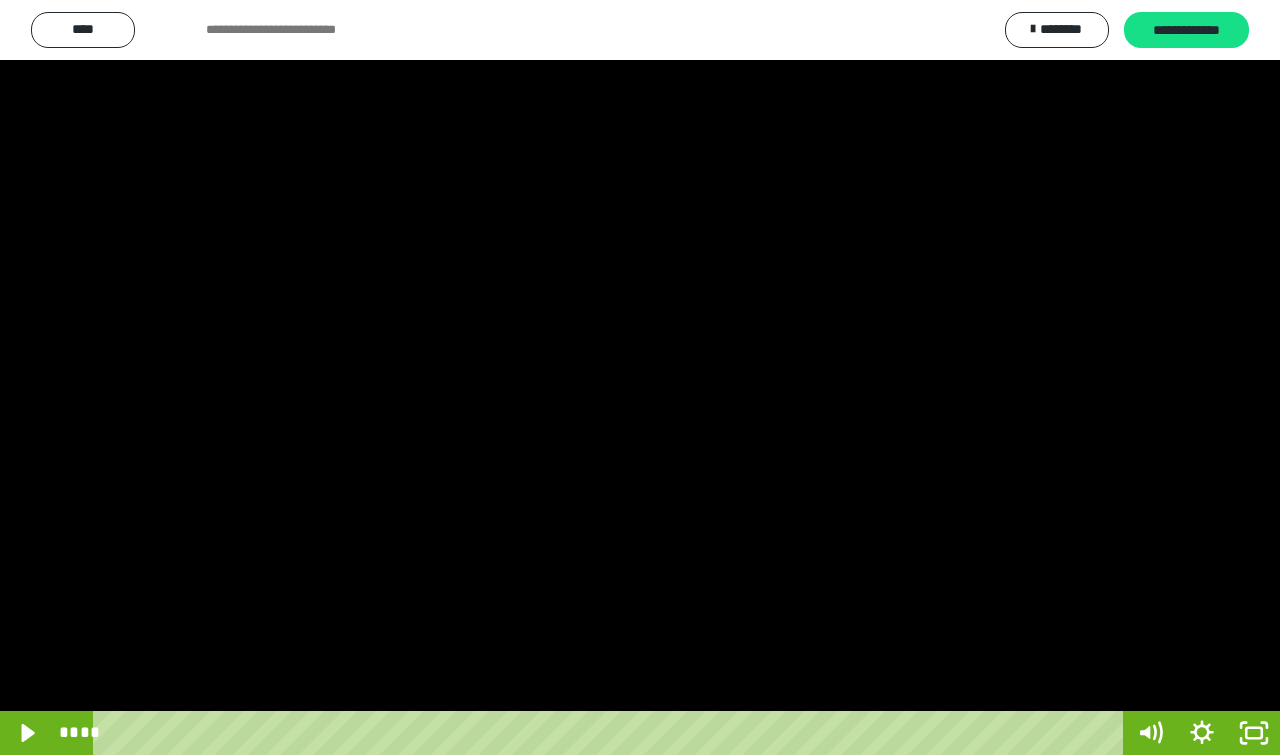 click at bounding box center (640, 377) 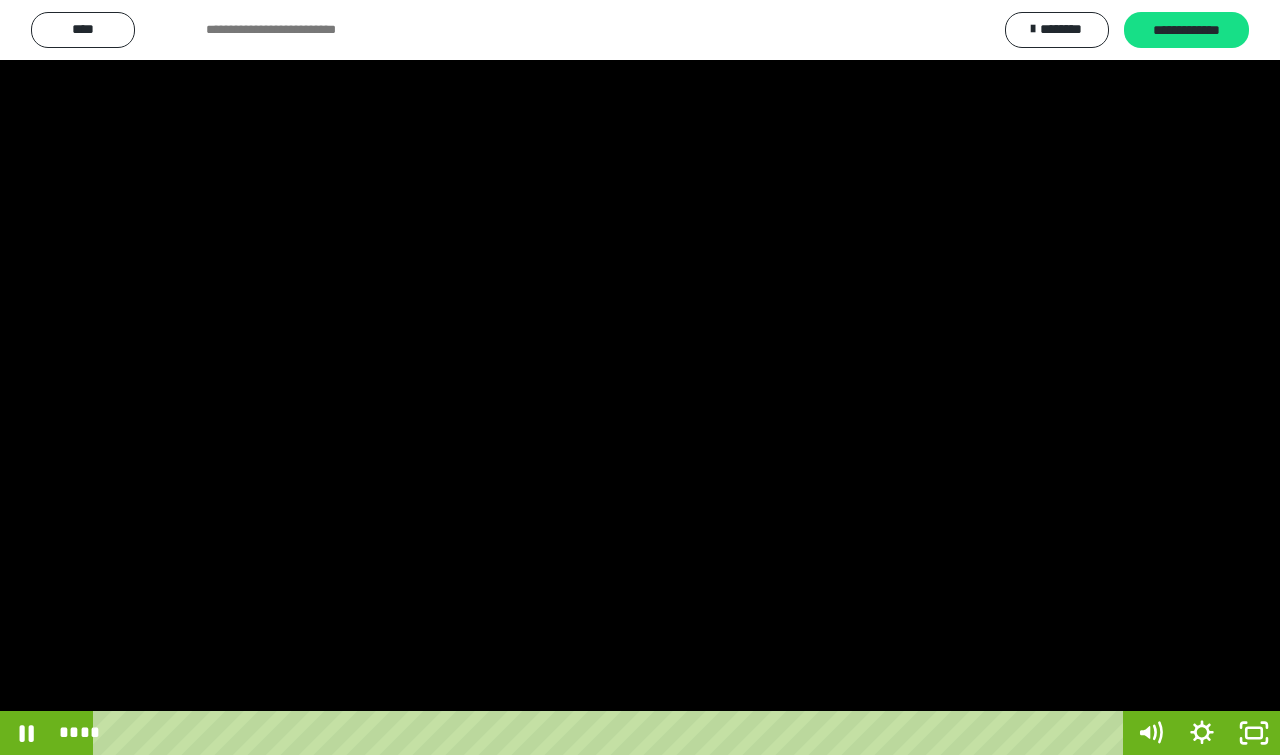 click at bounding box center (640, 377) 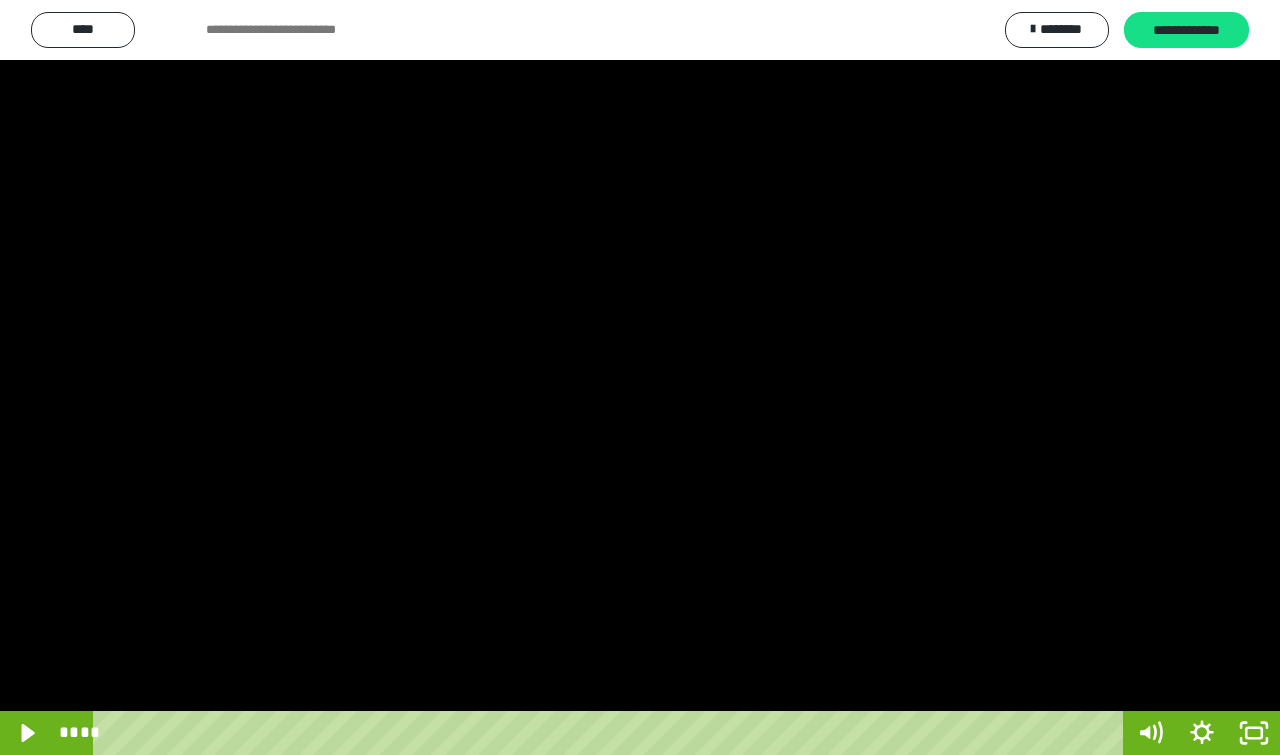 click at bounding box center (640, 377) 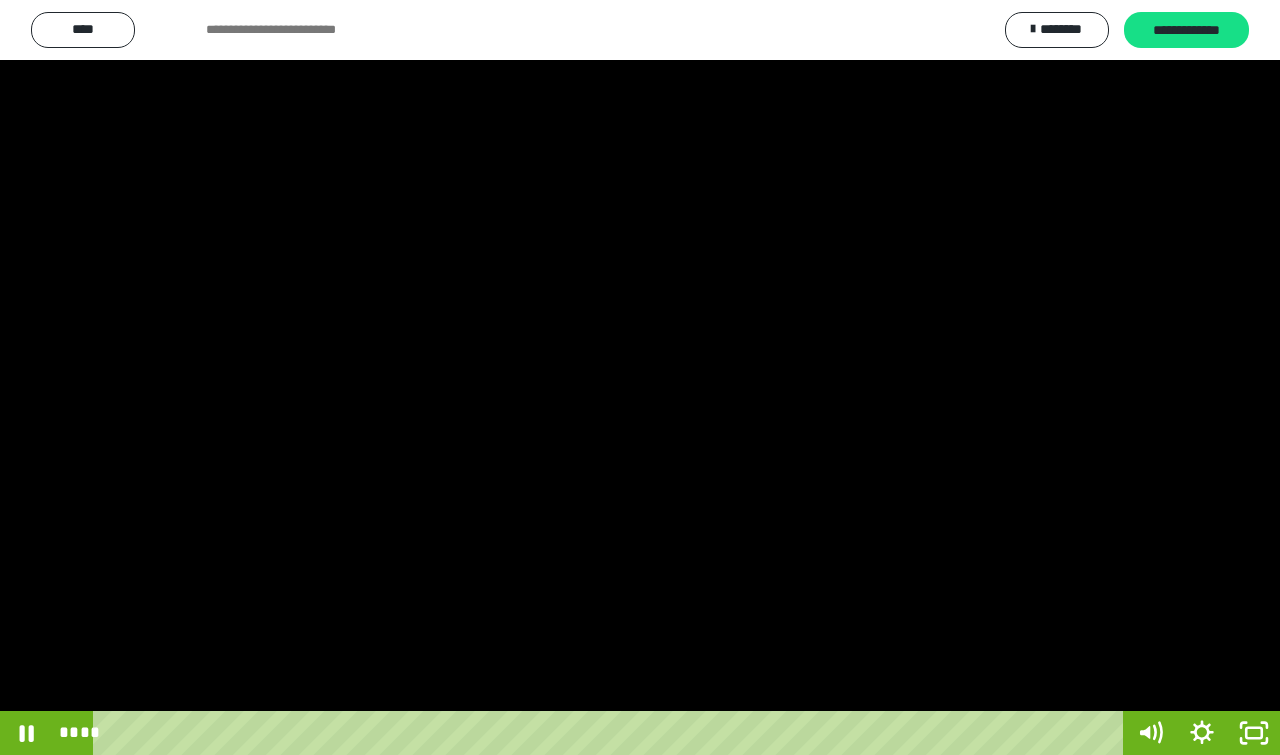 click at bounding box center (640, 377) 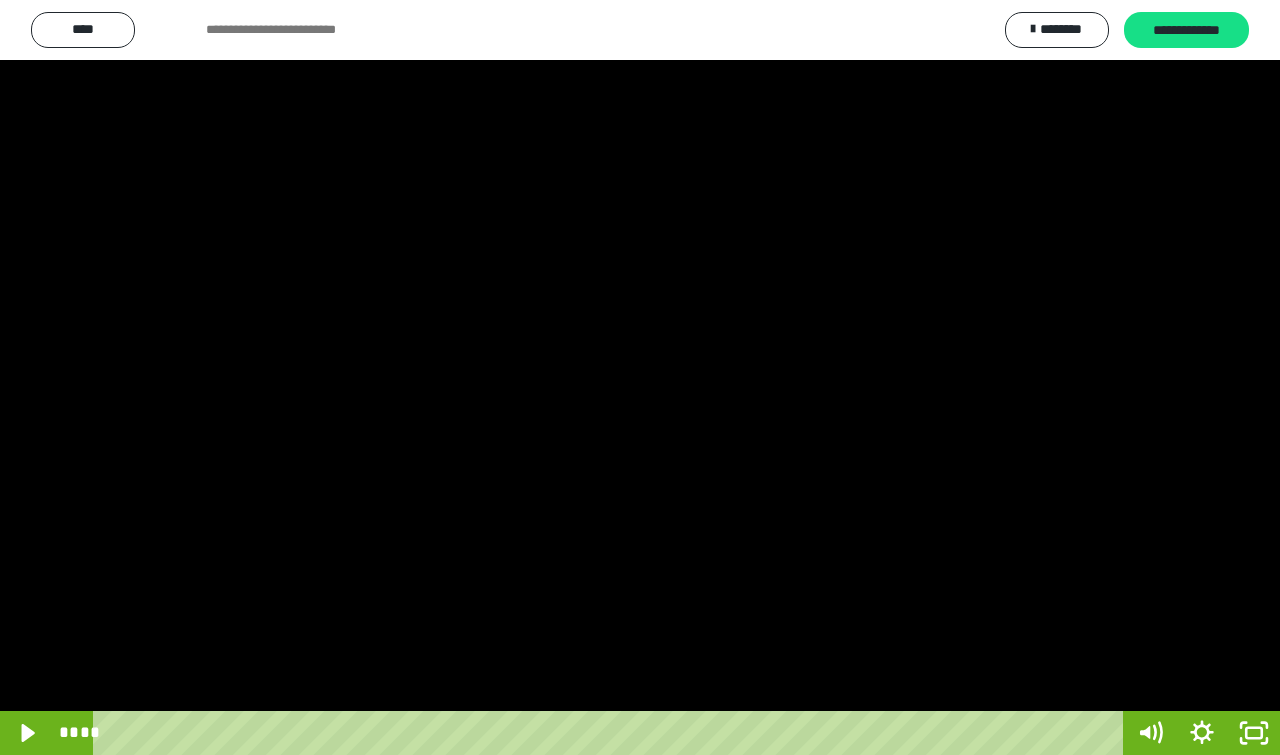 click at bounding box center (640, 377) 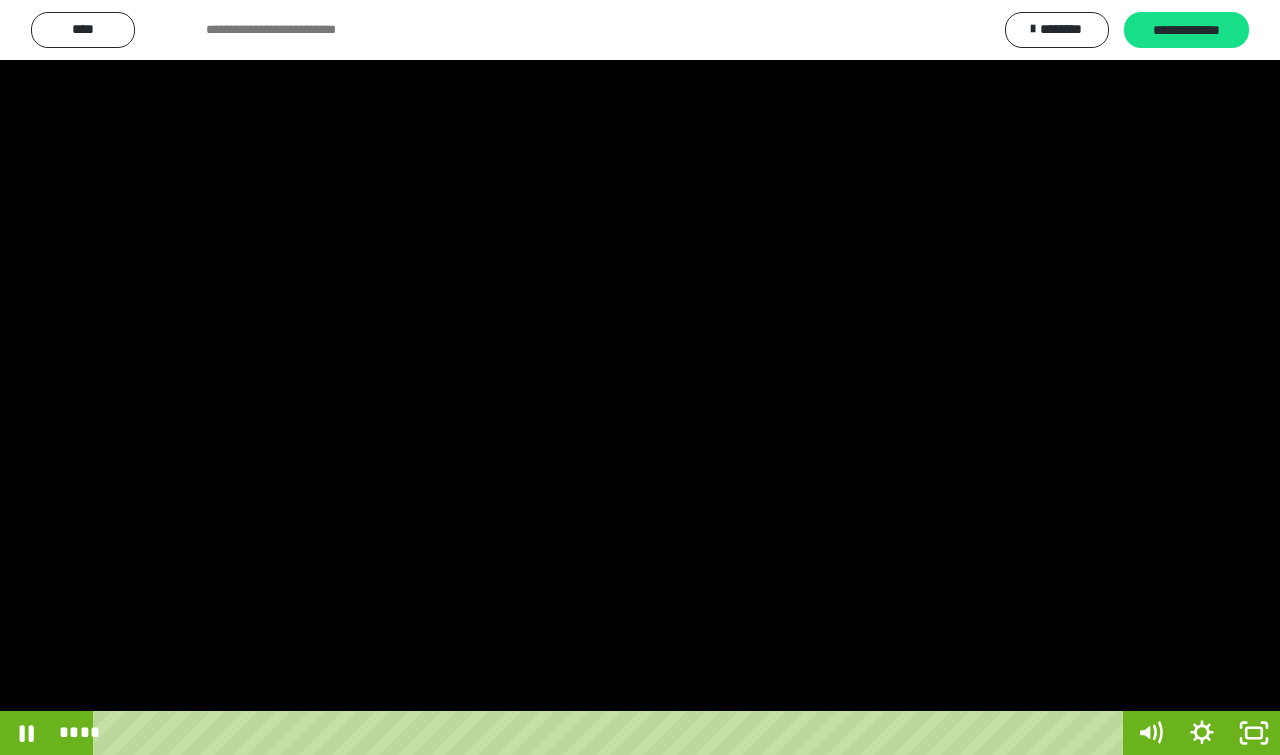 click at bounding box center [640, 377] 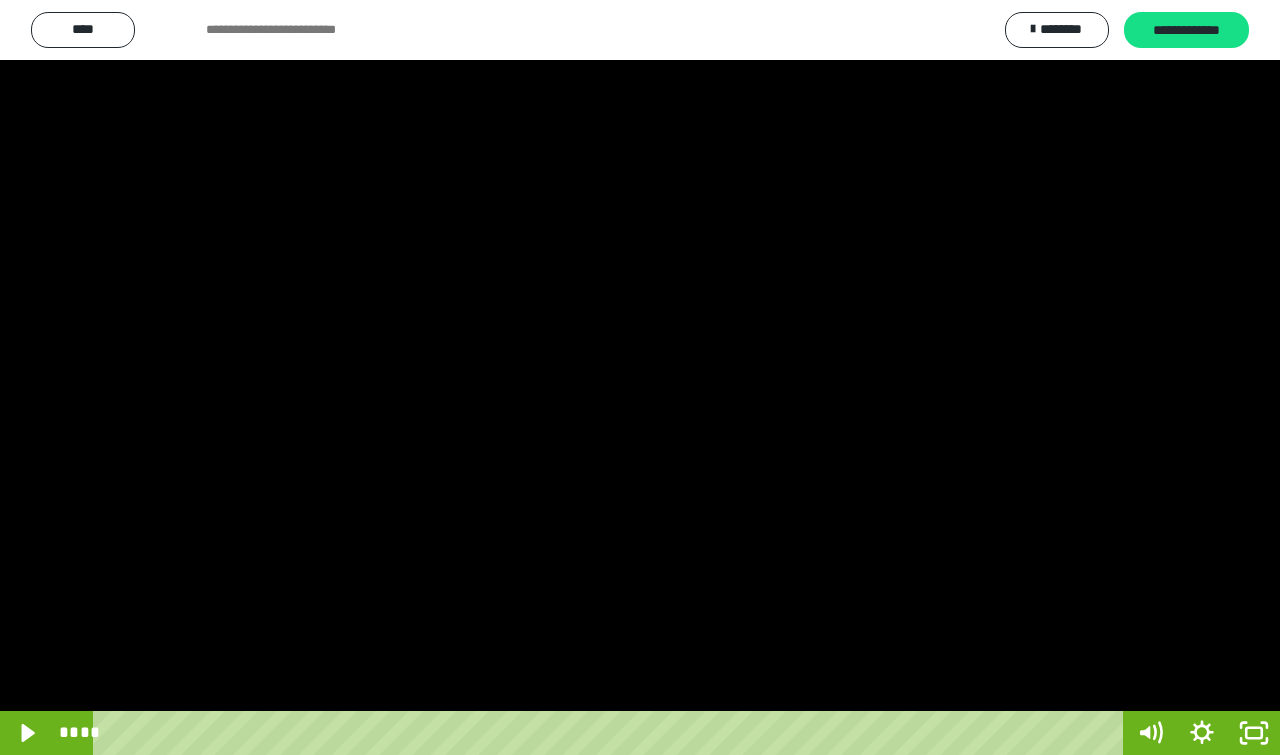 click at bounding box center [640, 377] 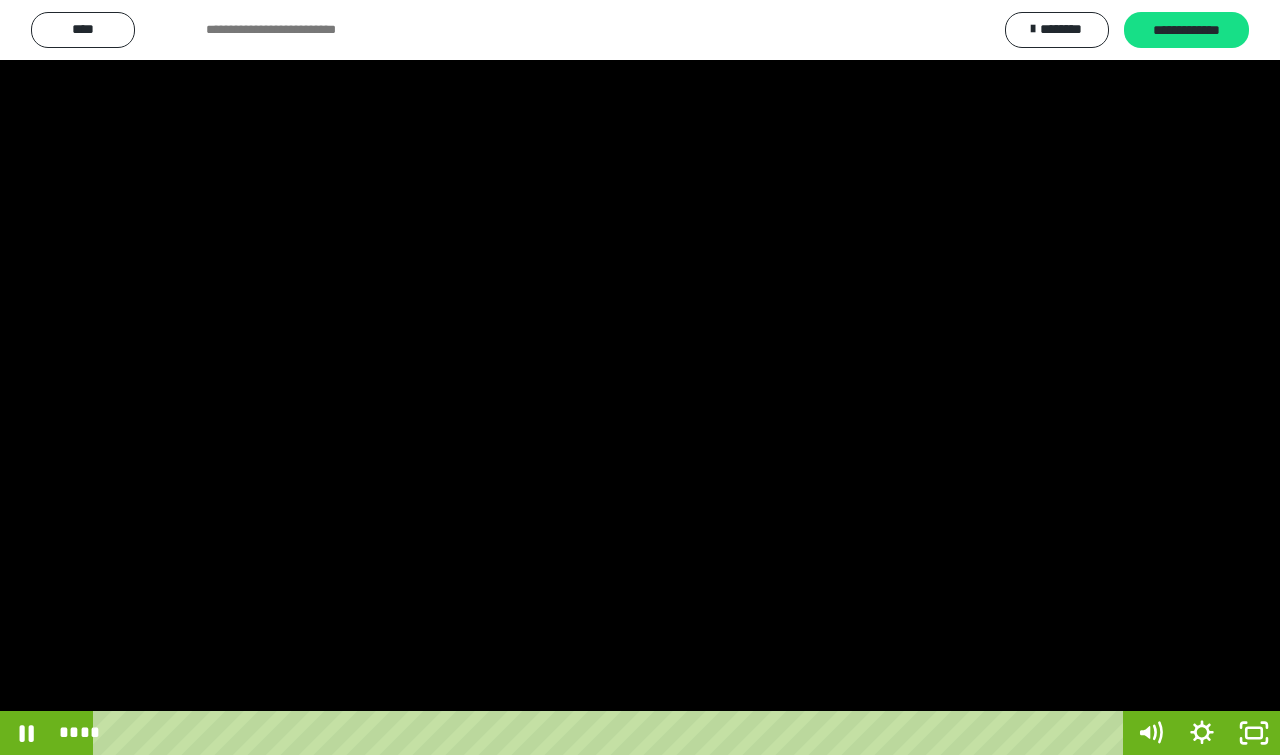 click at bounding box center (640, 377) 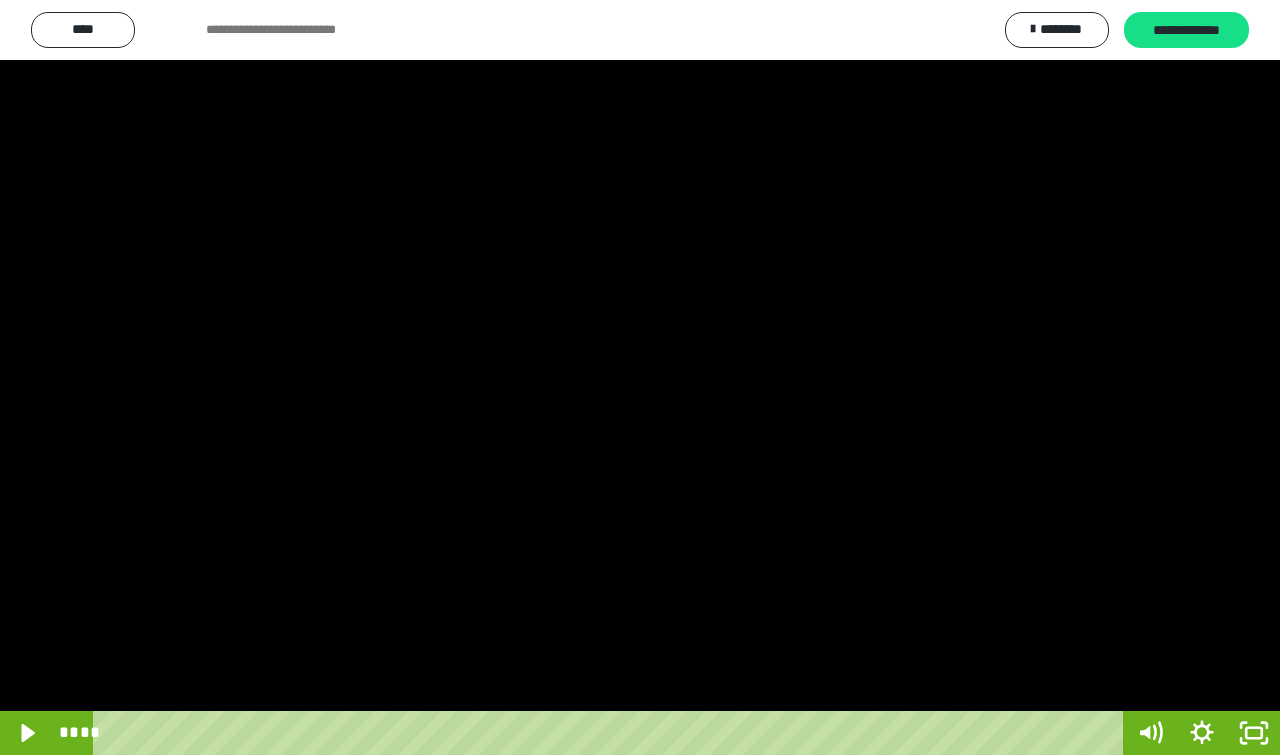click at bounding box center (640, 377) 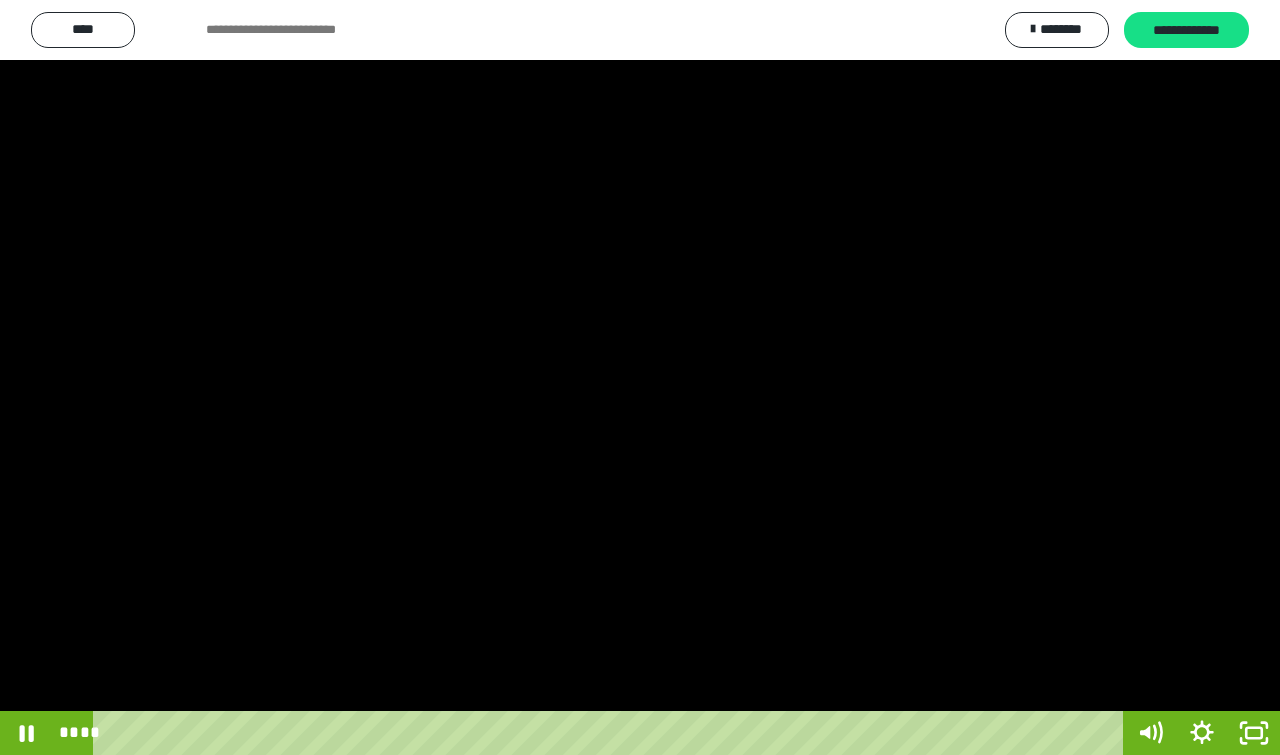 click at bounding box center [640, 377] 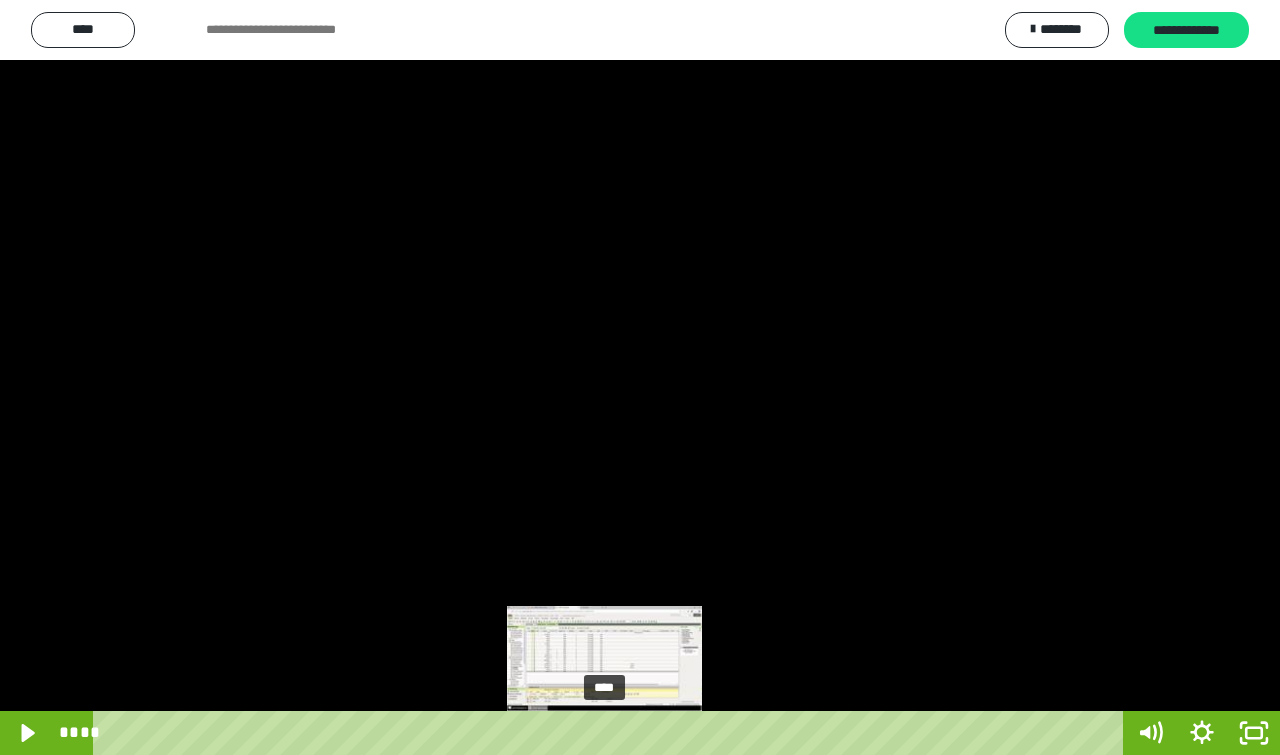 click on "****" at bounding box center (612, 733) 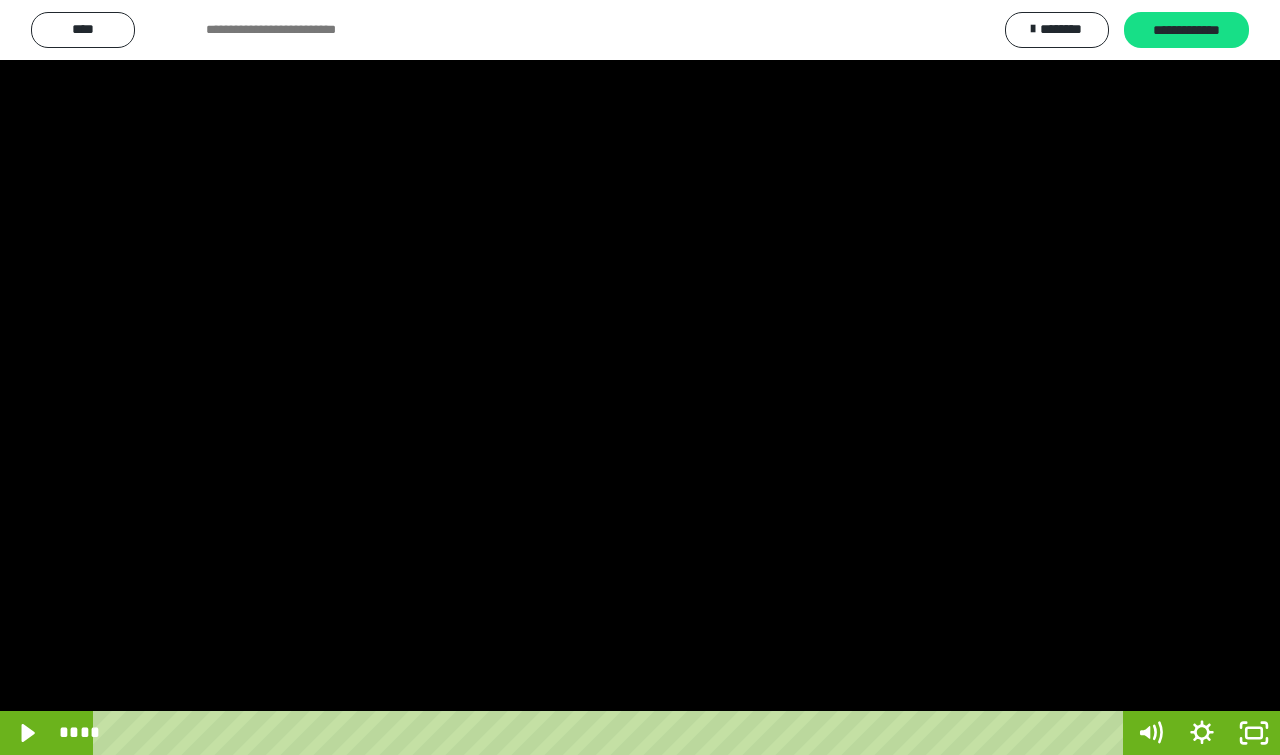 click at bounding box center [640, 377] 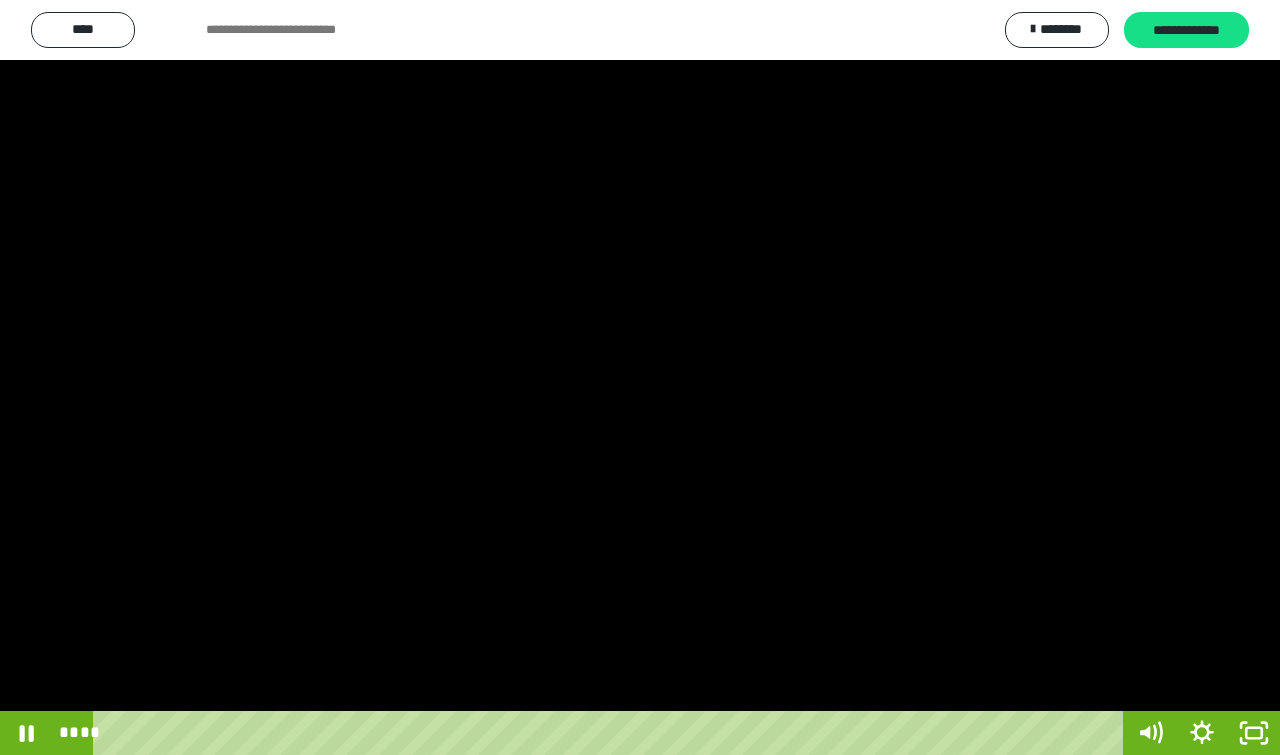 click at bounding box center (640, 377) 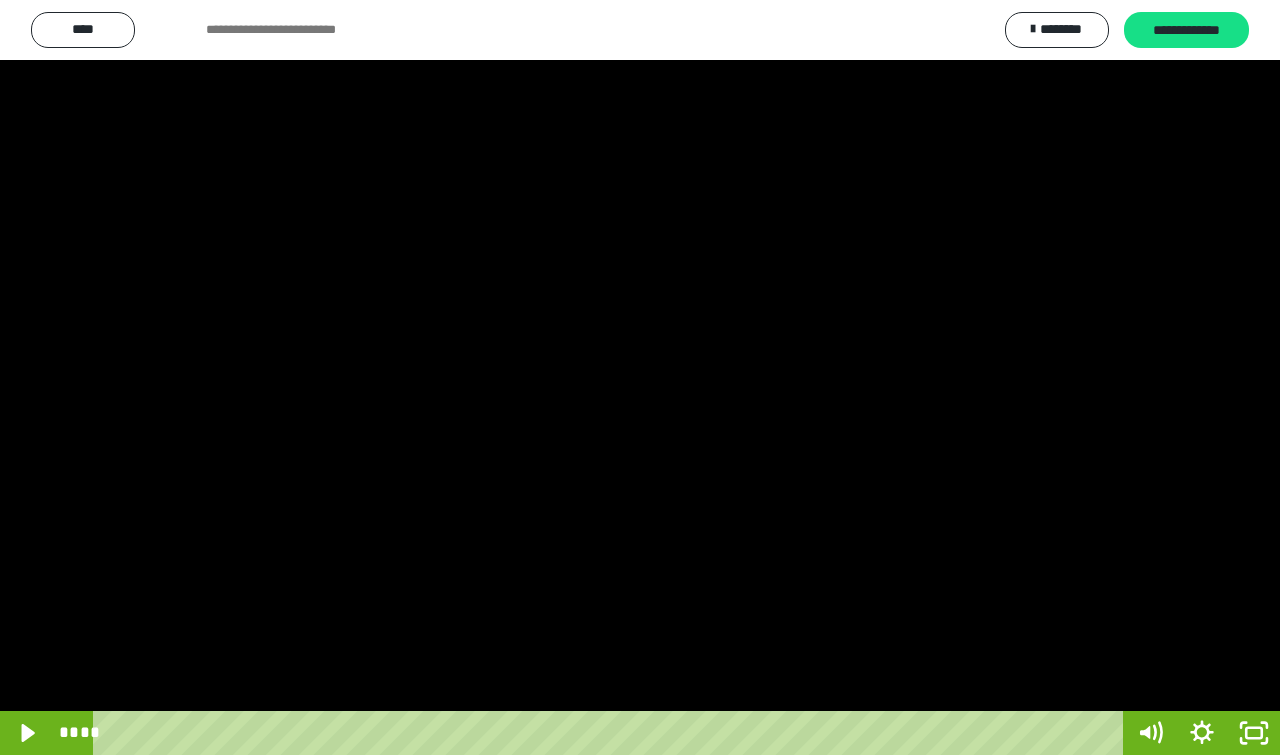 click at bounding box center (640, 377) 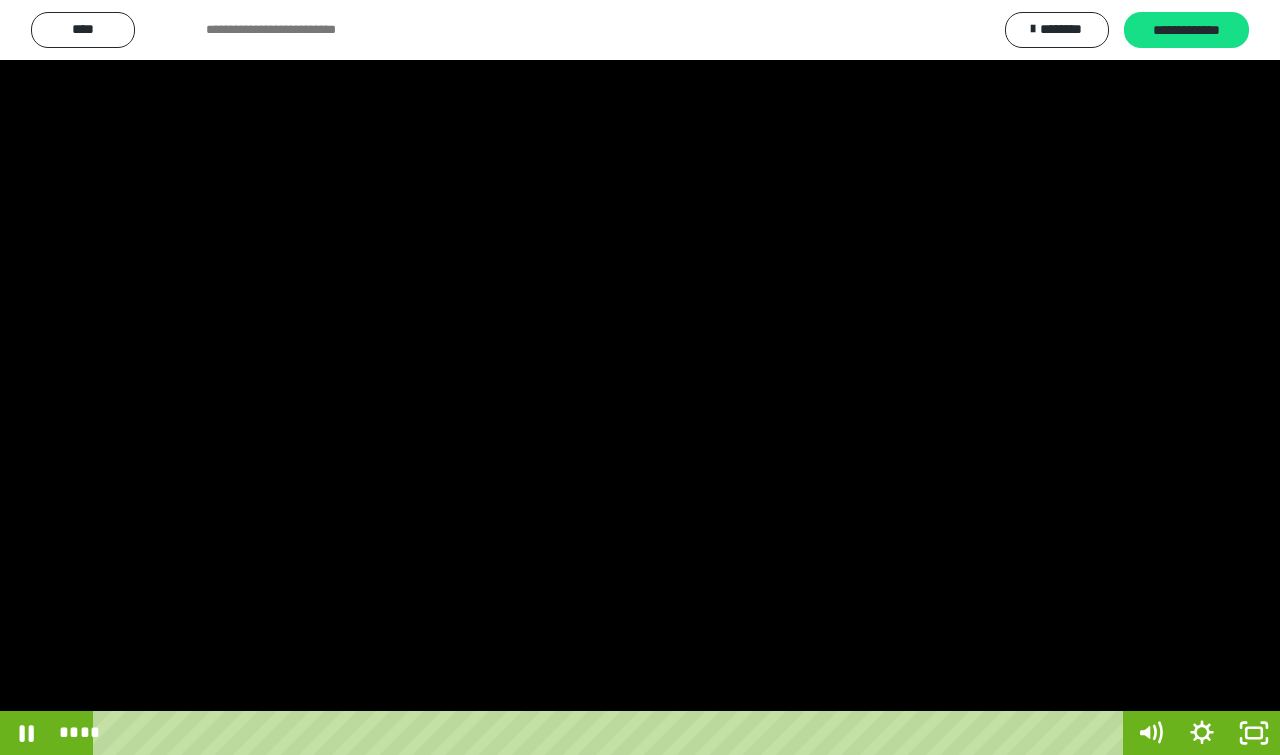 click at bounding box center [640, 377] 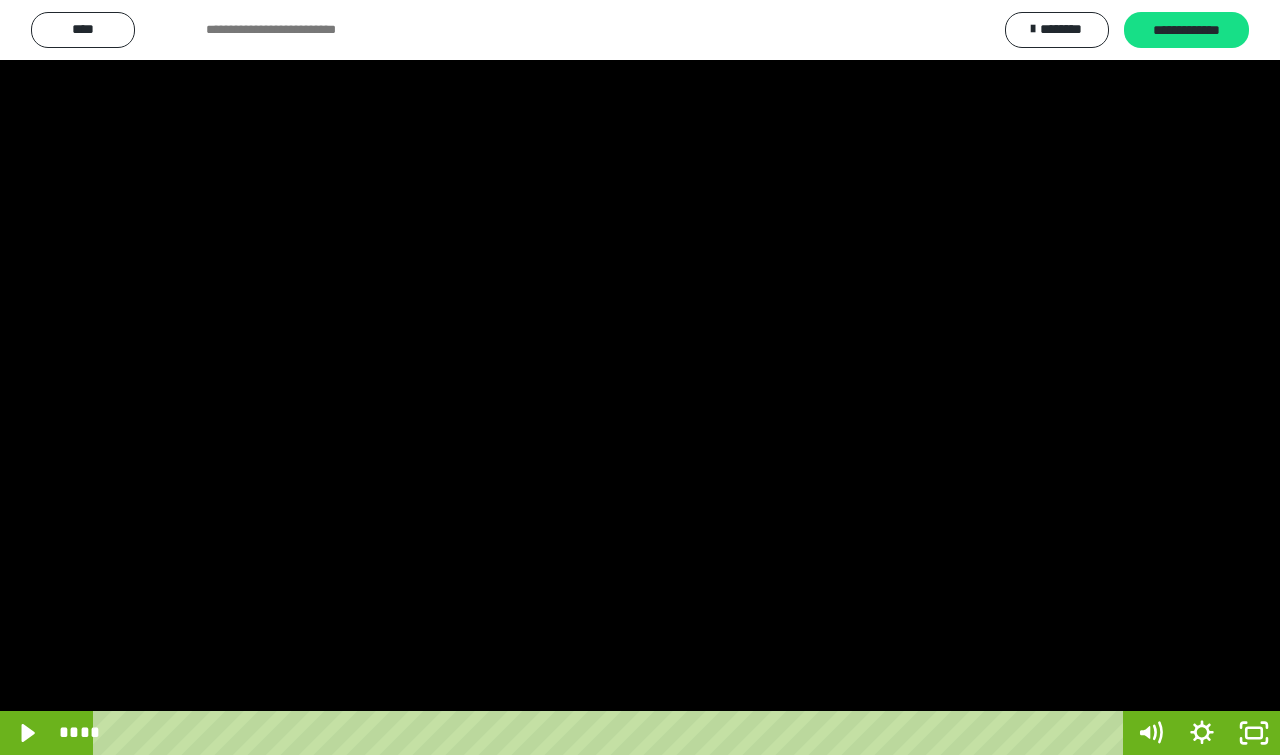 click at bounding box center (640, 377) 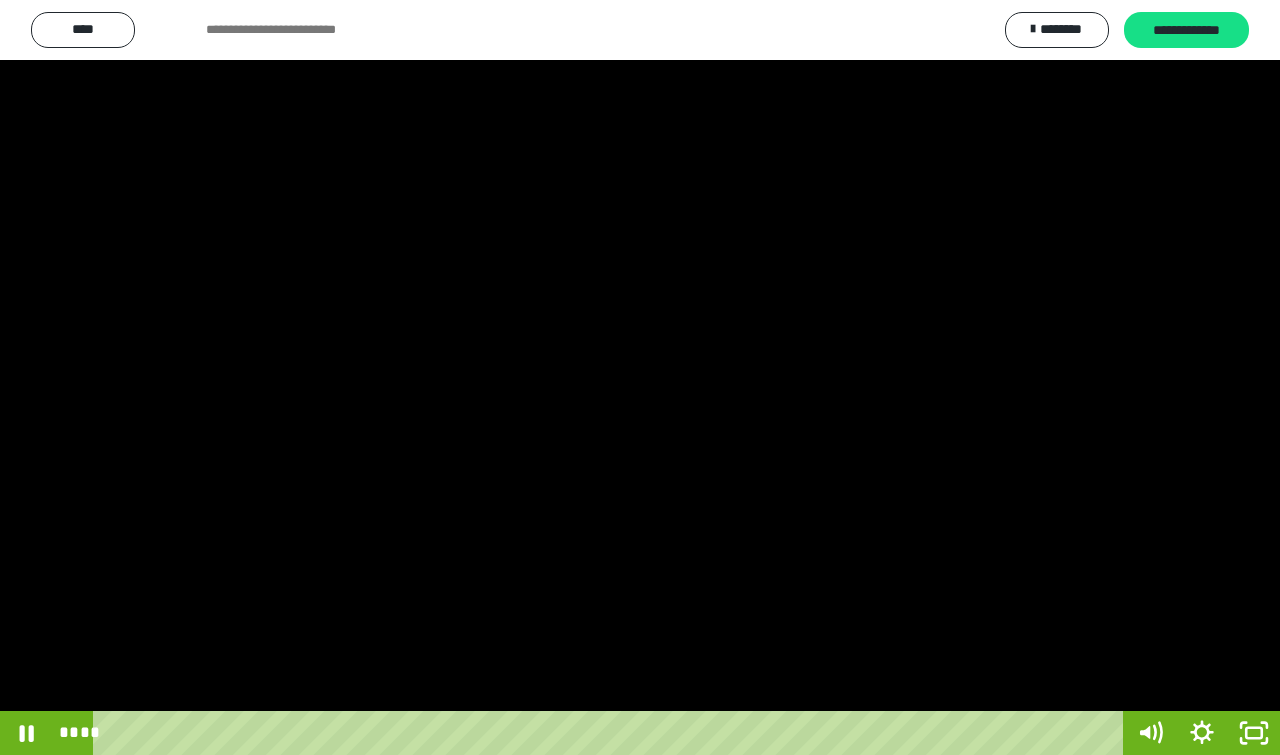 click at bounding box center (640, 377) 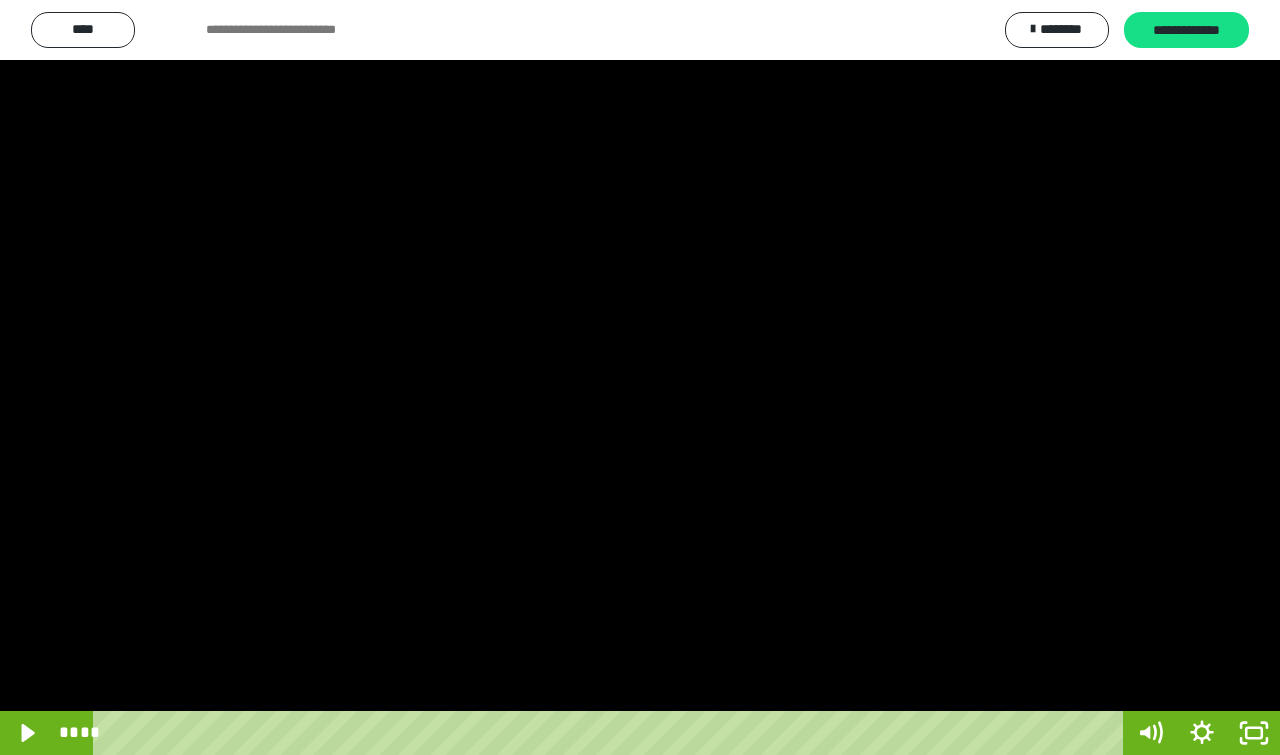 click at bounding box center [640, 377] 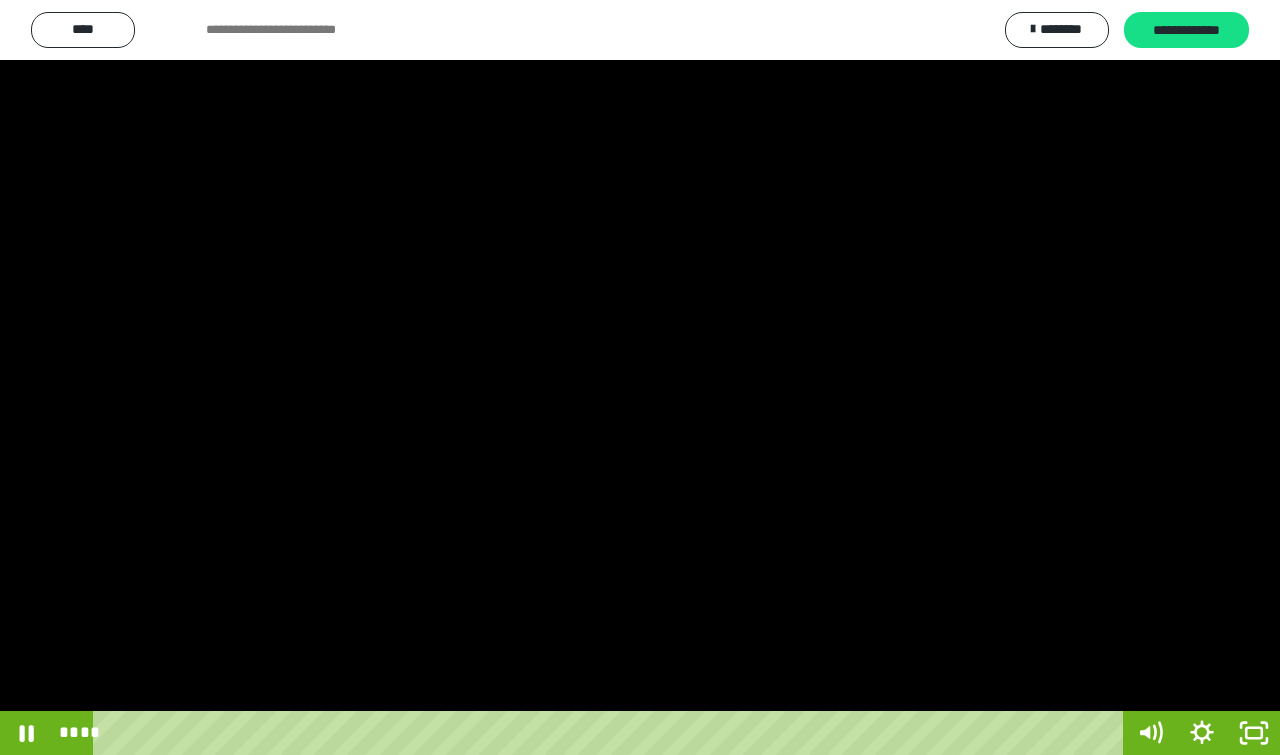 click at bounding box center (640, 377) 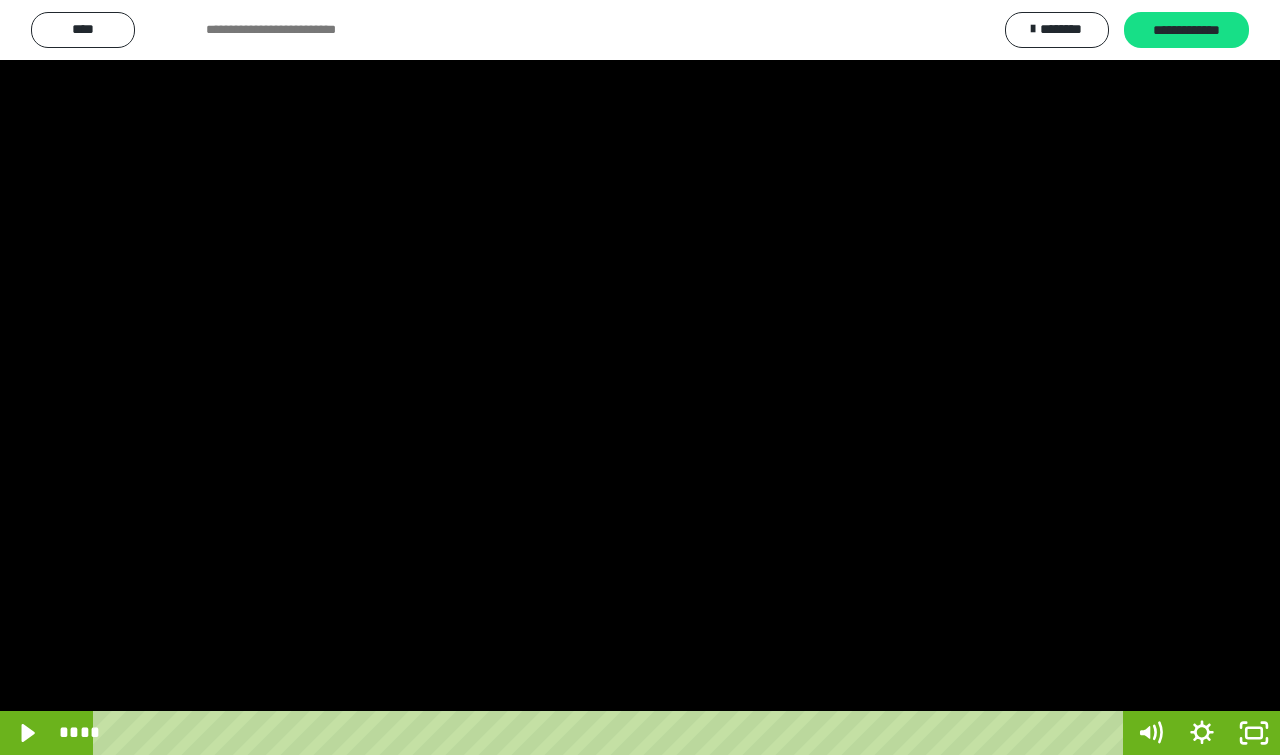 click at bounding box center (640, 377) 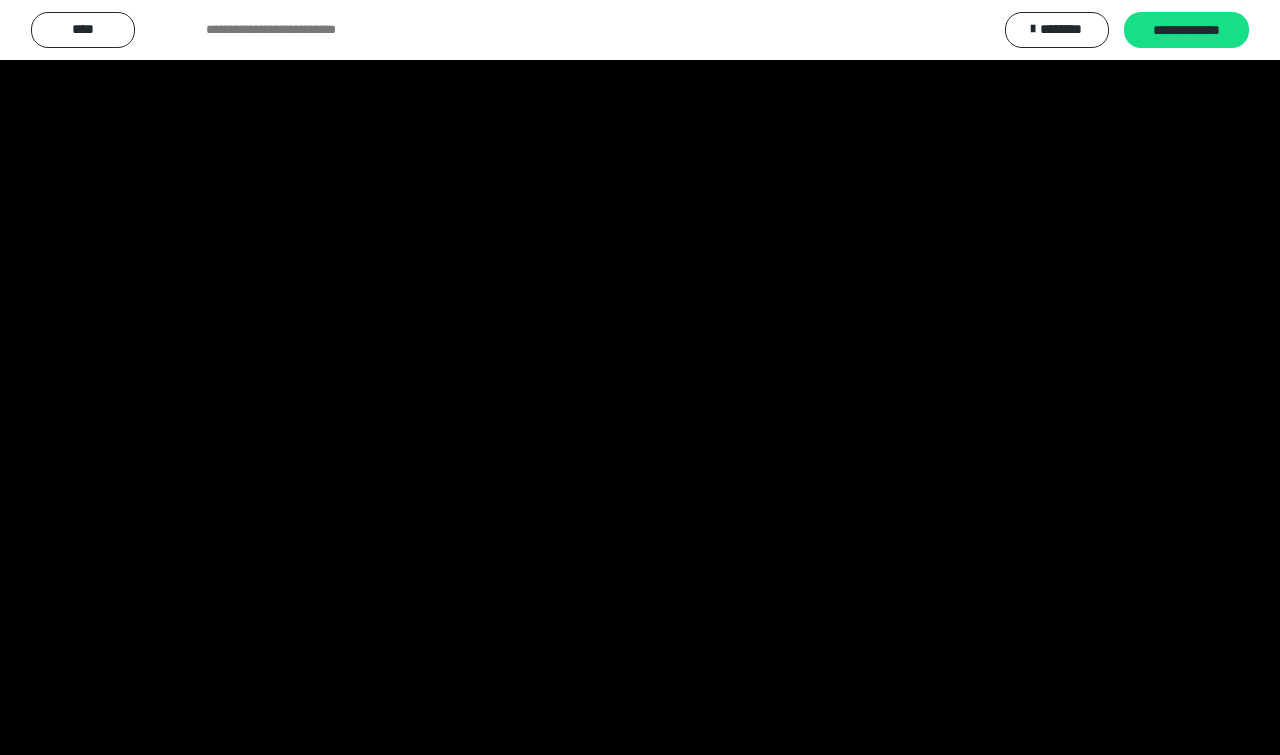 click at bounding box center (640, 377) 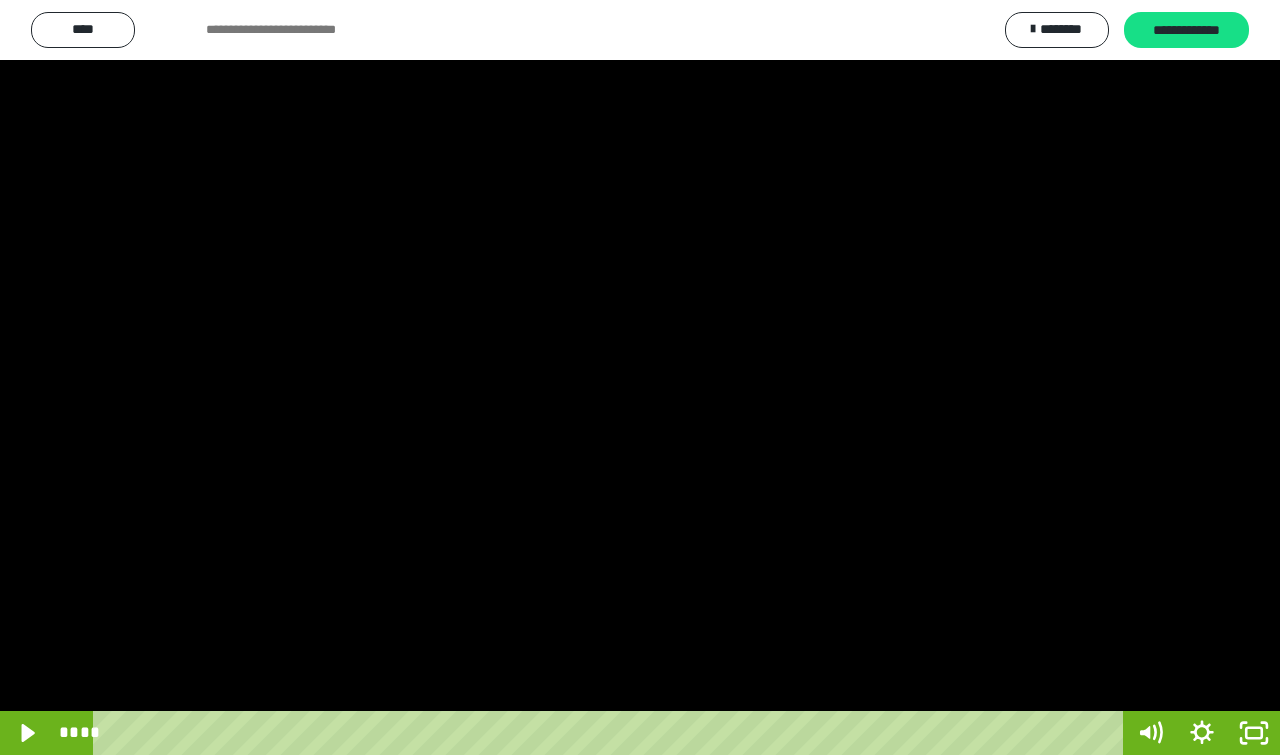 click at bounding box center (640, 377) 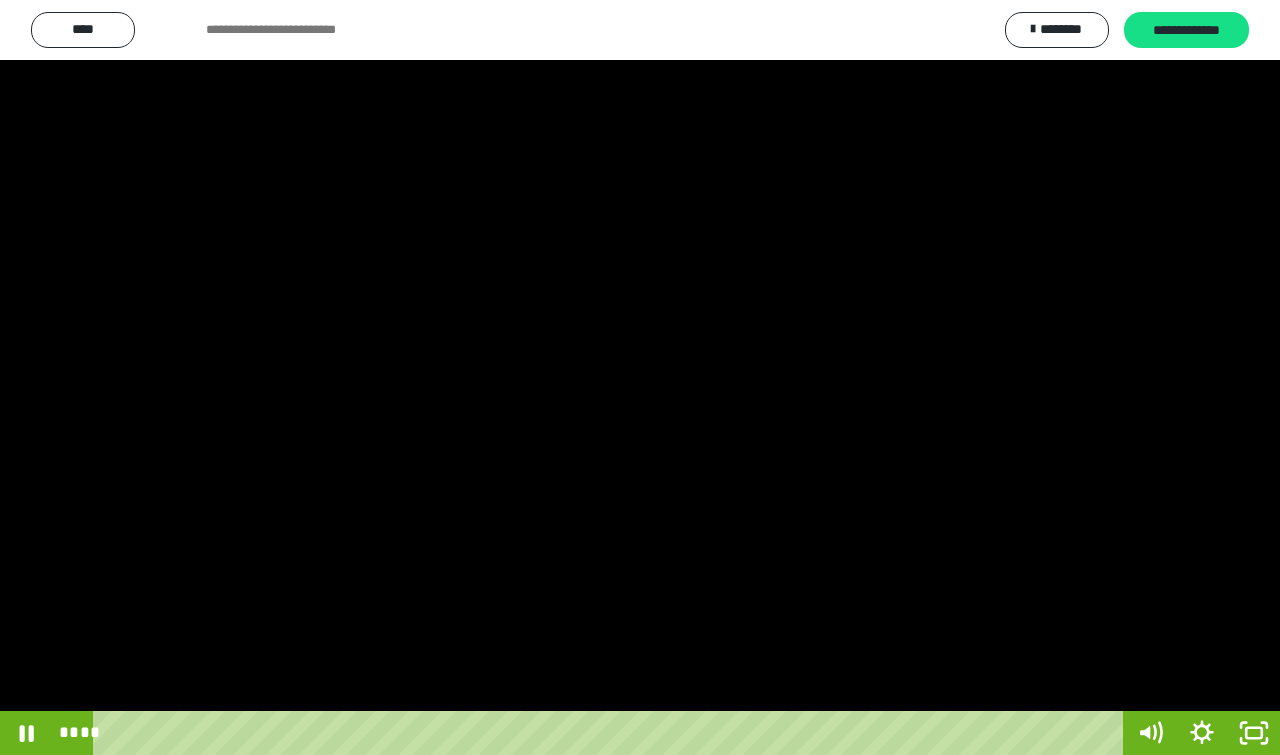 click at bounding box center [640, 377] 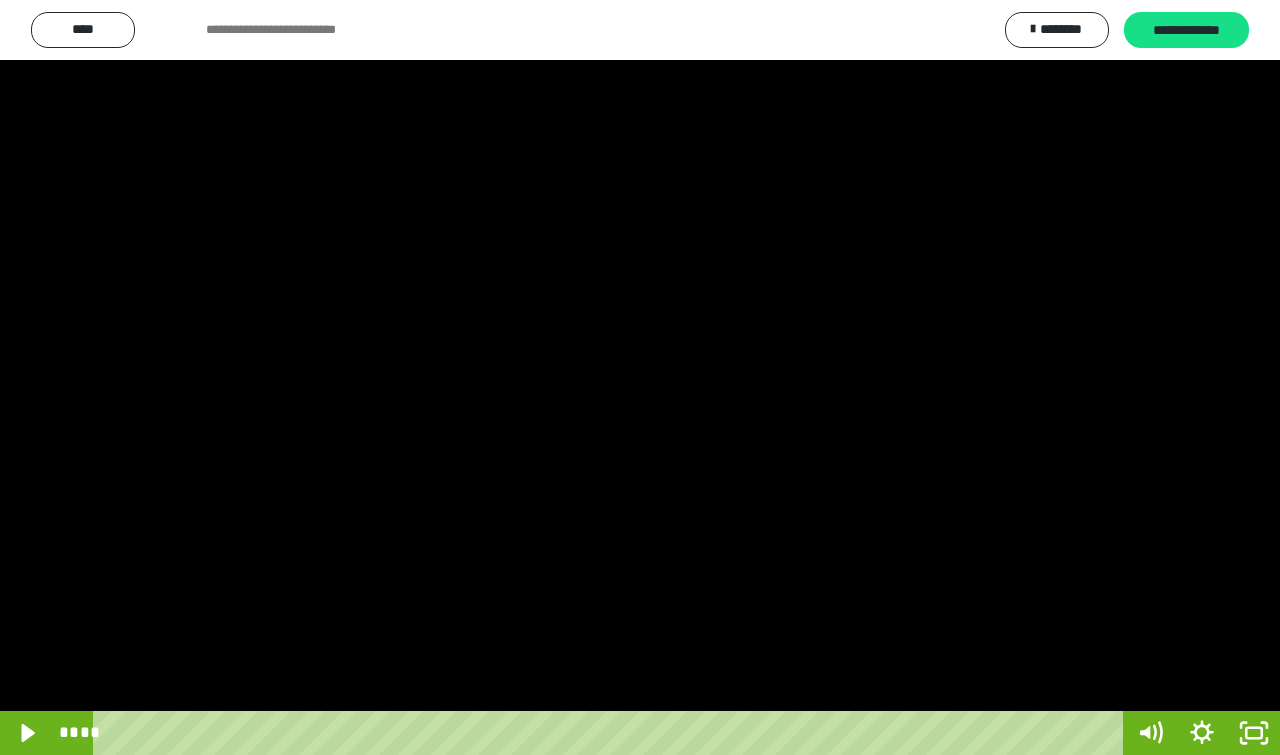 click at bounding box center (640, 377) 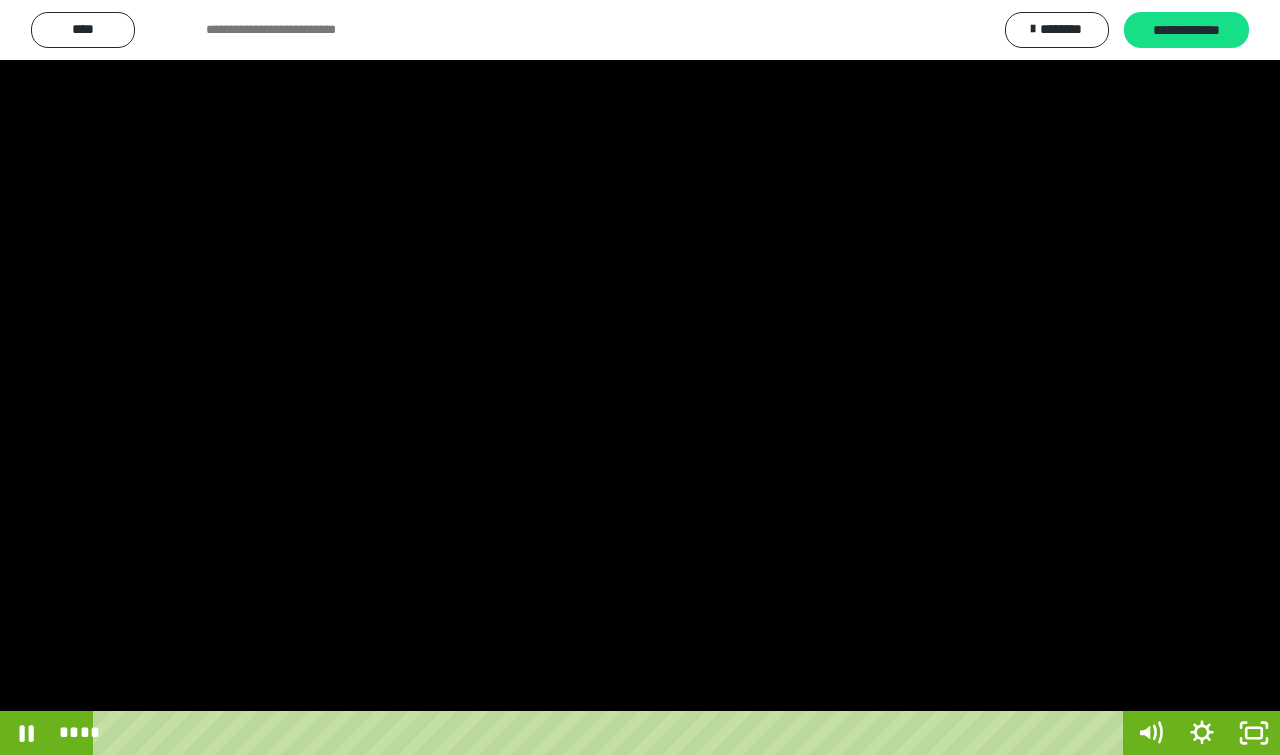 click at bounding box center (640, 377) 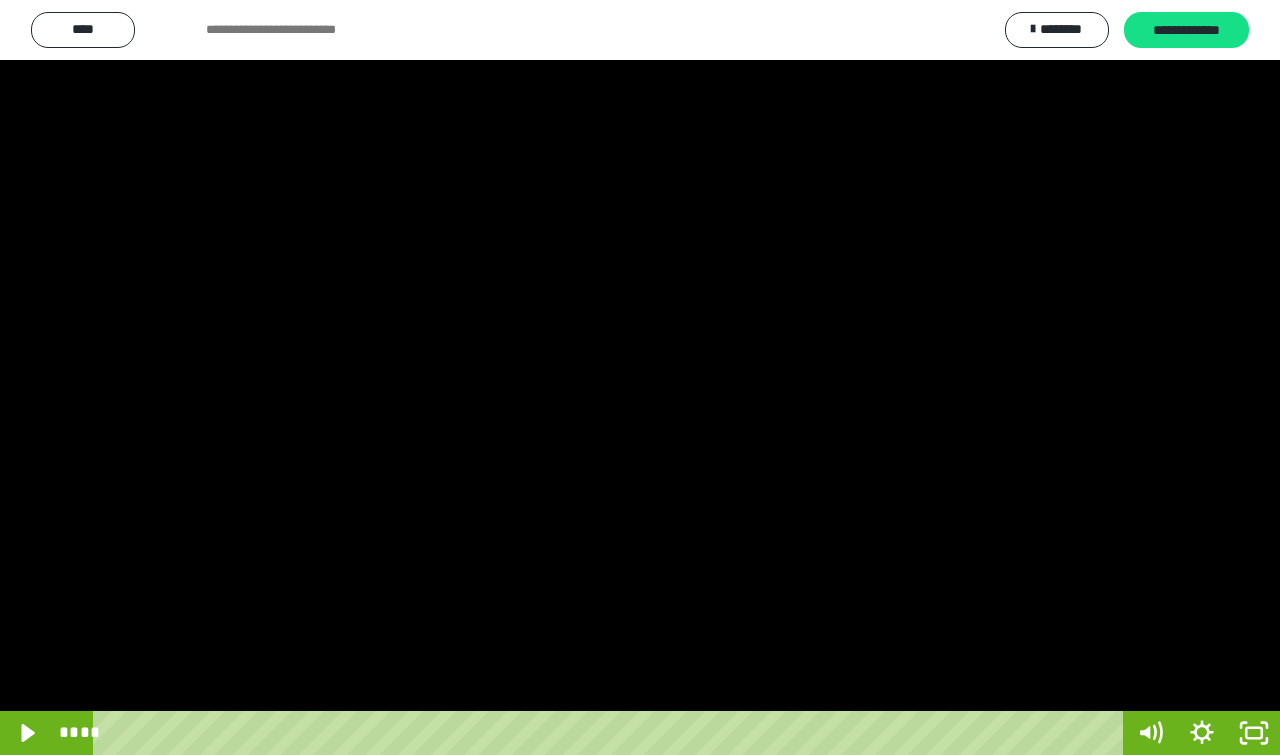 click at bounding box center [640, 377] 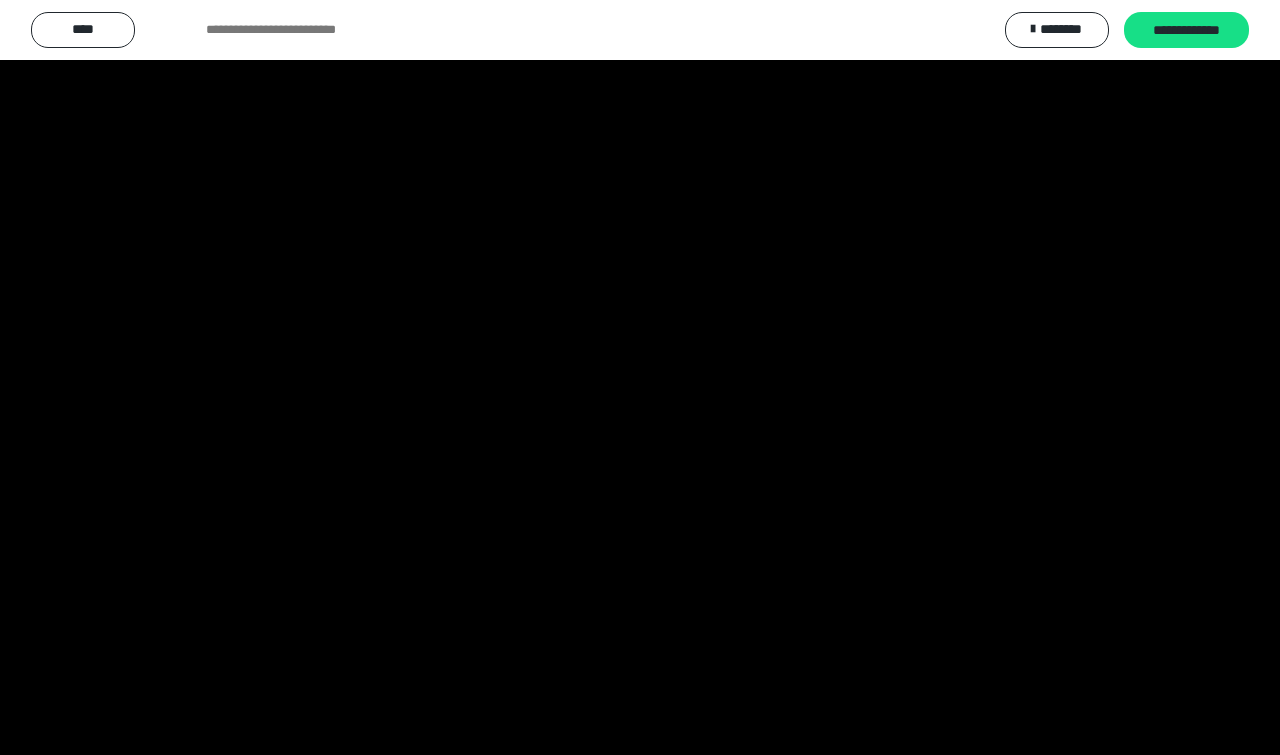 click at bounding box center (640, 377) 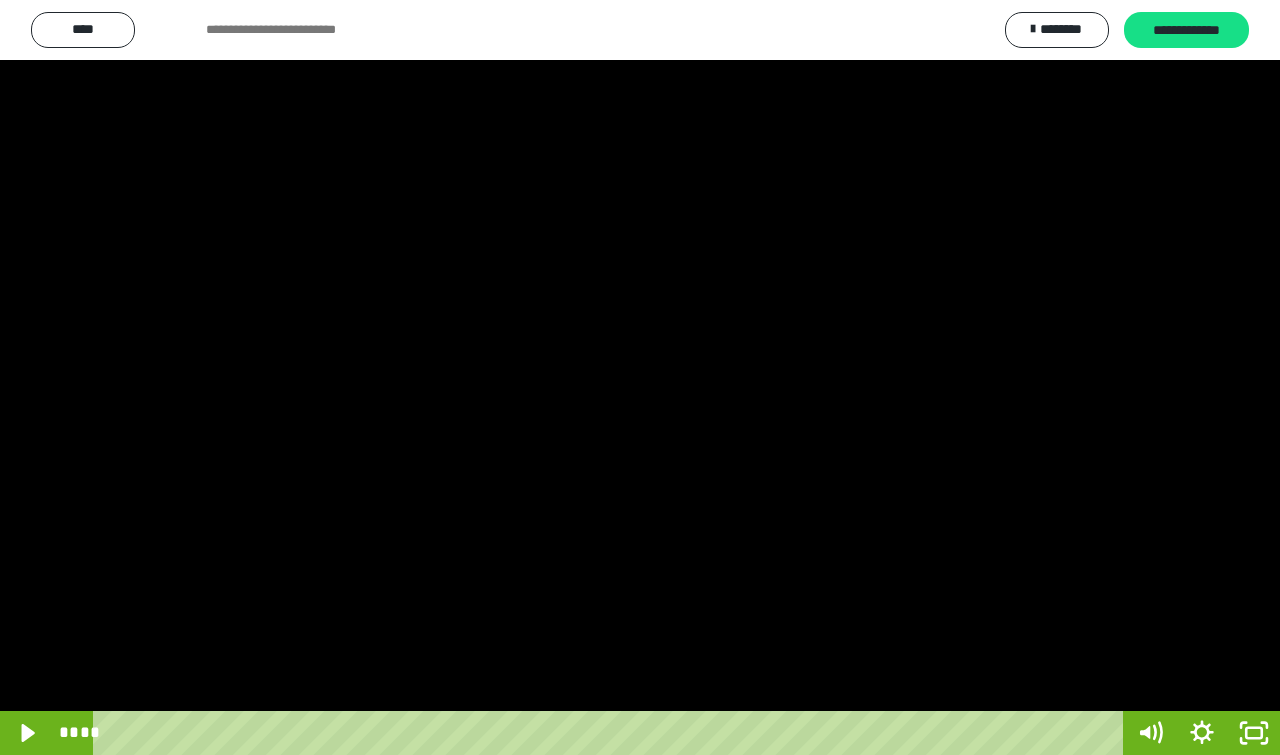 drag, startPoint x: 747, startPoint y: 195, endPoint x: 758, endPoint y: 191, distance: 11.7046995 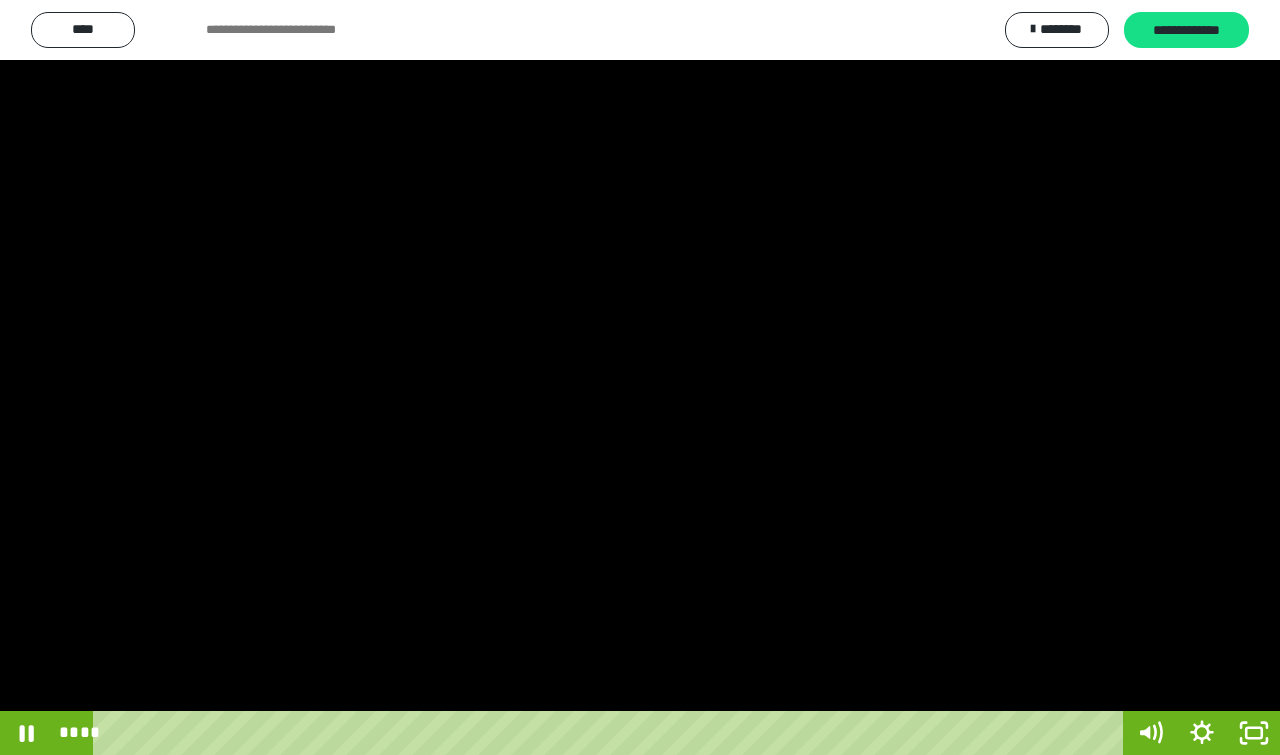click at bounding box center (640, 377) 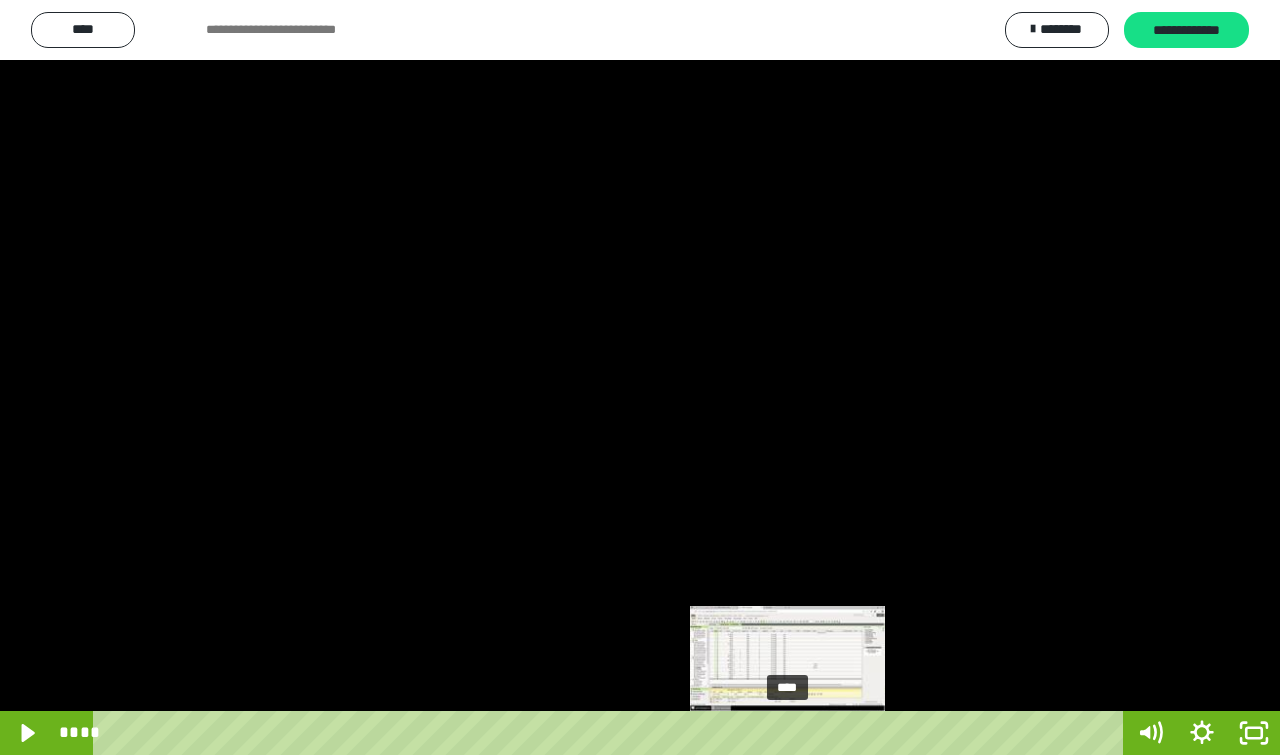 click on "****" at bounding box center [612, 733] 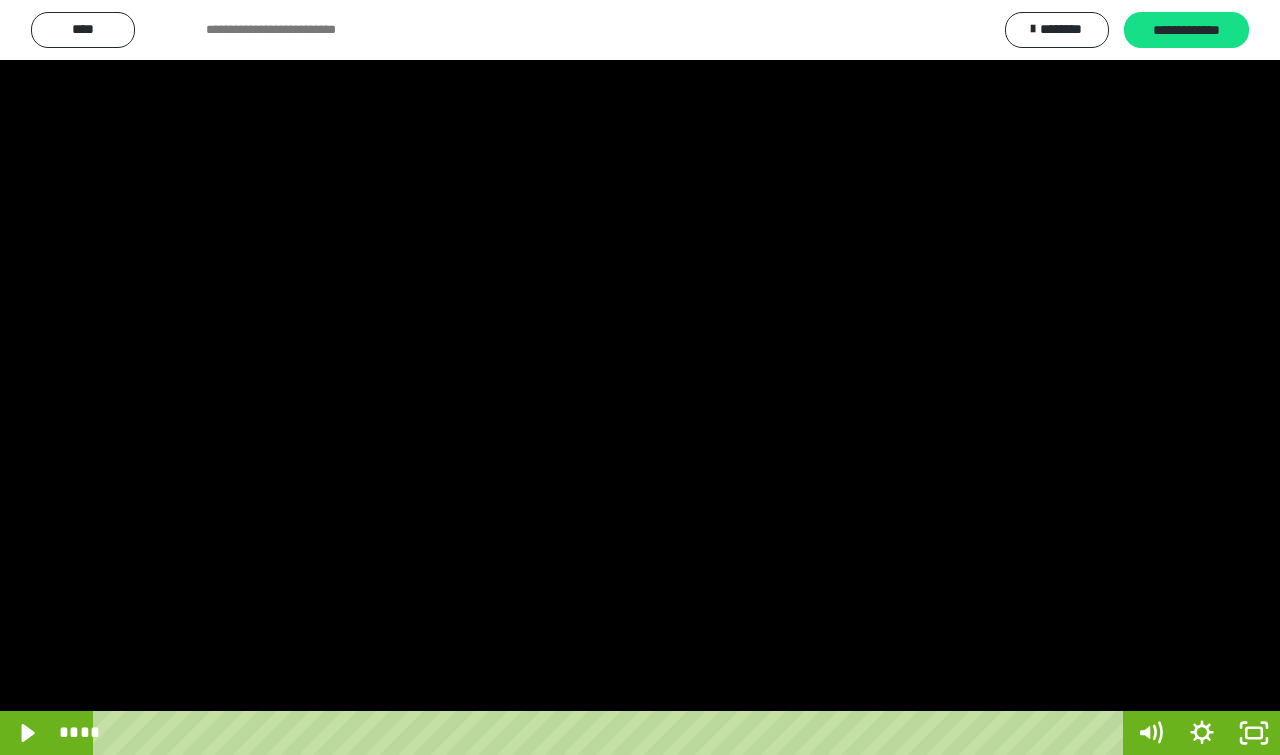 click at bounding box center [640, 377] 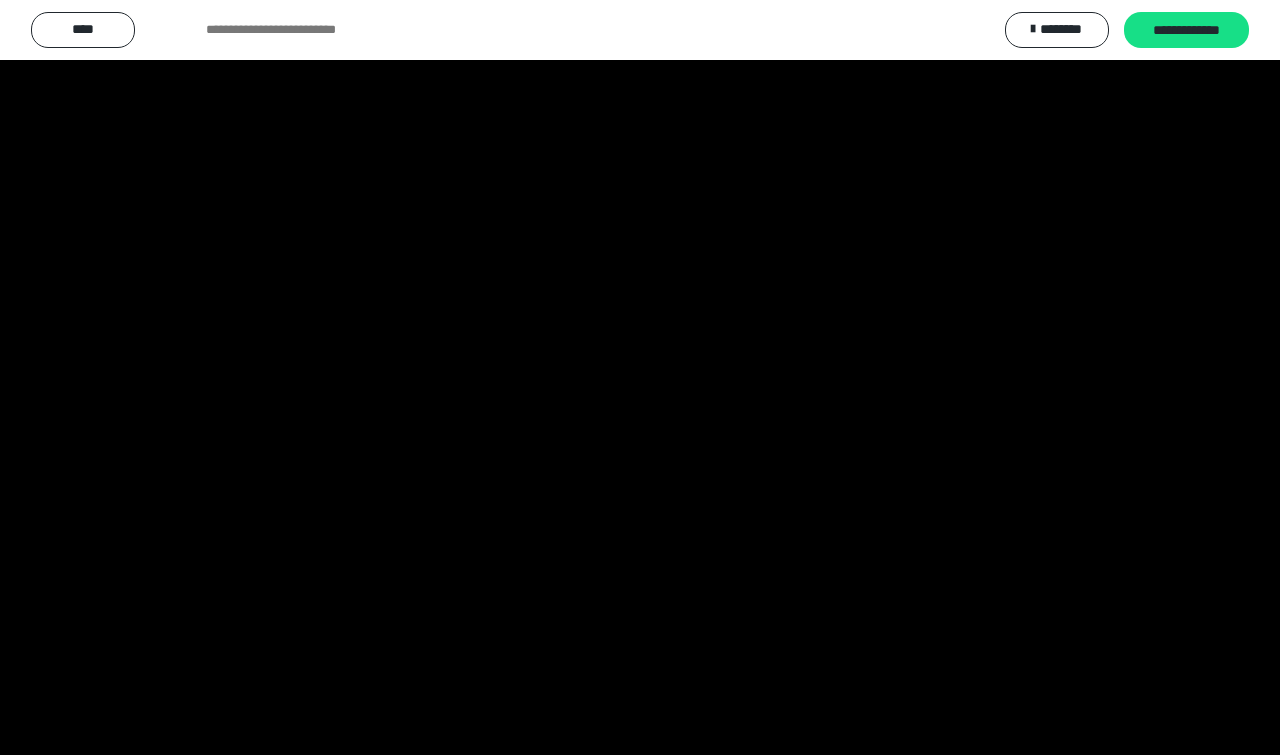 click at bounding box center (640, 377) 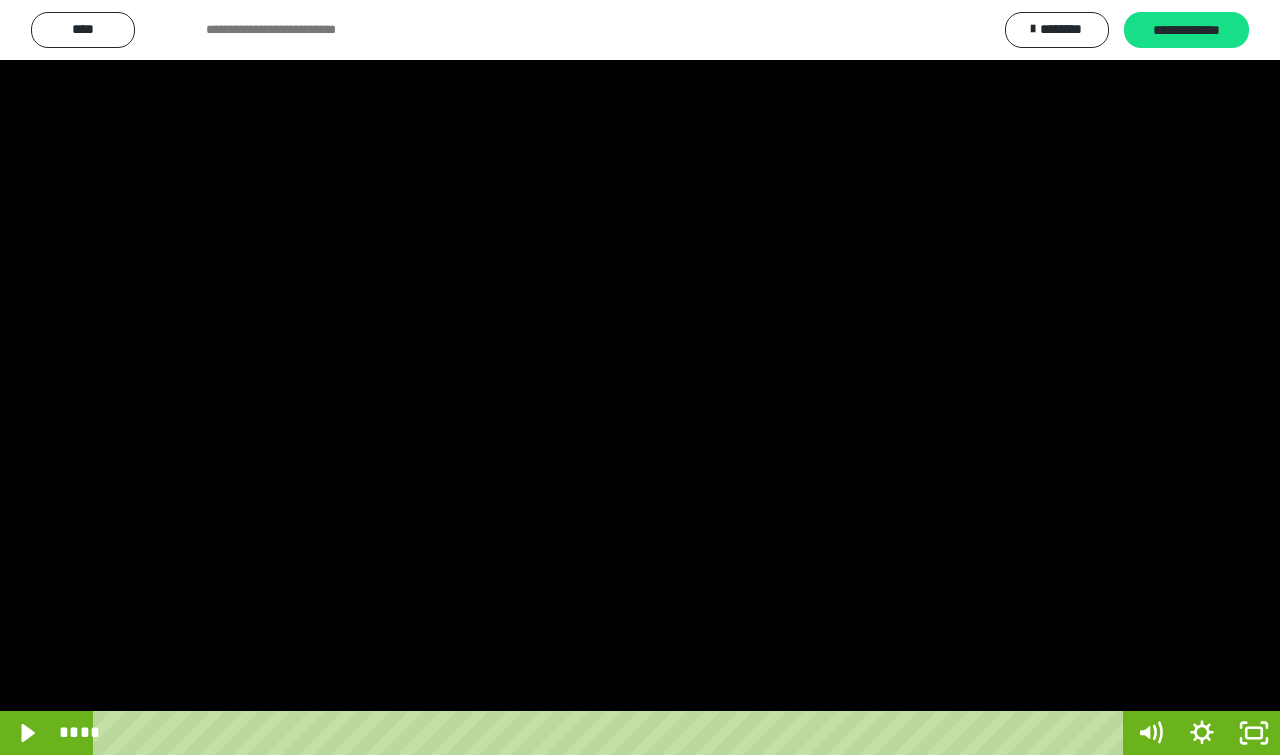click at bounding box center [640, 377] 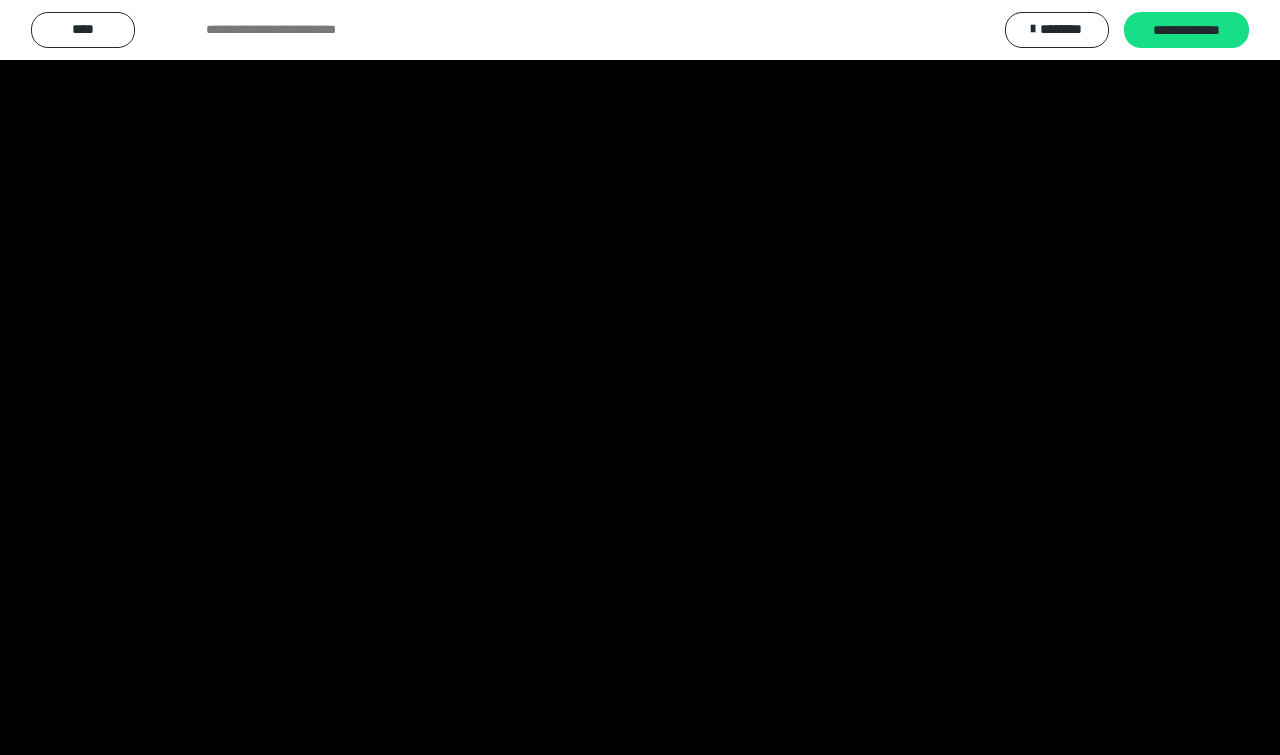 click at bounding box center (640, 377) 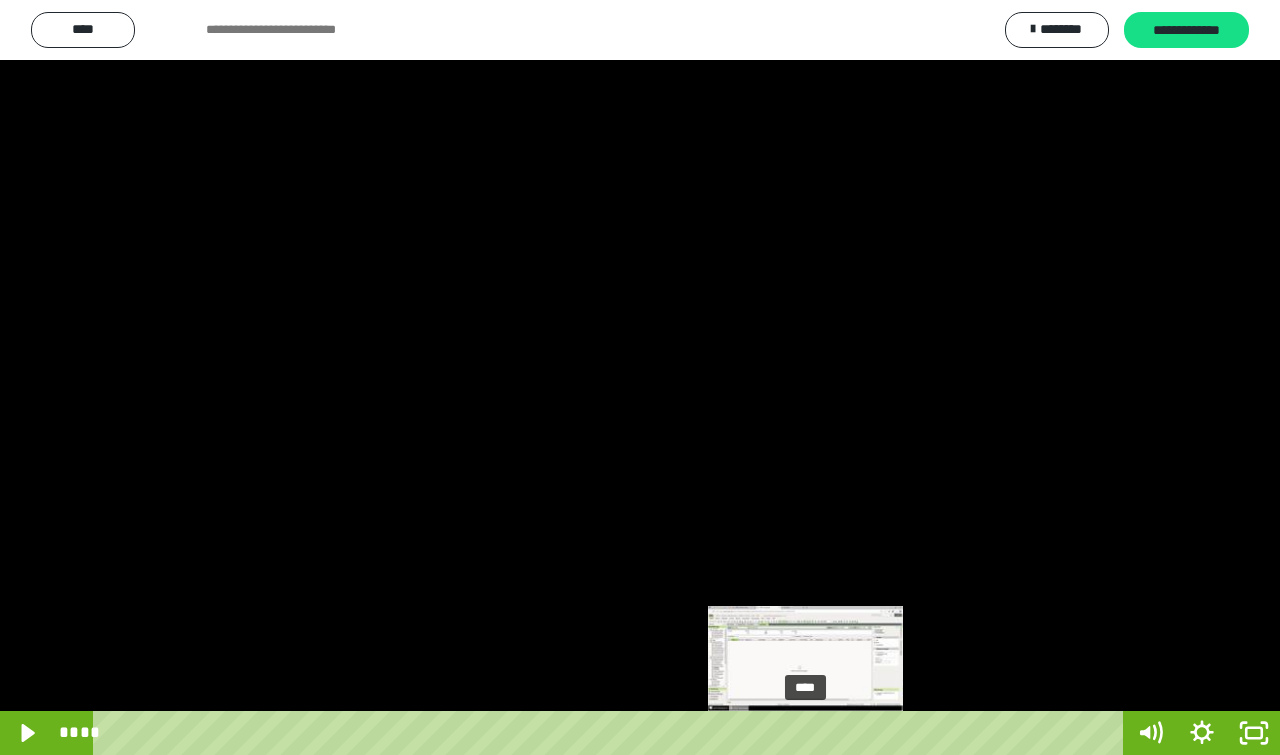 click on "****" at bounding box center (612, 733) 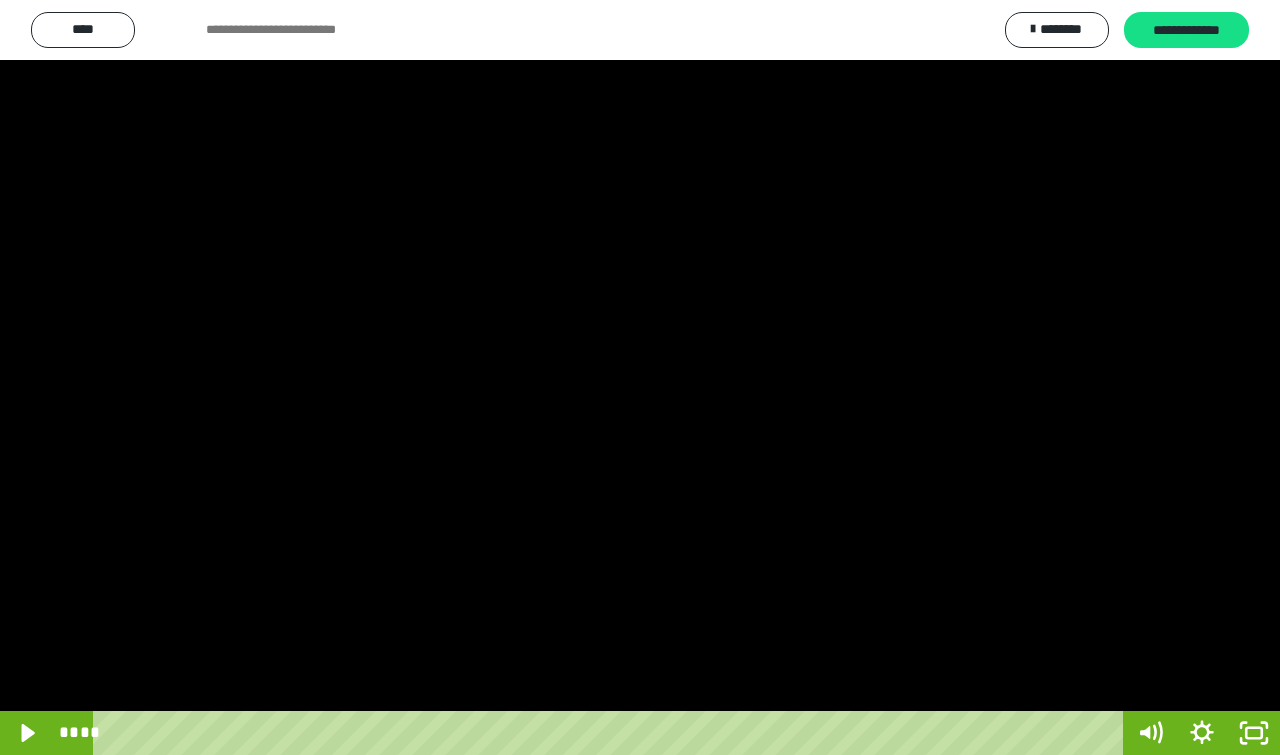 click at bounding box center (640, 377) 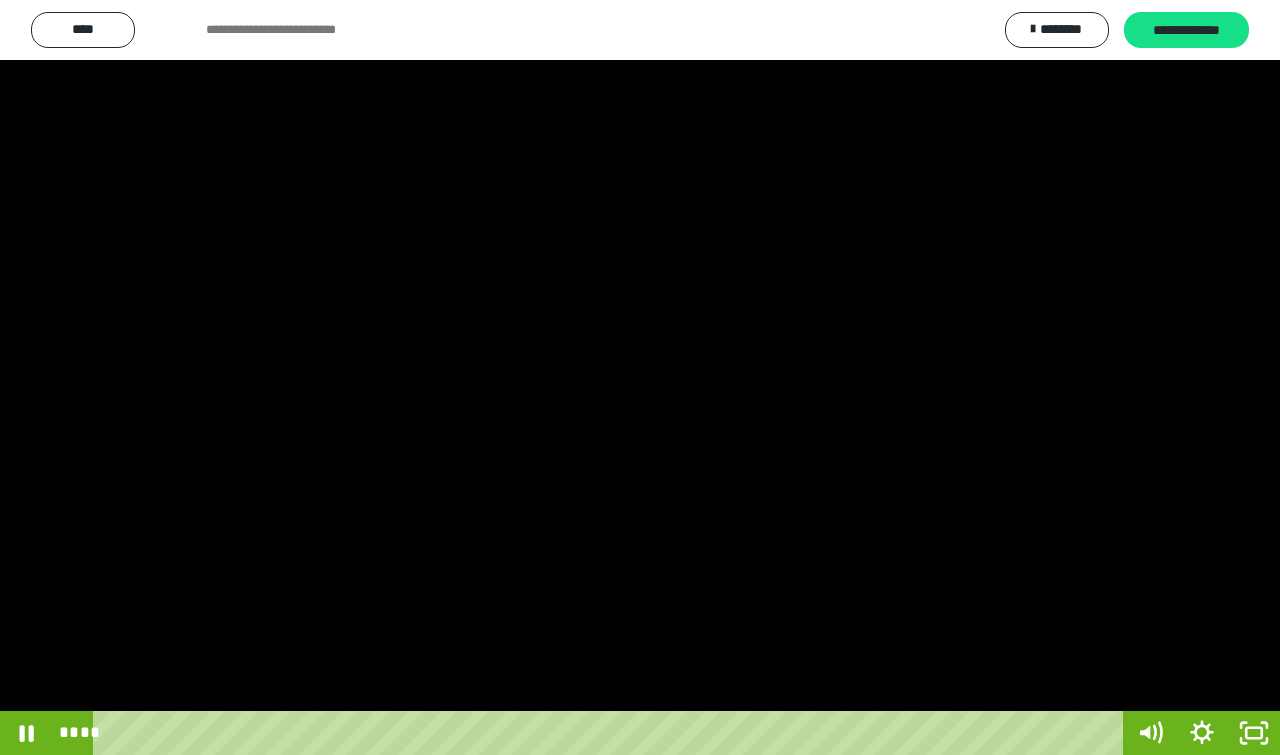 click at bounding box center [640, 377] 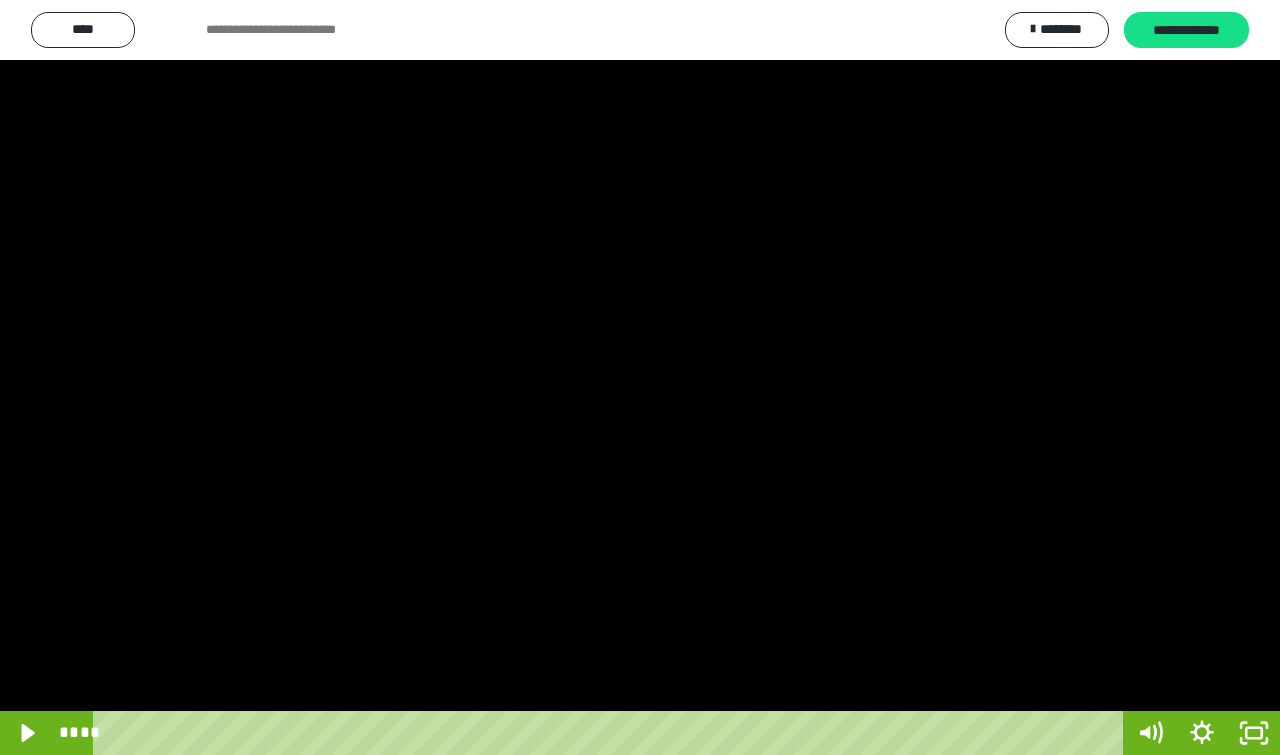 click at bounding box center (640, 377) 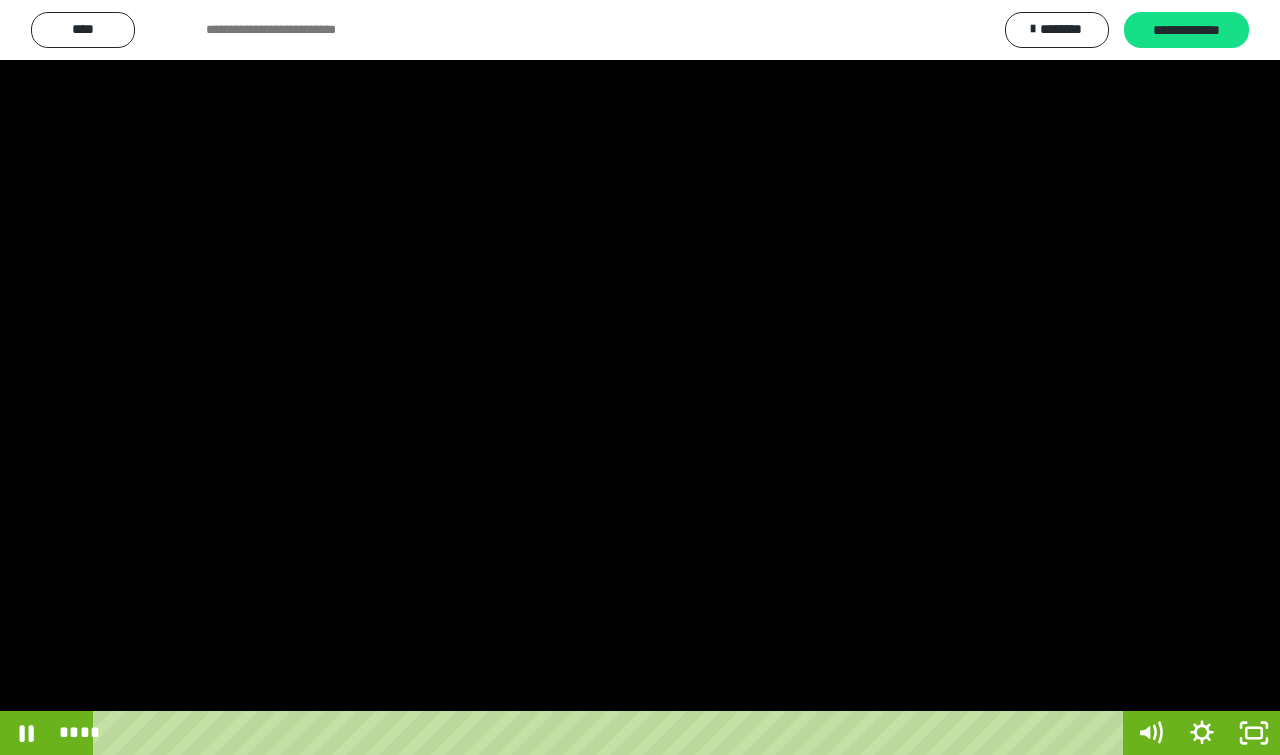 click at bounding box center [640, 377] 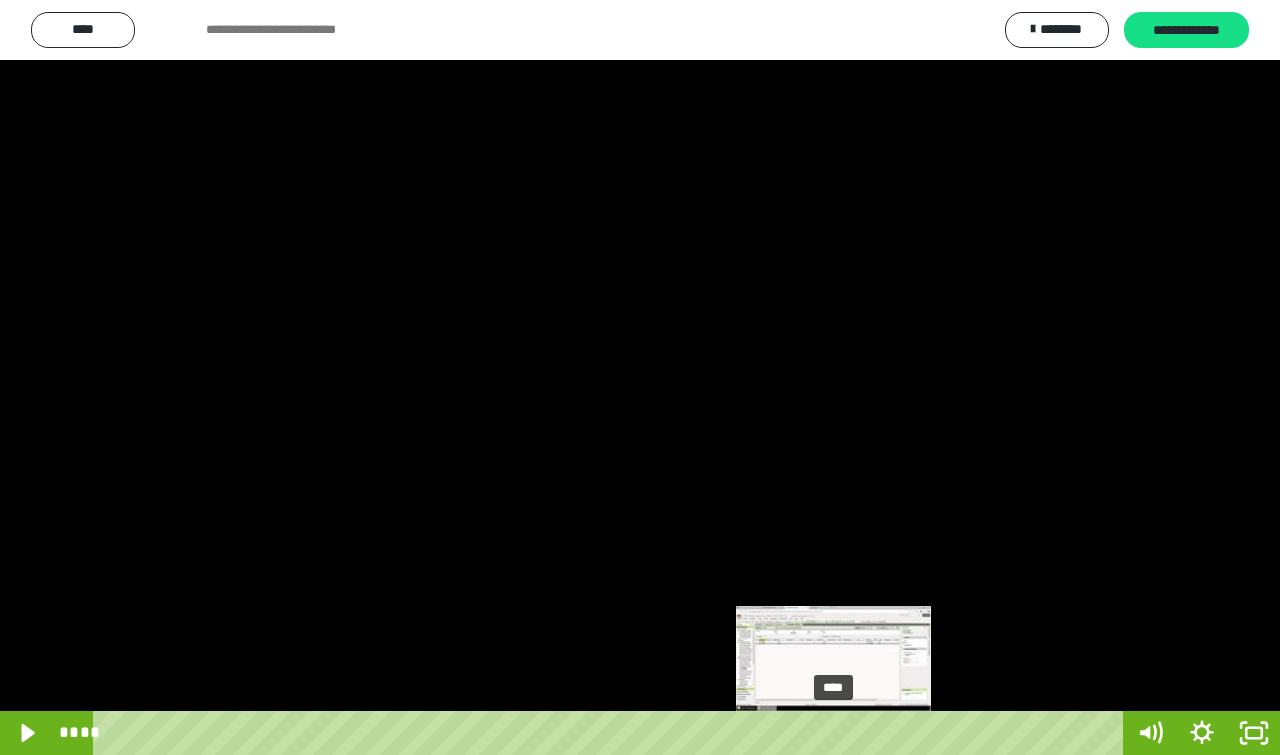 click on "****" at bounding box center [612, 733] 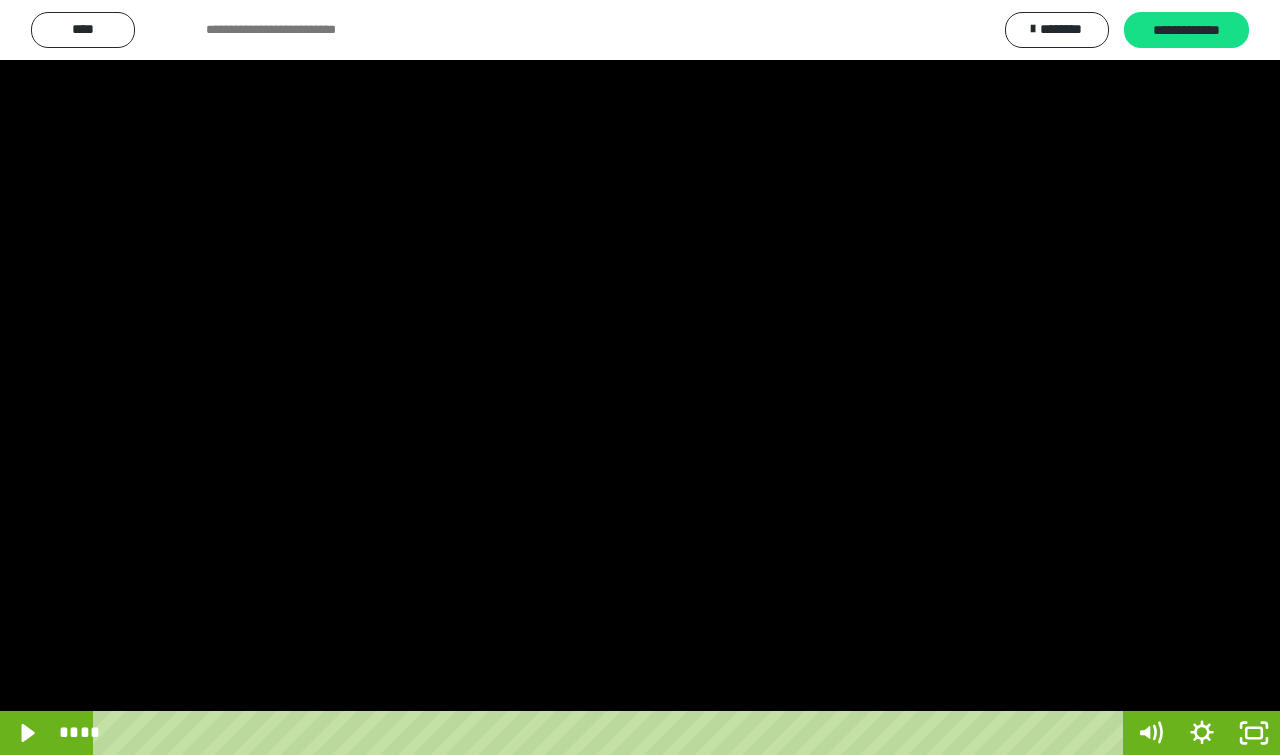click at bounding box center [640, 377] 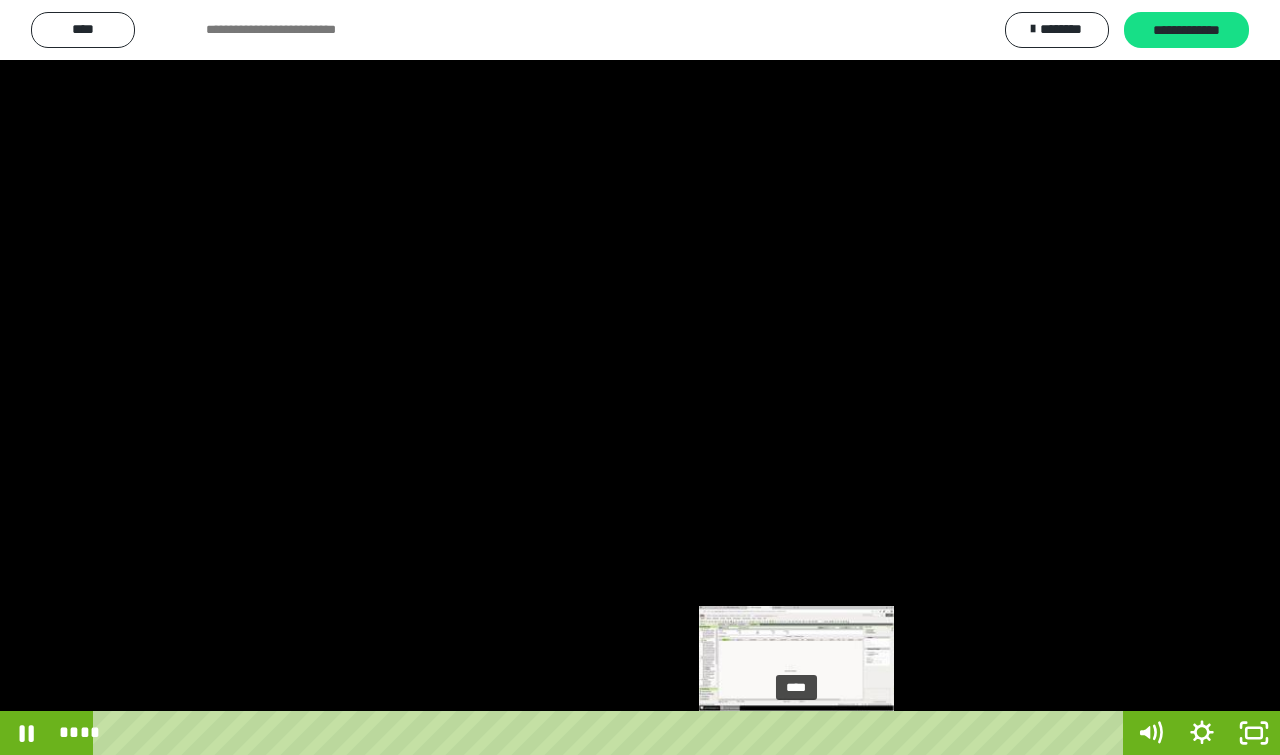 click on "****" at bounding box center (612, 733) 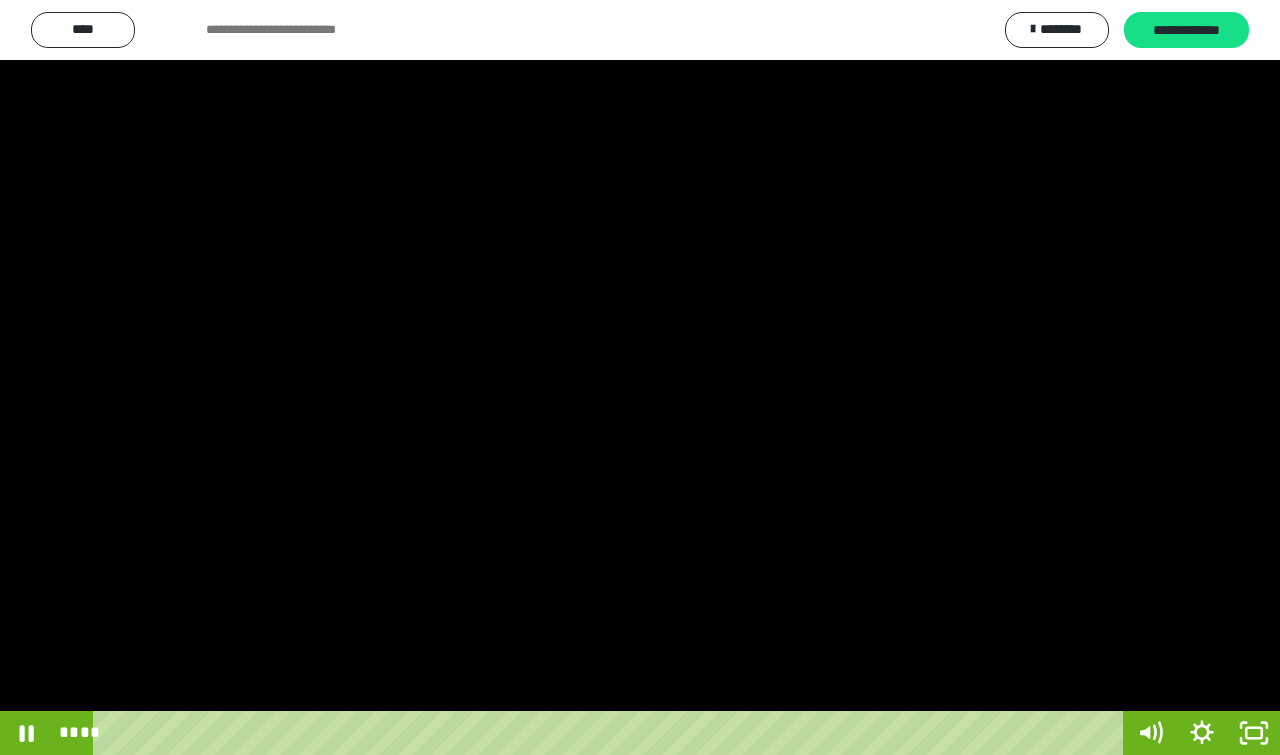 click at bounding box center [640, 377] 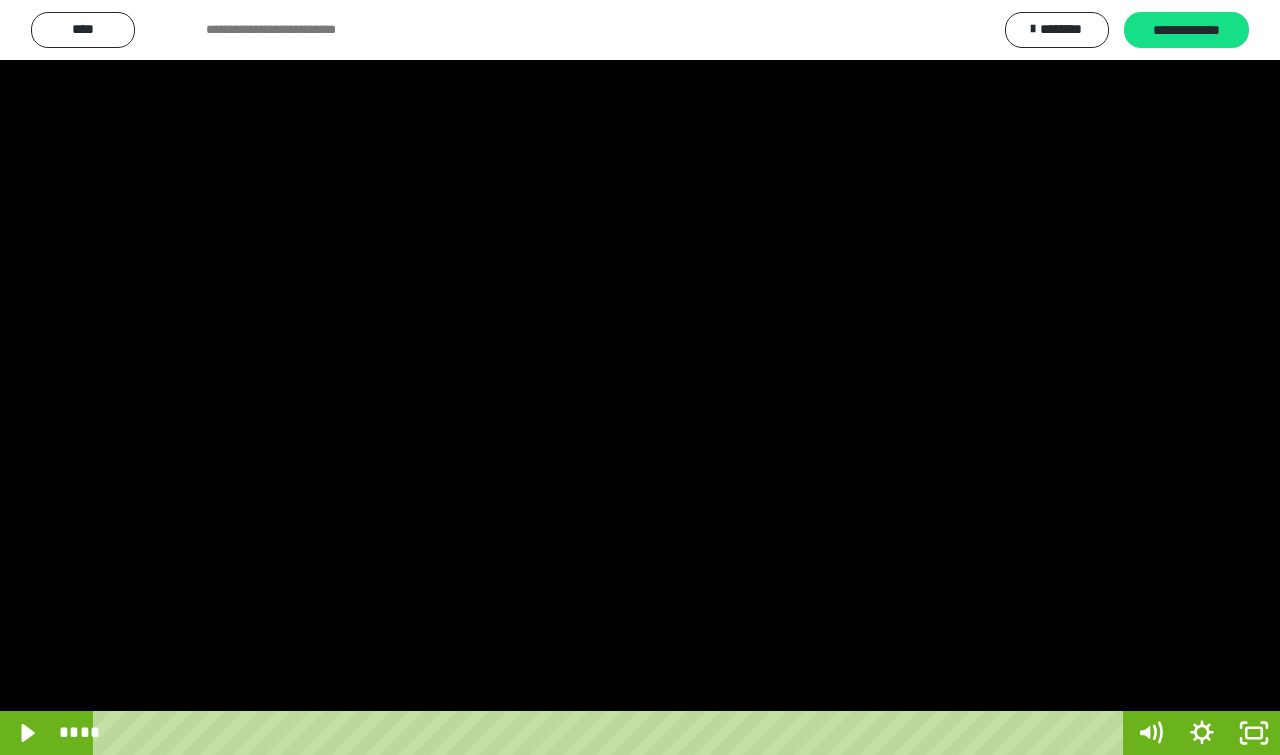 click at bounding box center [640, 377] 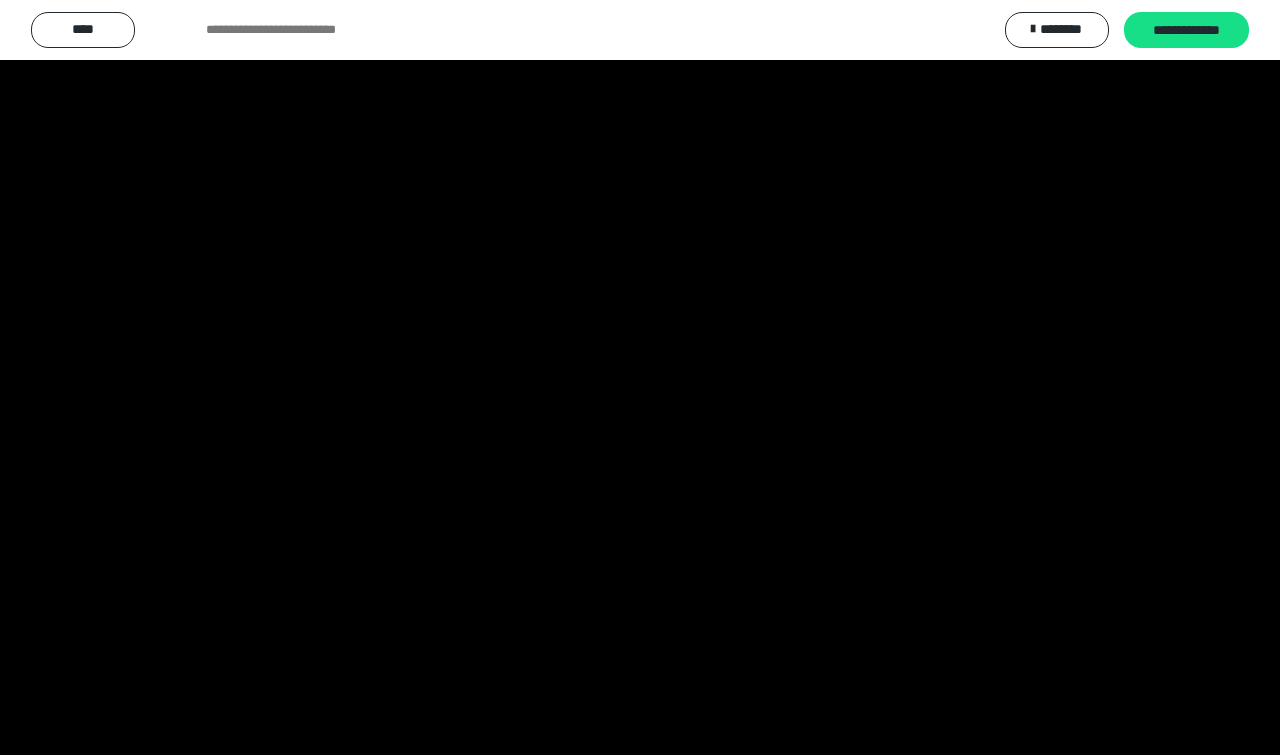 click at bounding box center (640, 377) 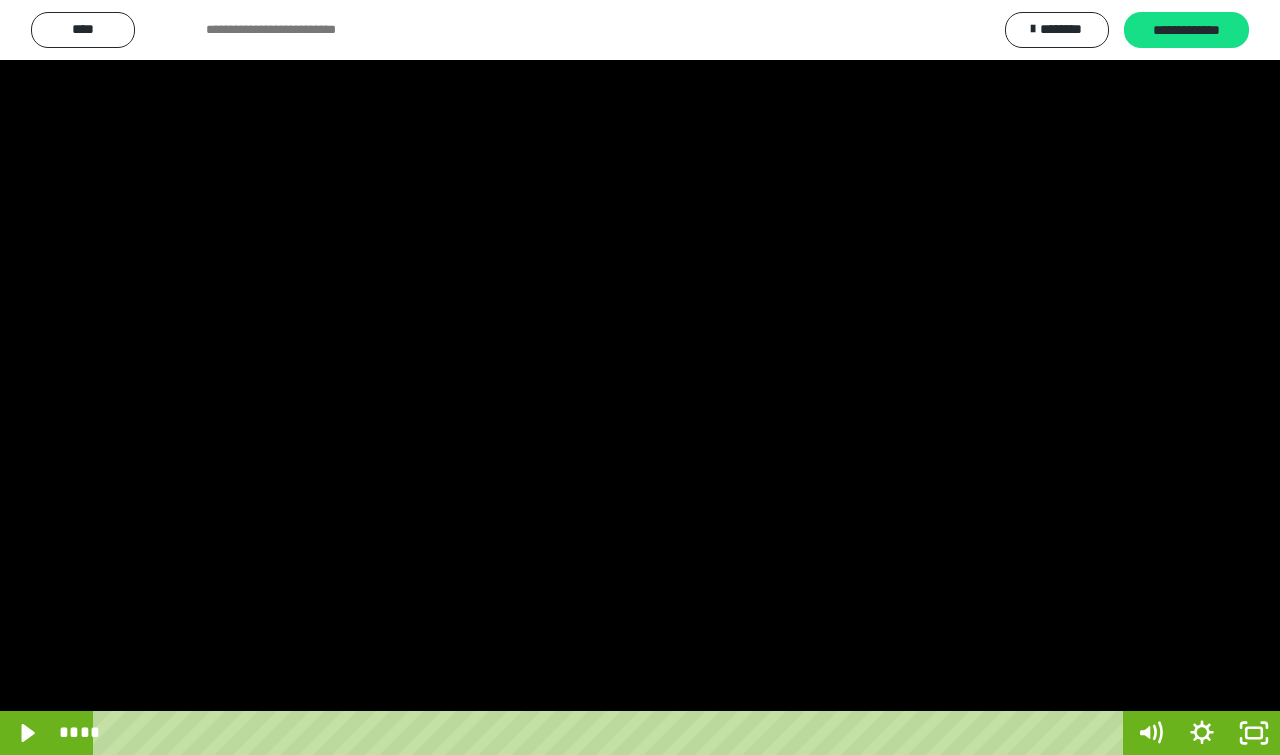 click at bounding box center [640, 377] 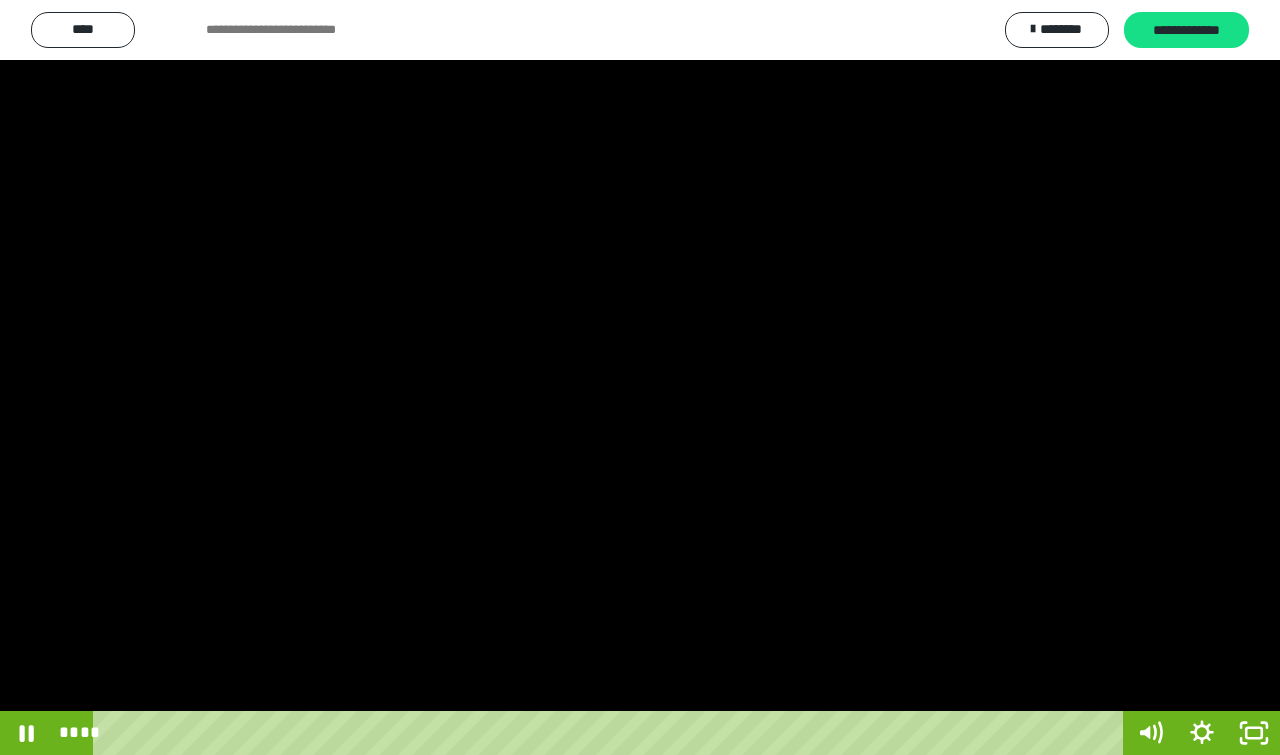 click at bounding box center (640, 377) 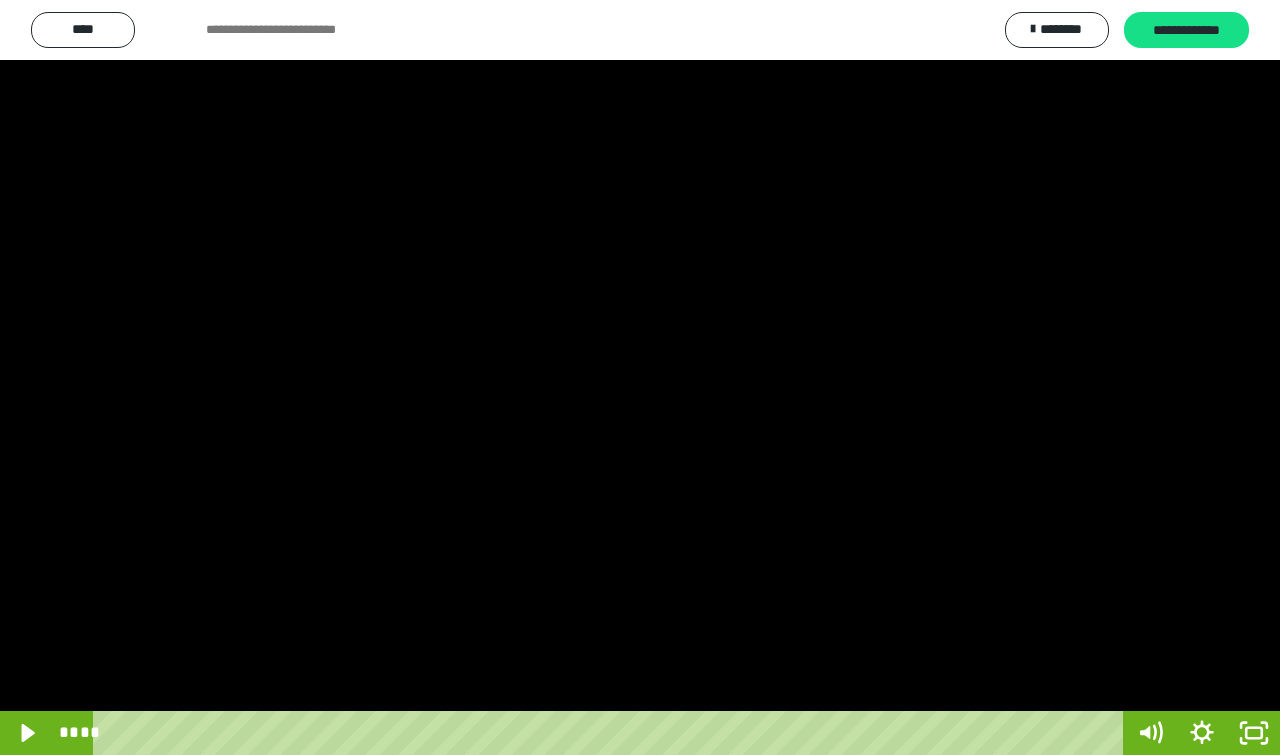 click at bounding box center [640, 377] 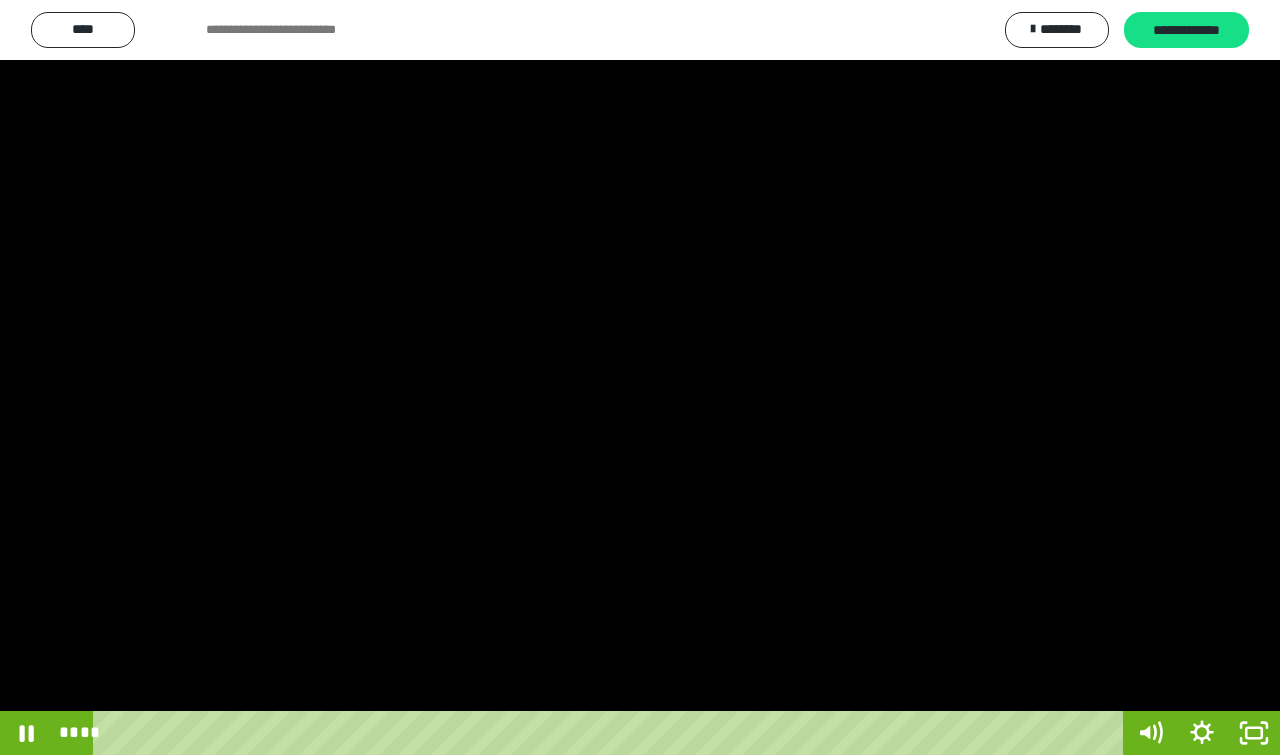 click at bounding box center [640, 377] 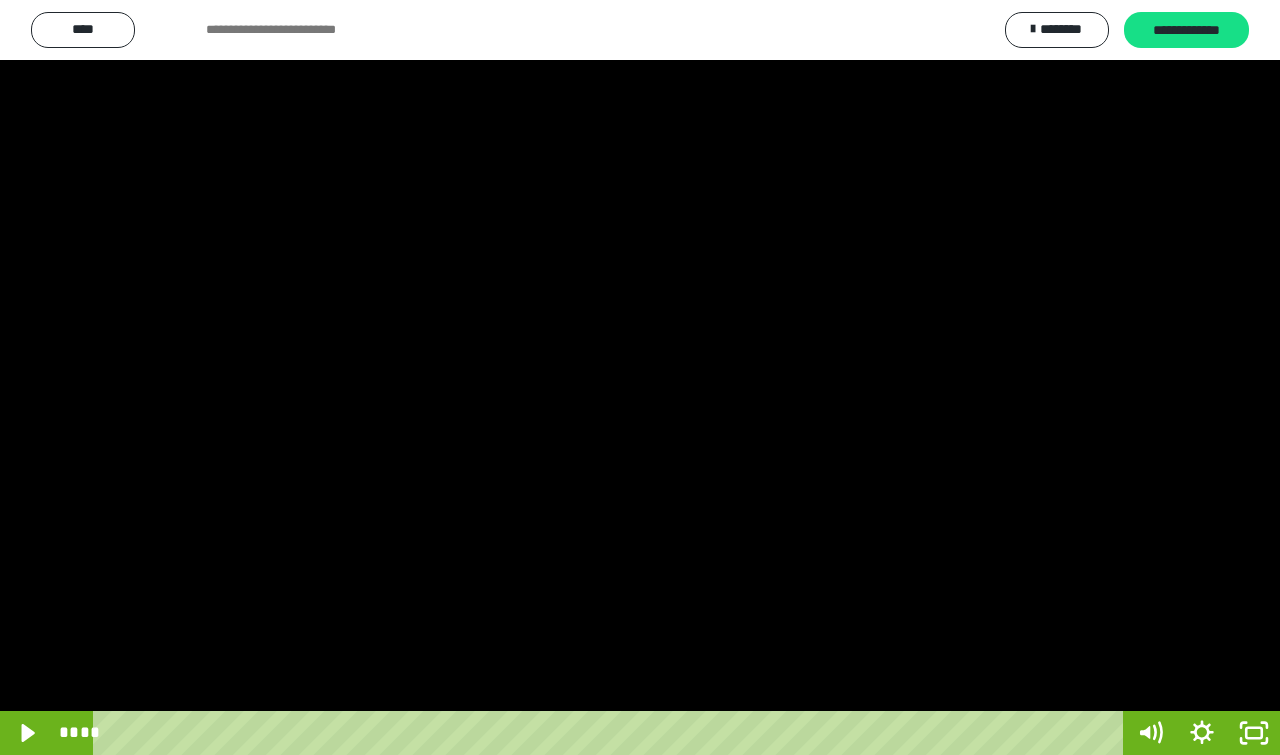click at bounding box center [640, 377] 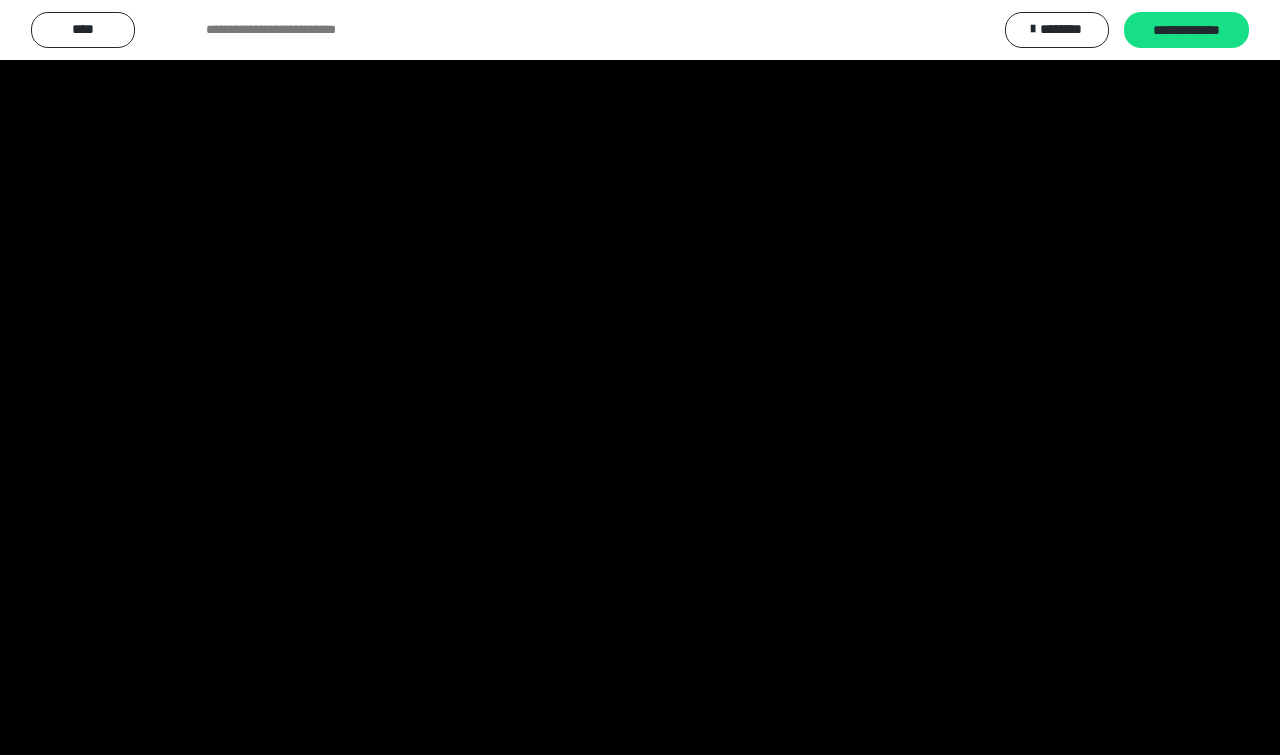 click at bounding box center (640, 377) 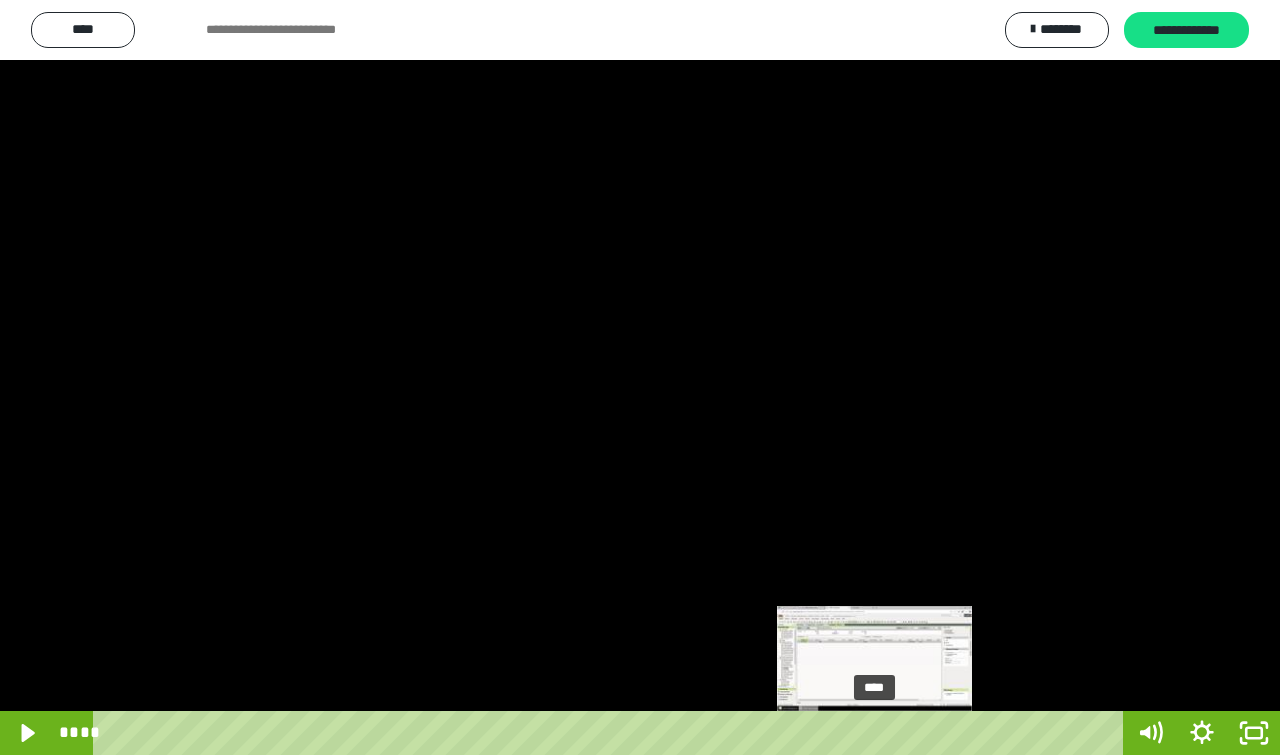 click on "****" at bounding box center (612, 733) 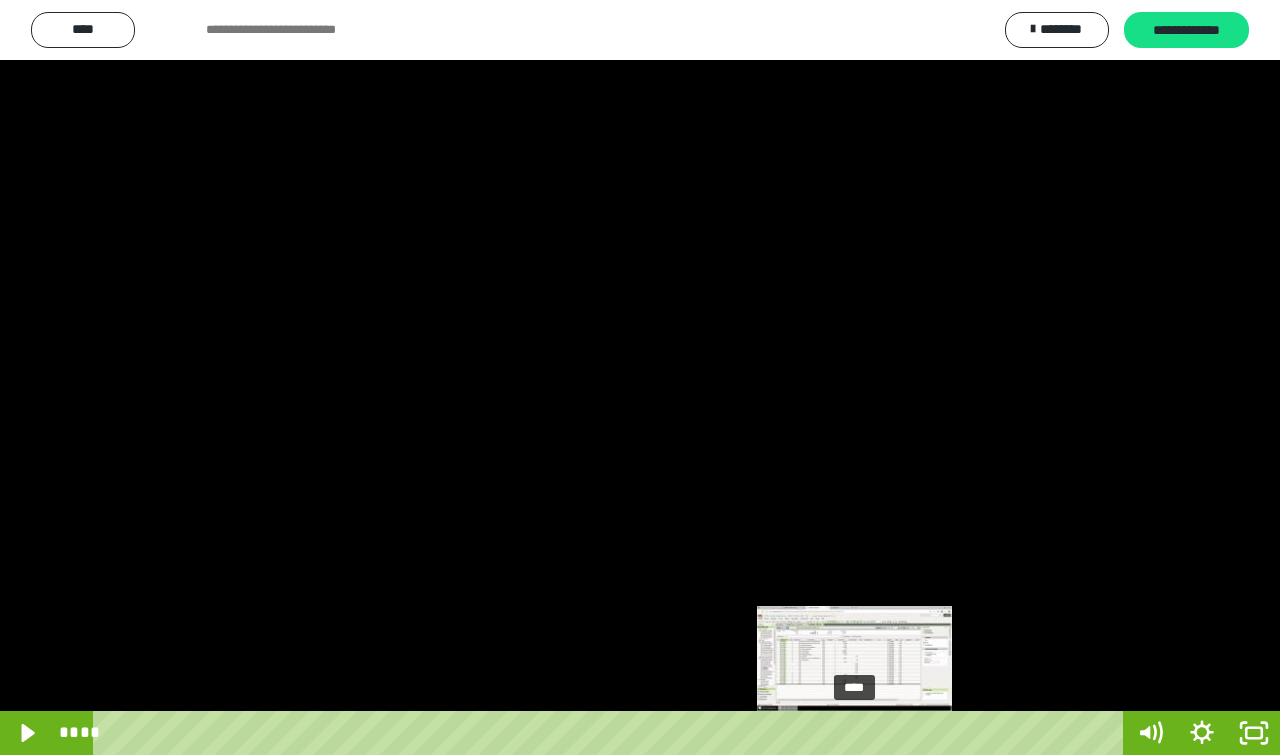 click on "****" at bounding box center (612, 733) 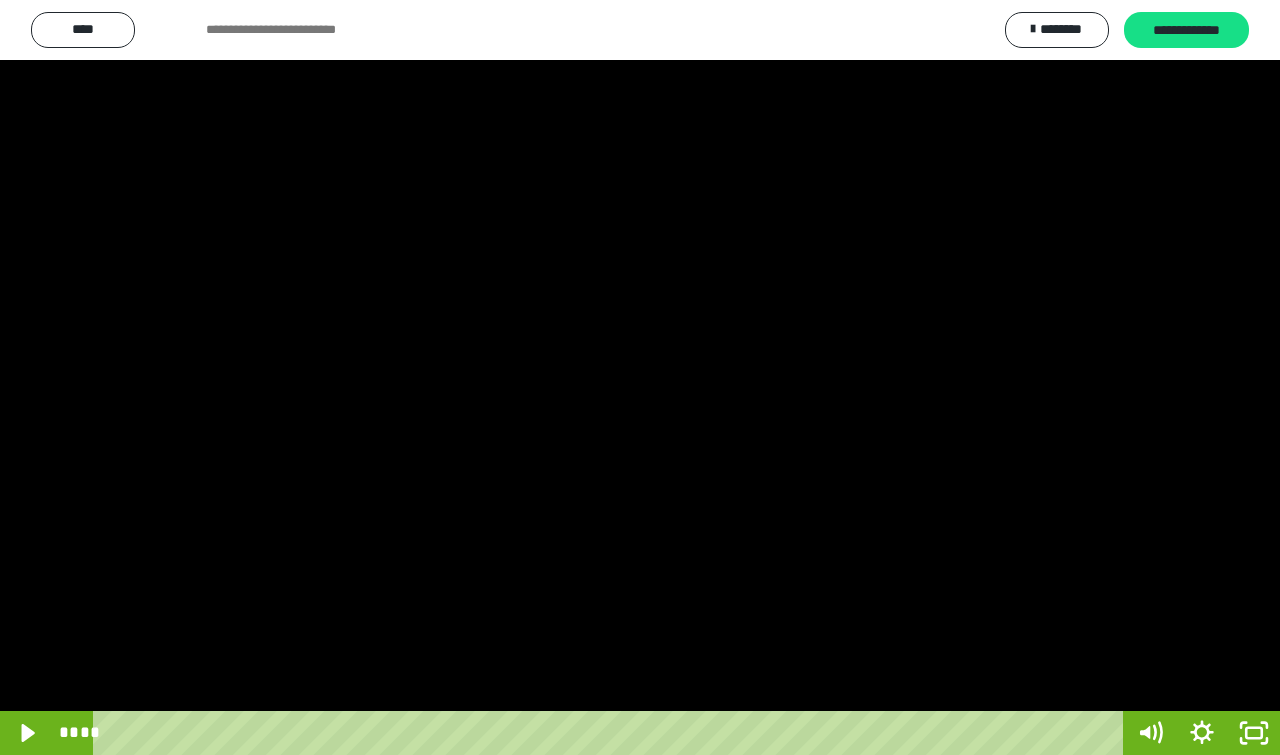 click at bounding box center [640, 377] 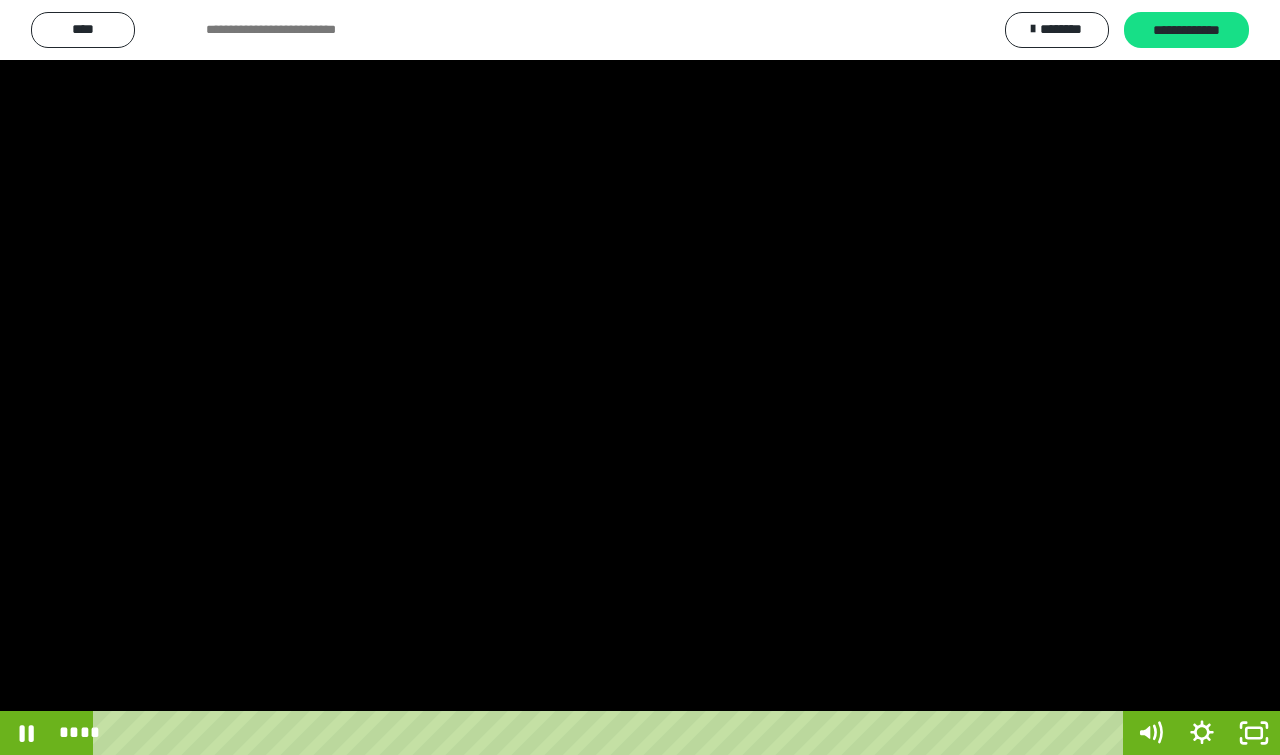 click at bounding box center (640, 377) 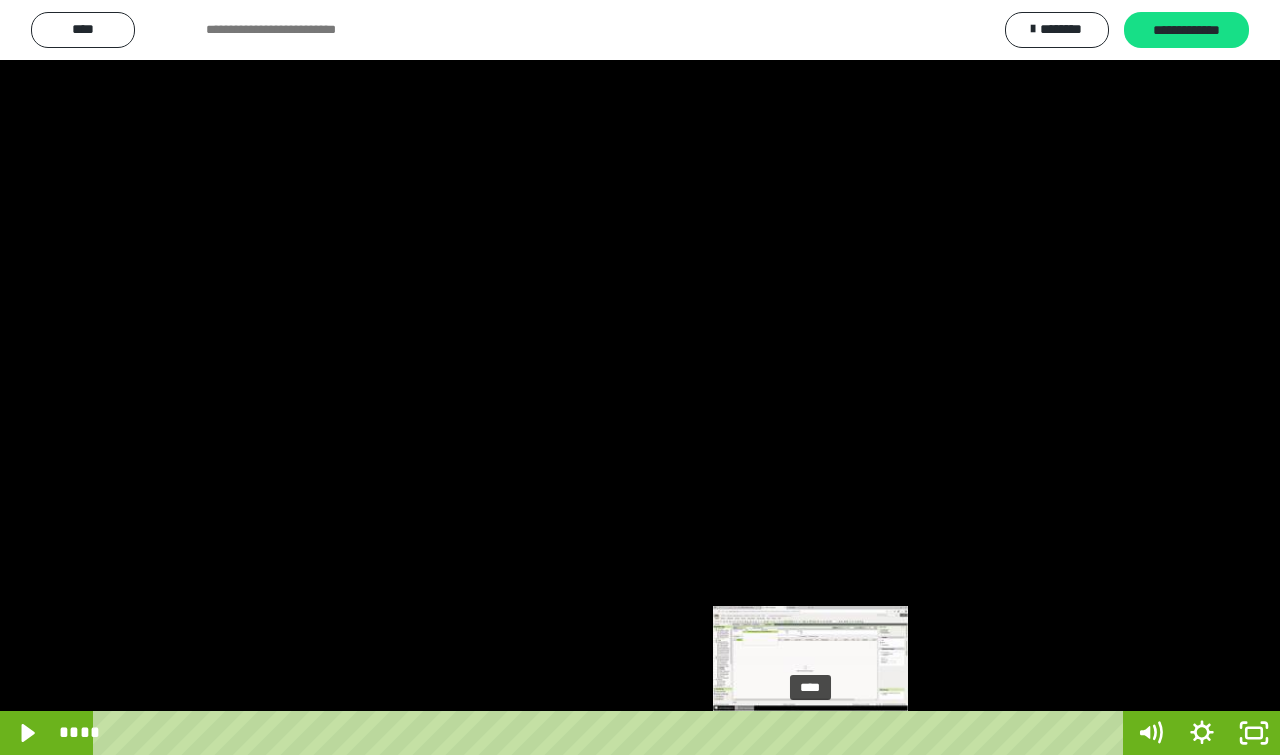 click on "****" at bounding box center [612, 733] 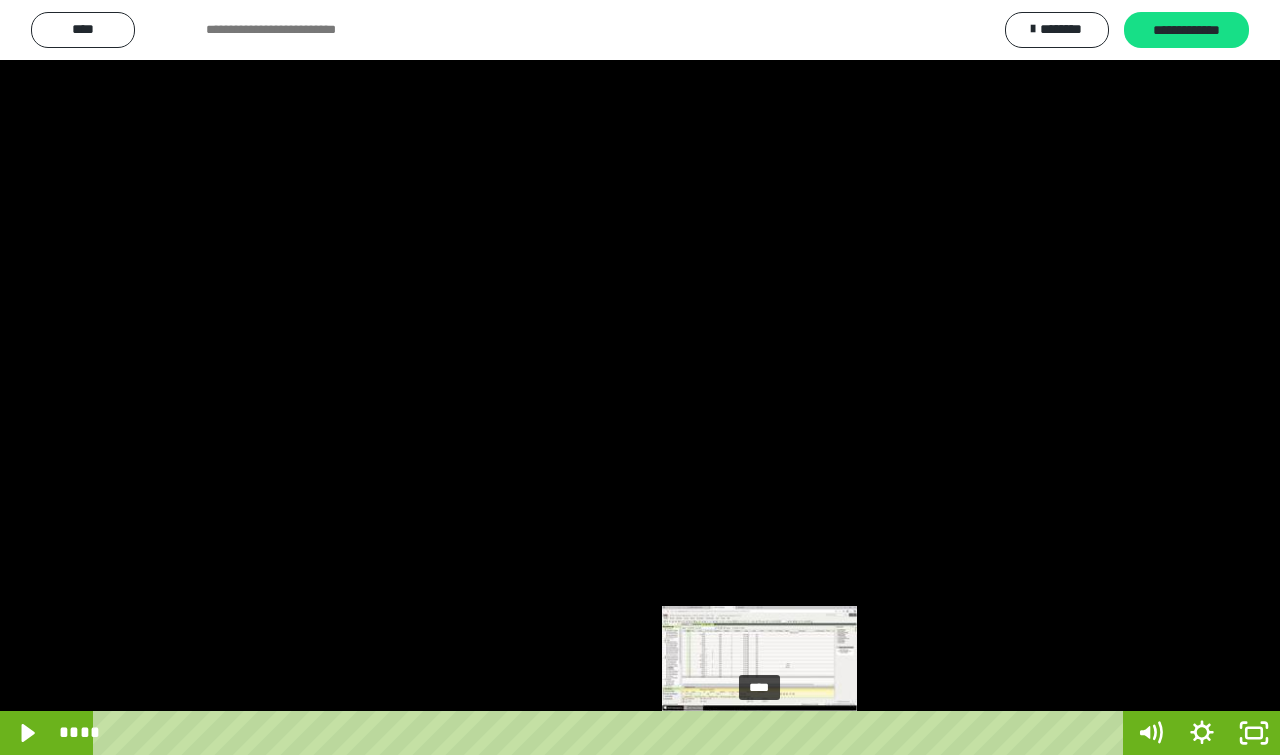 click on "****" at bounding box center [612, 733] 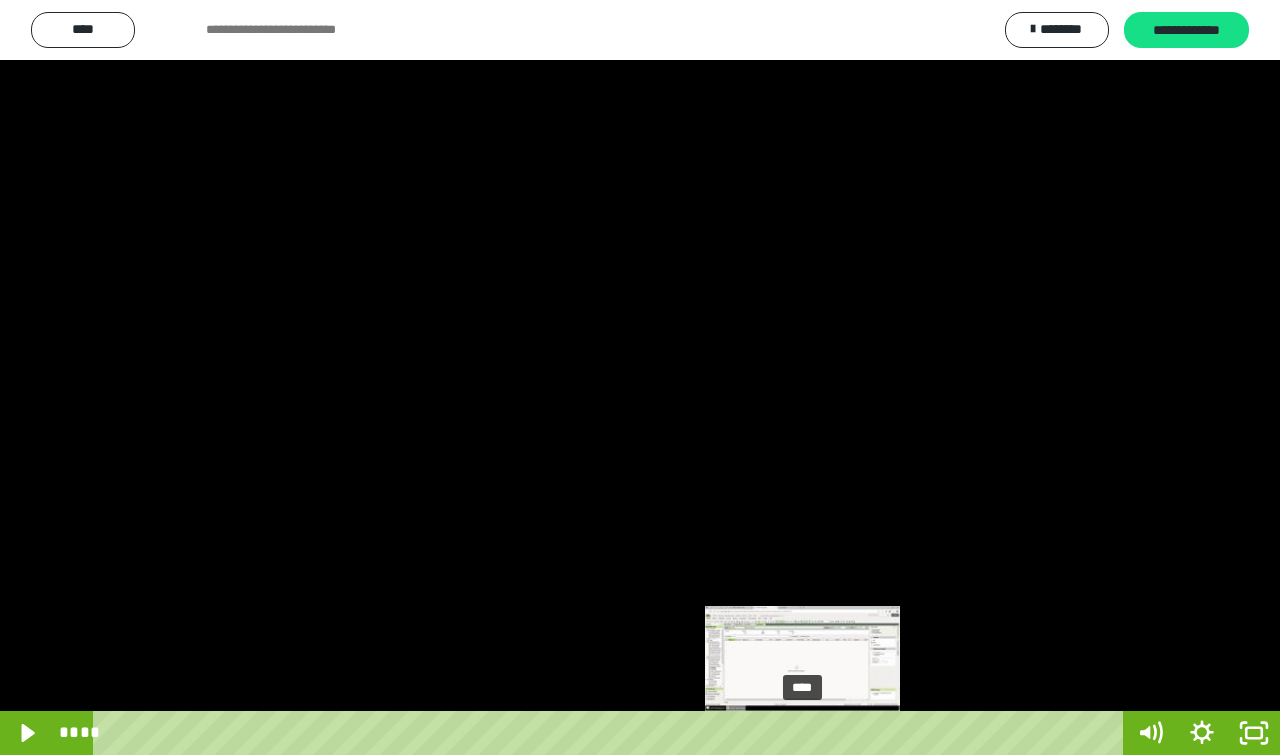 click on "****" at bounding box center (612, 733) 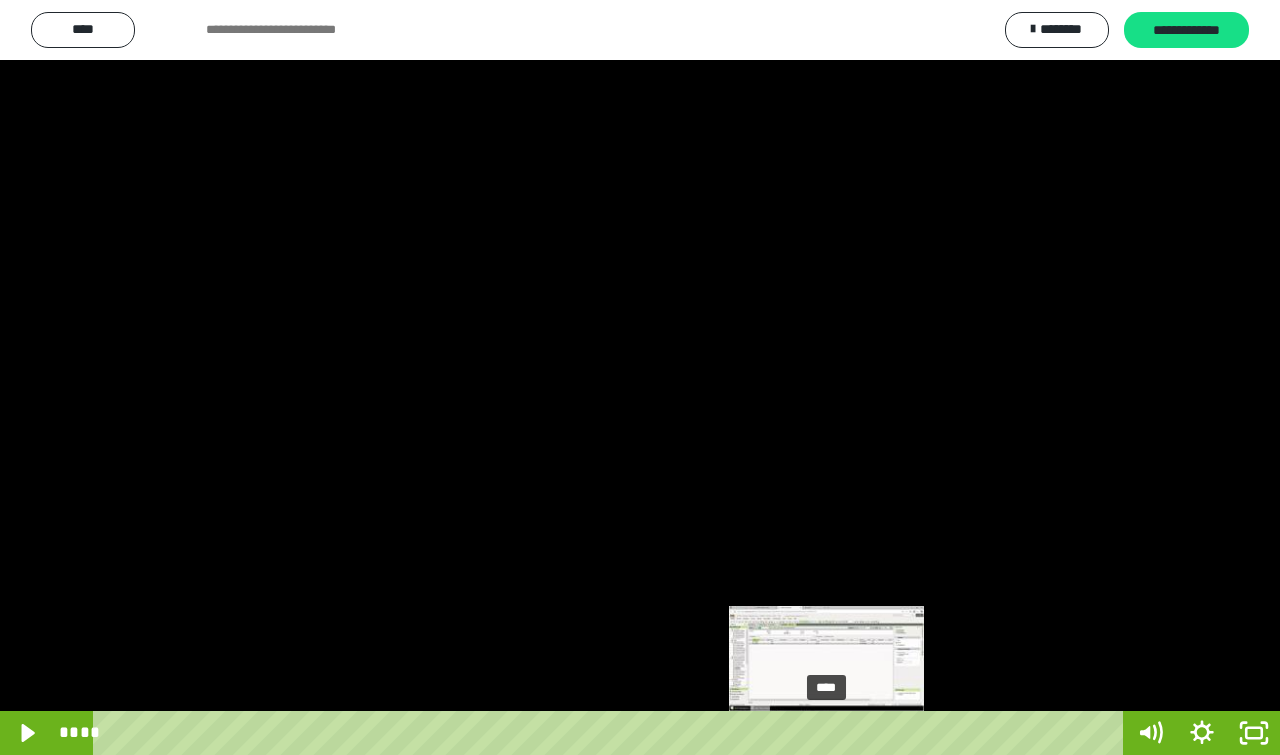 click on "****" at bounding box center (612, 733) 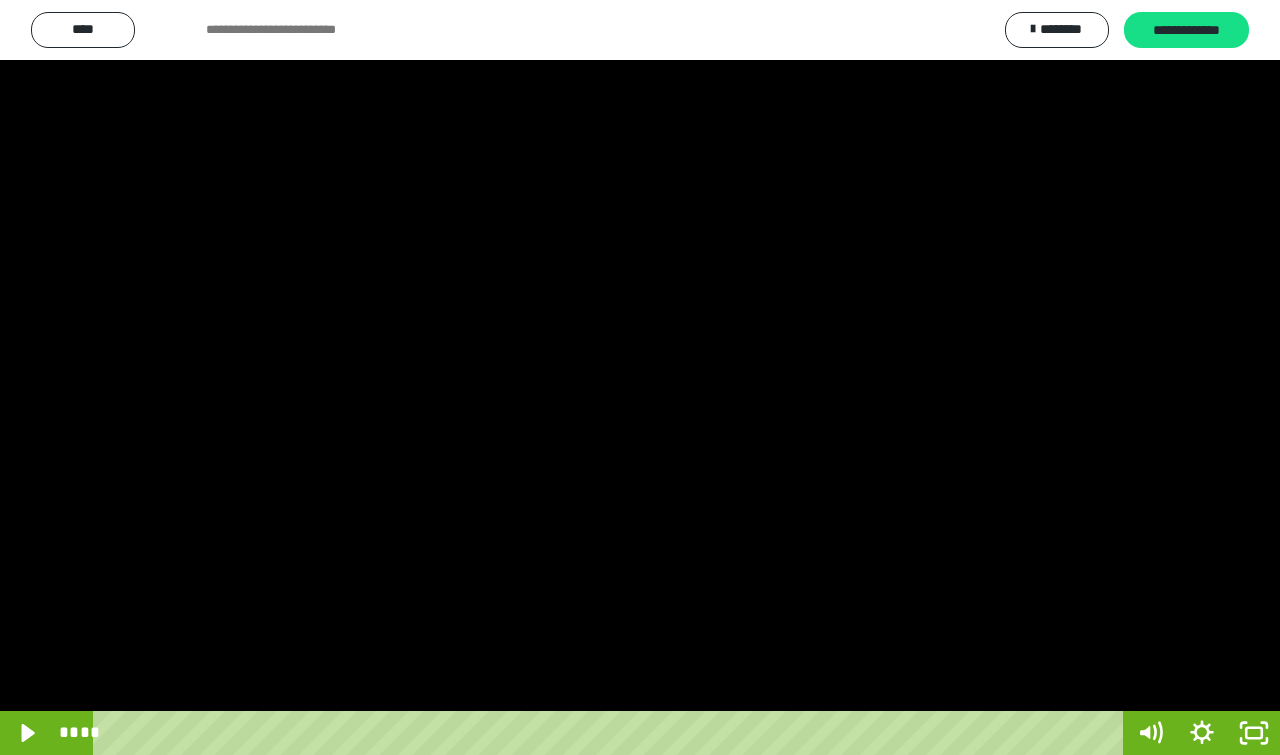 click at bounding box center [640, 377] 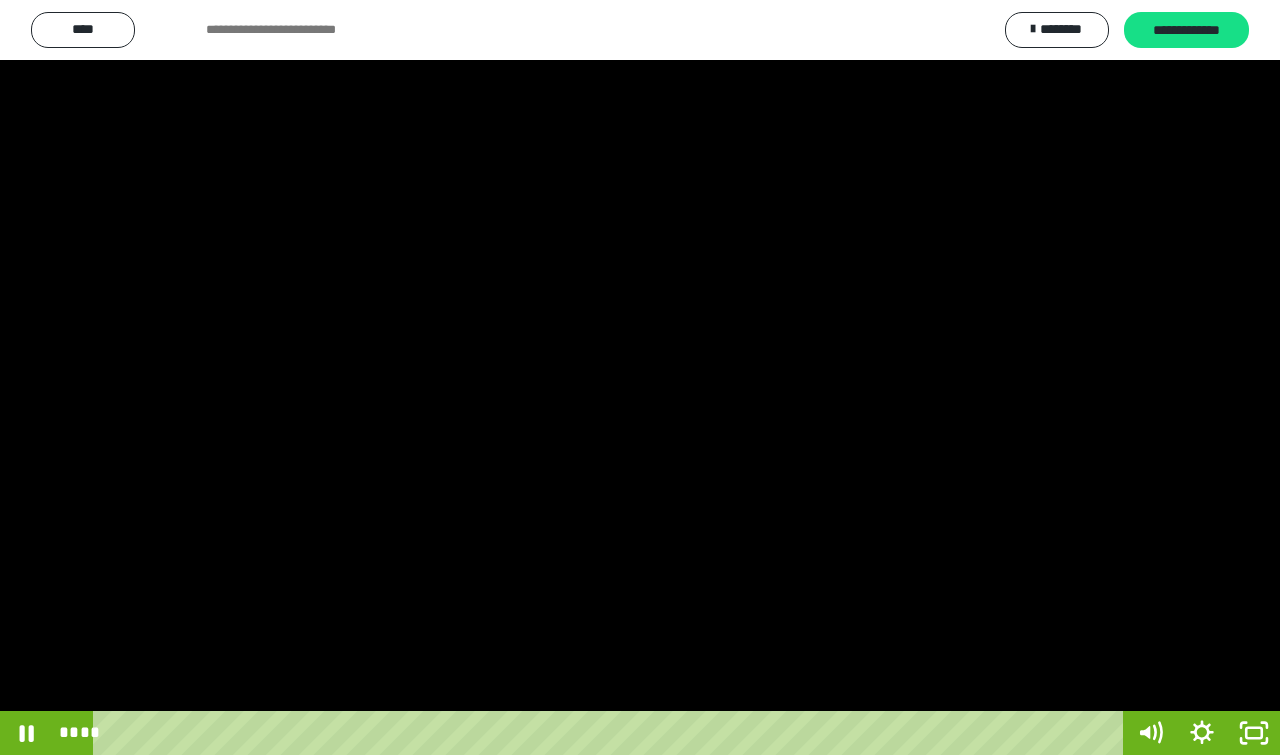 click at bounding box center [640, 377] 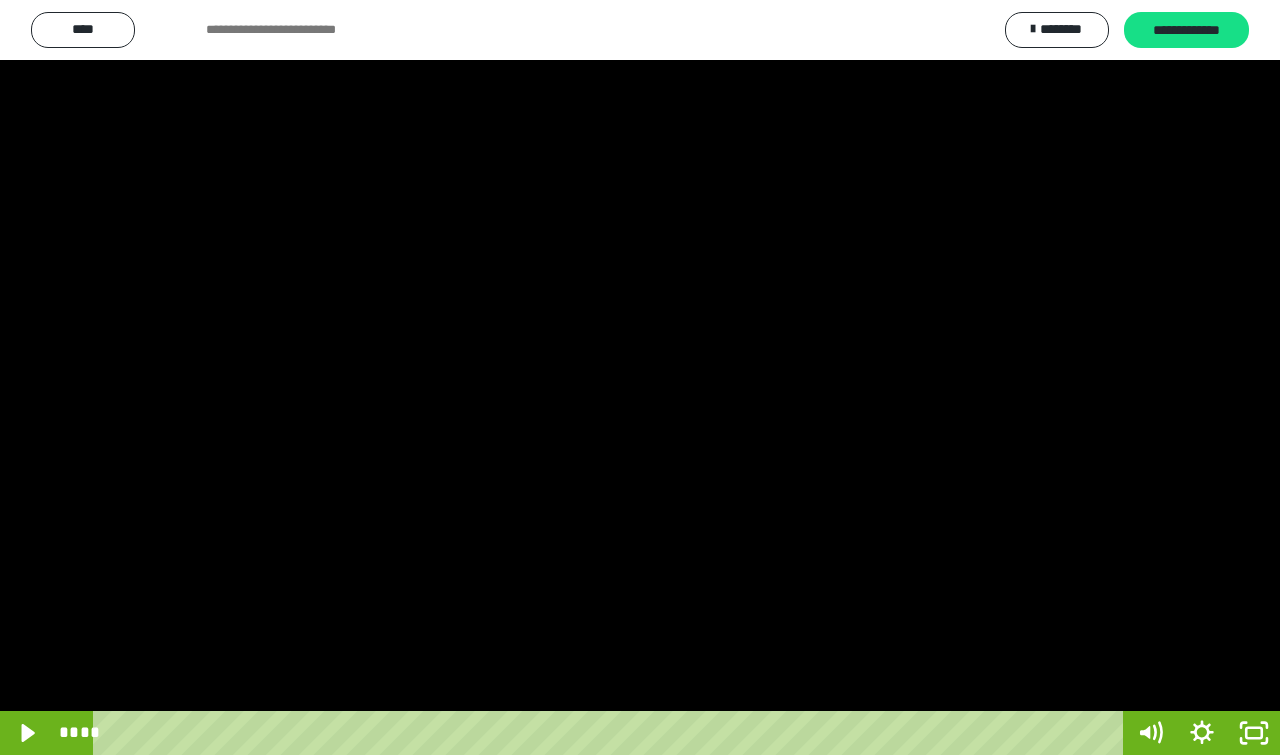click at bounding box center (640, 377) 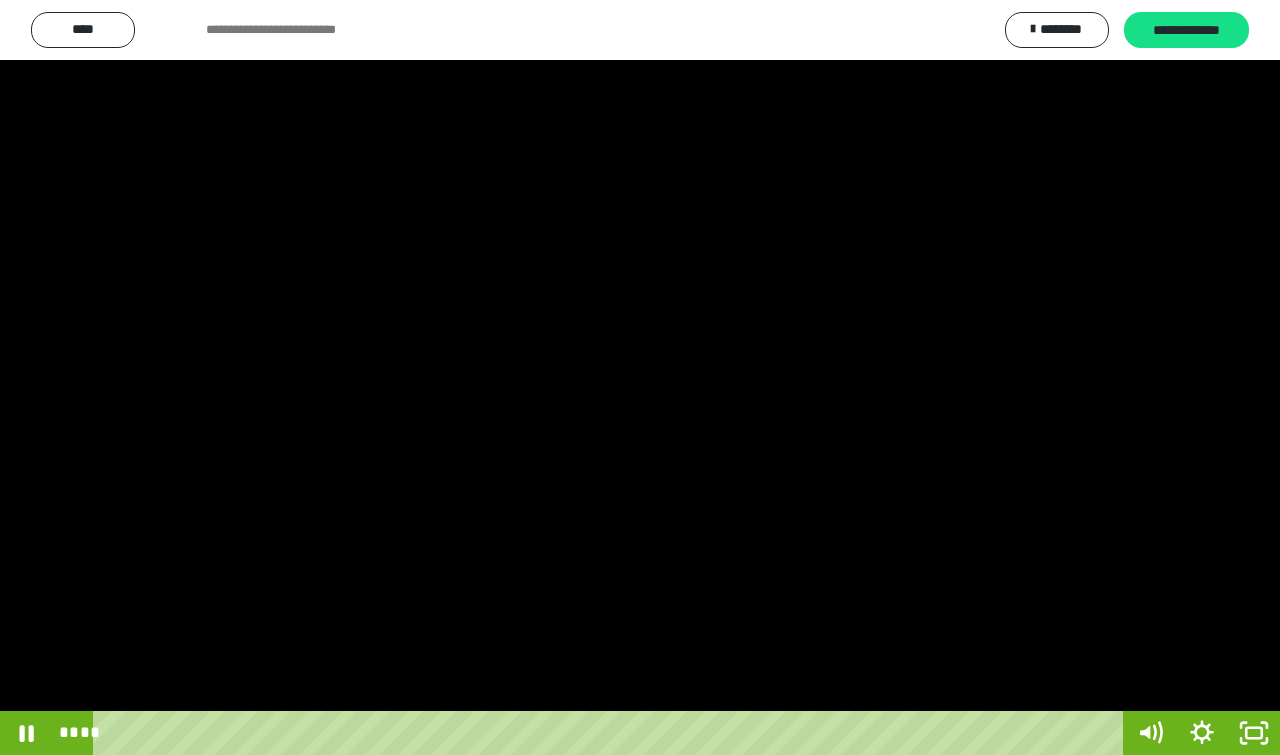 click at bounding box center [640, 377] 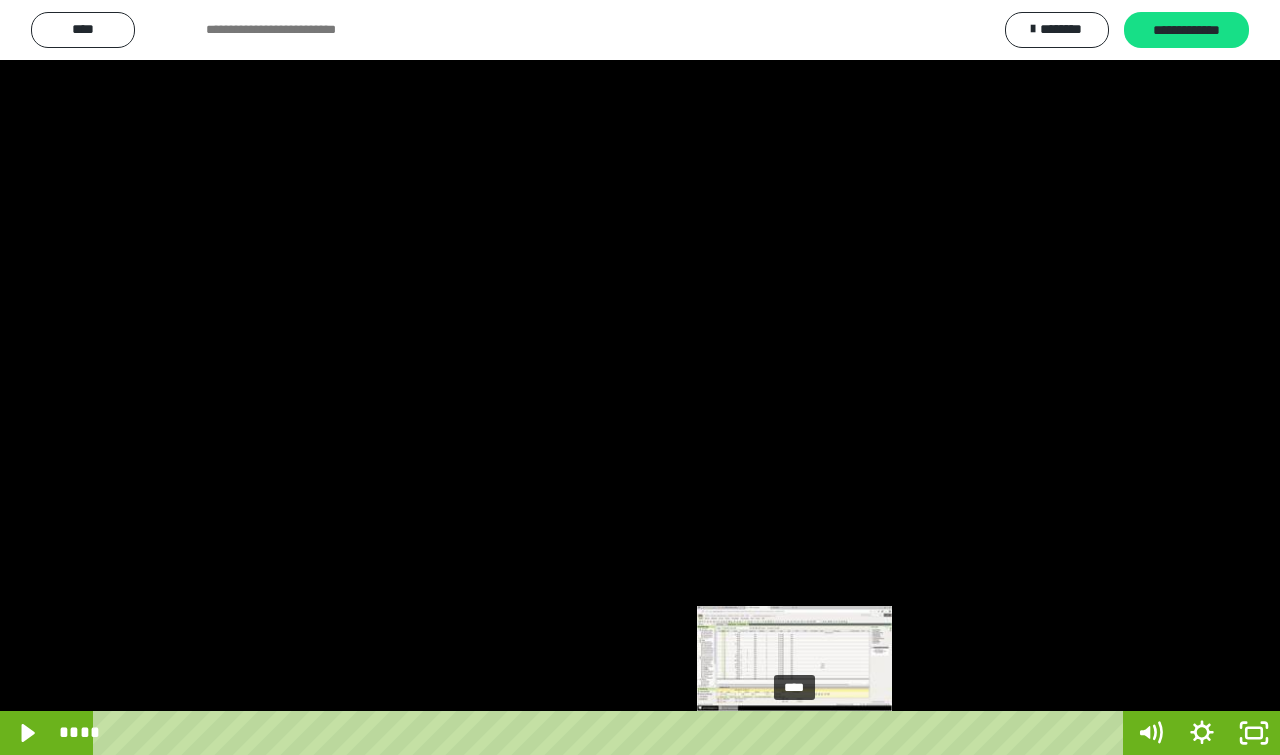 click on "****" at bounding box center [612, 733] 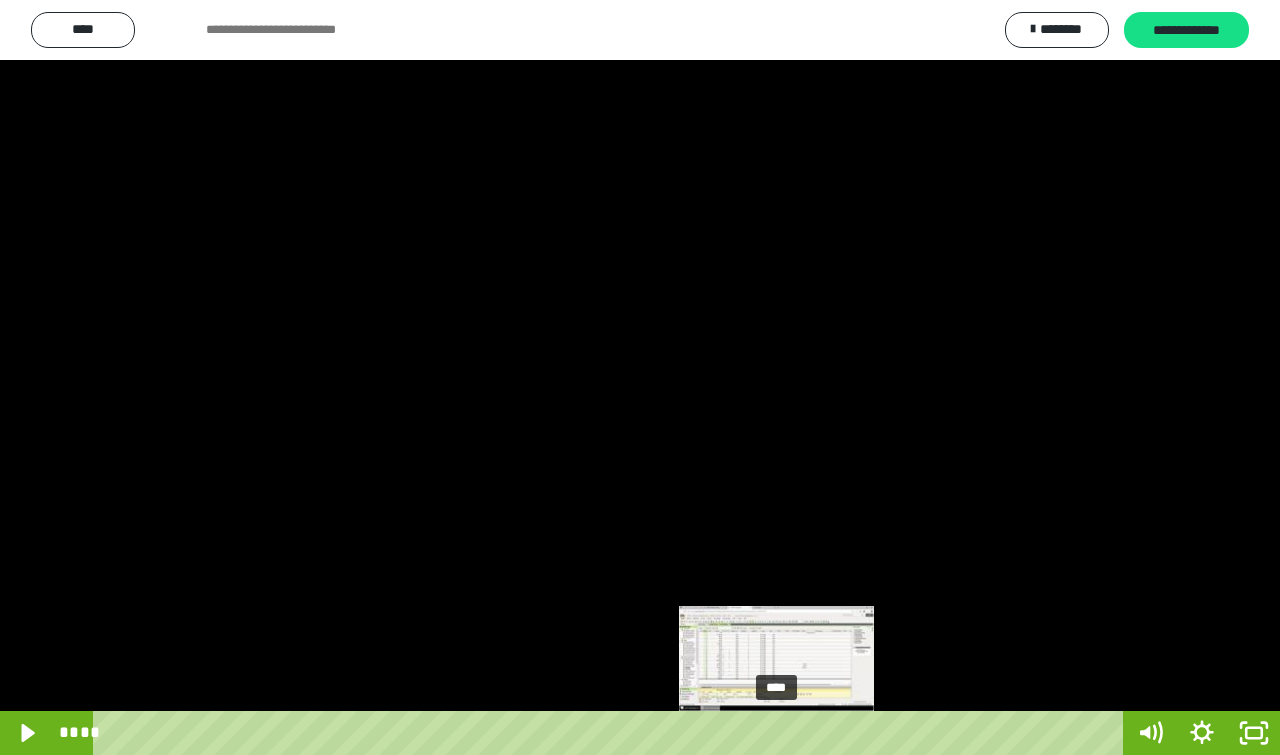 click on "****" at bounding box center (612, 733) 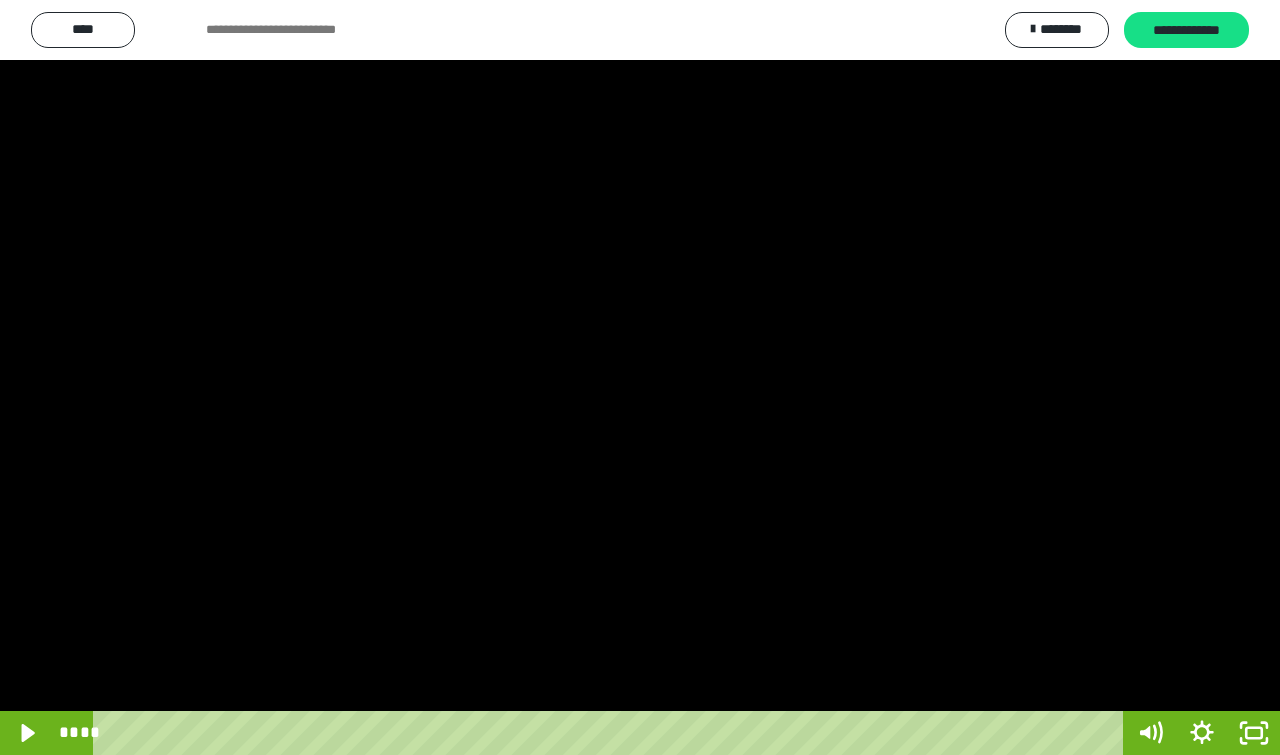 click at bounding box center [640, 377] 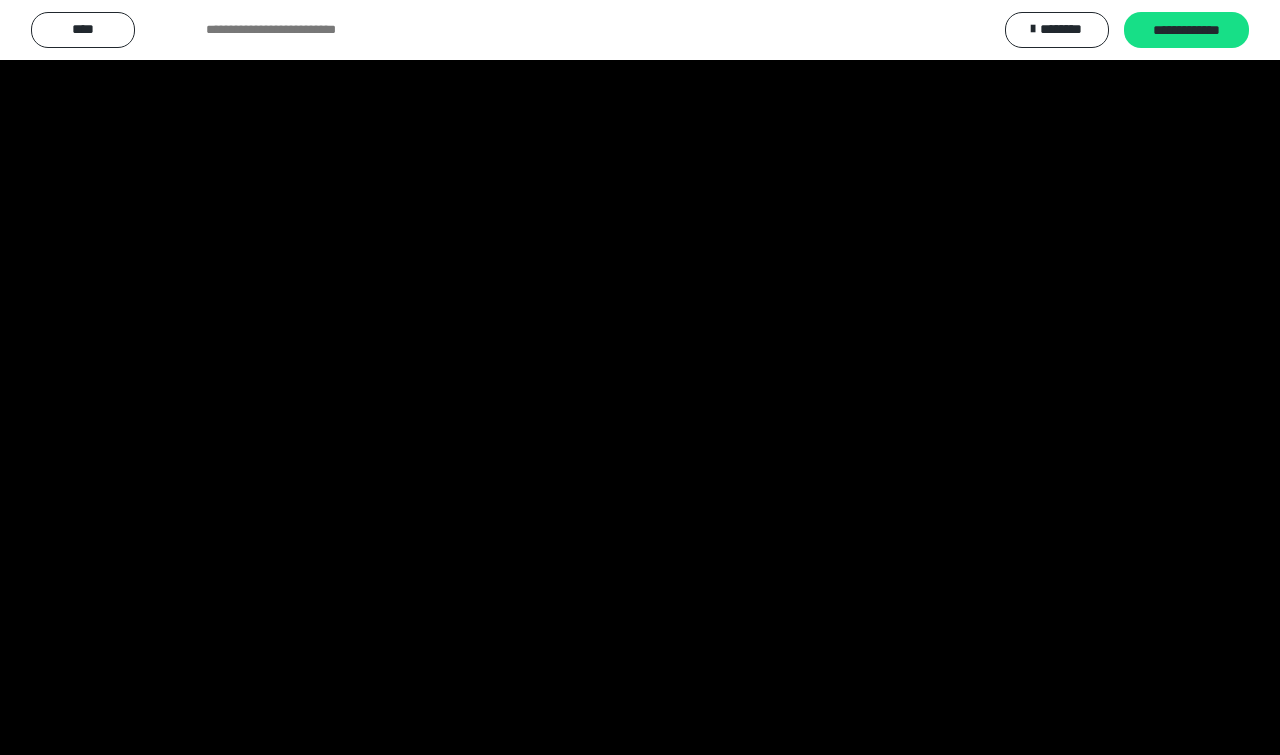 click at bounding box center [640, 377] 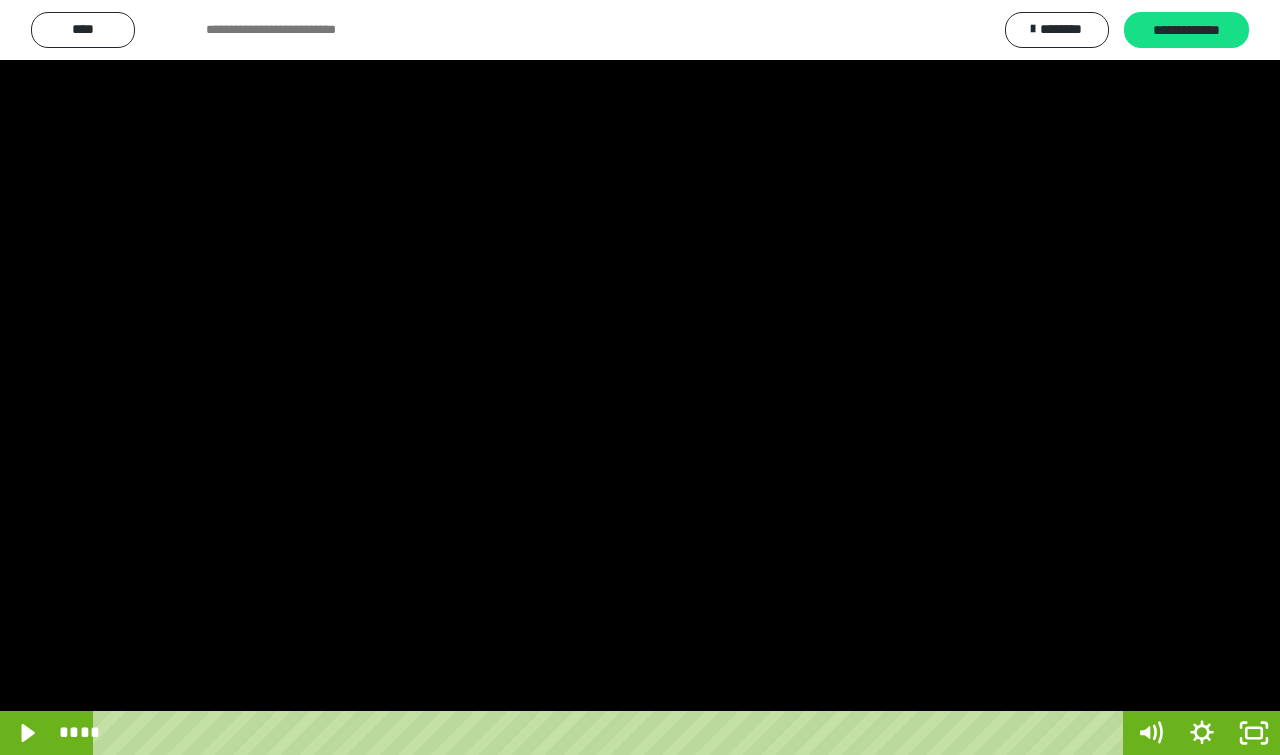 click at bounding box center (640, 377) 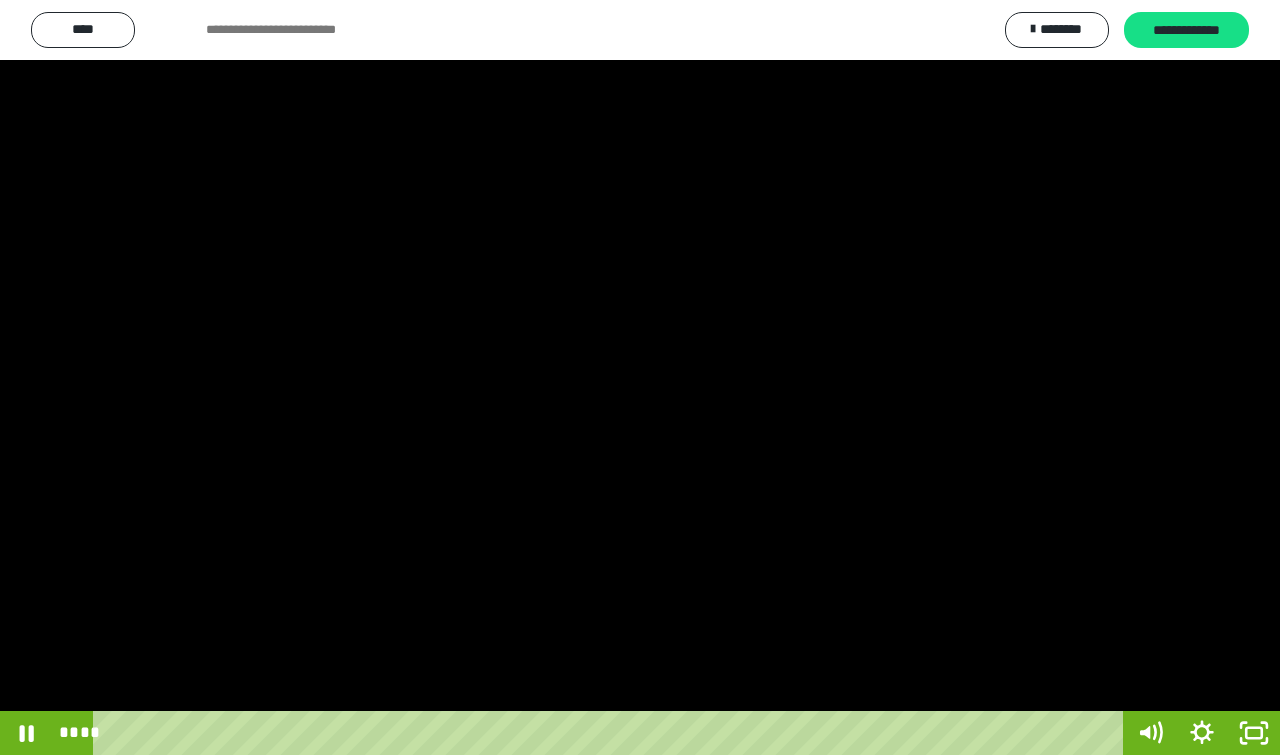 click at bounding box center (640, 377) 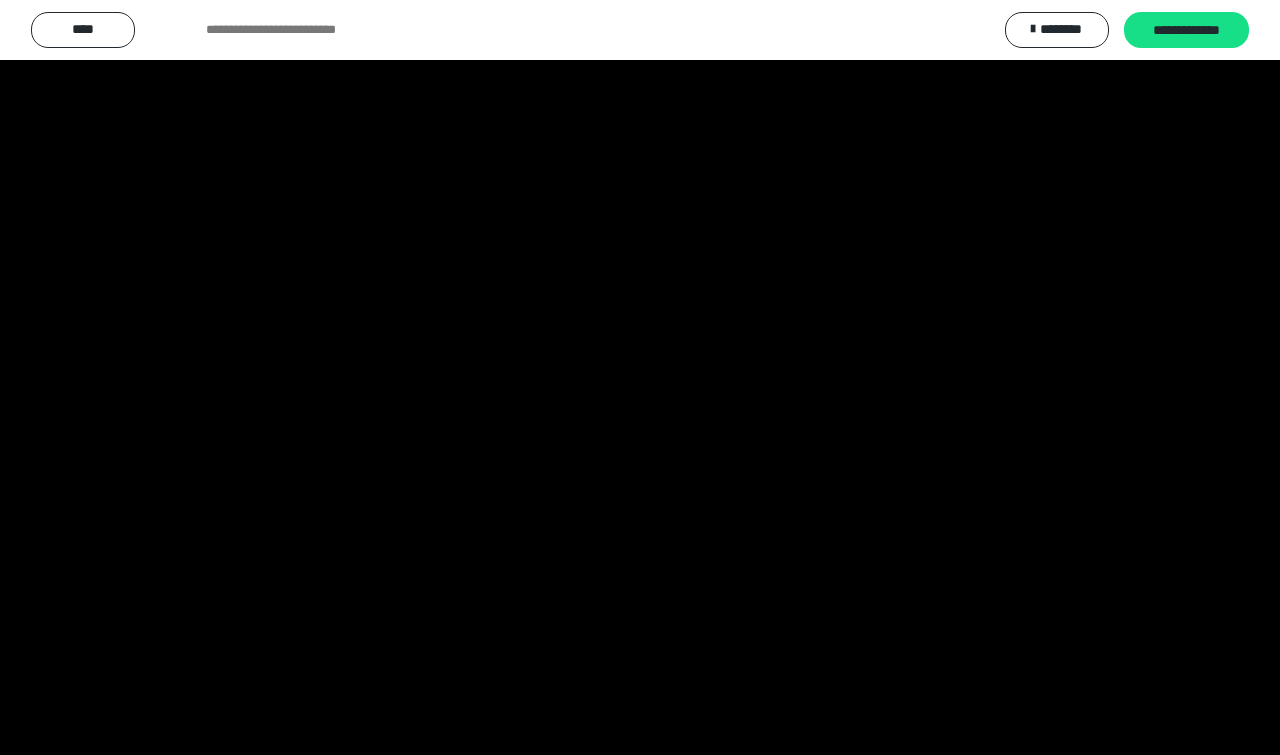 click at bounding box center (640, 377) 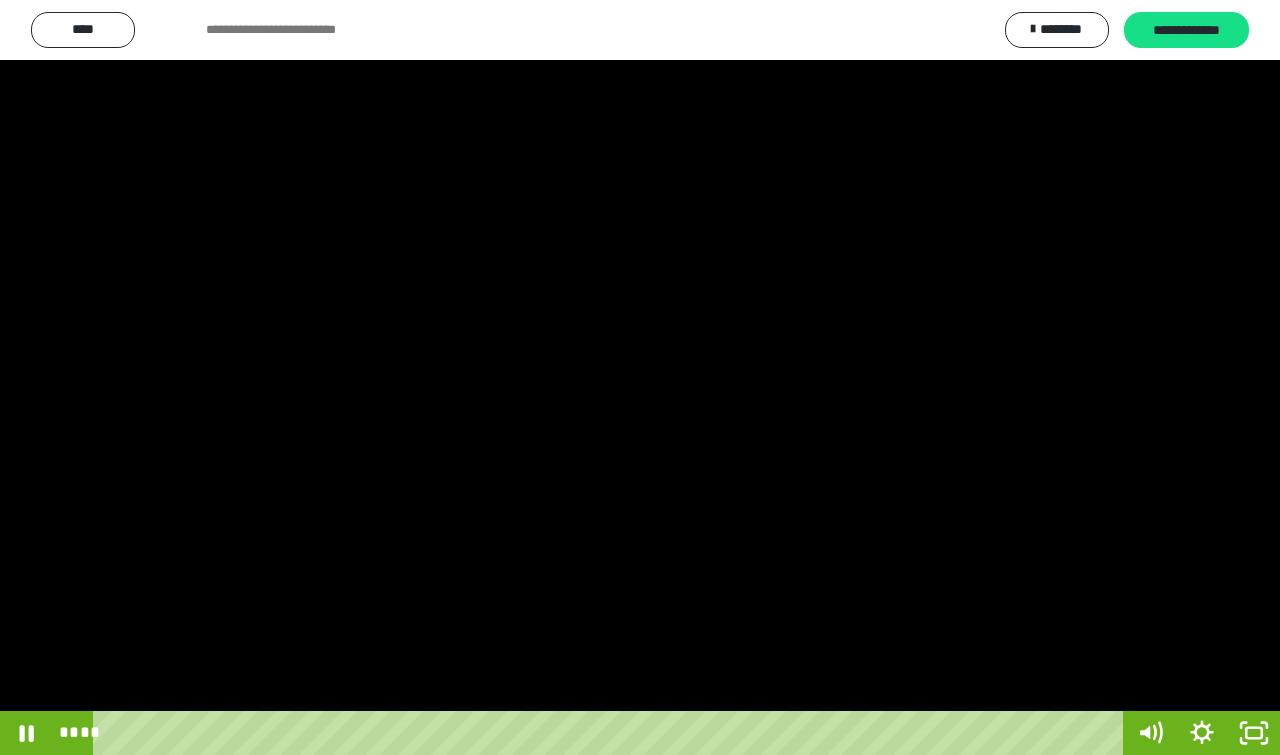 click at bounding box center (640, 377) 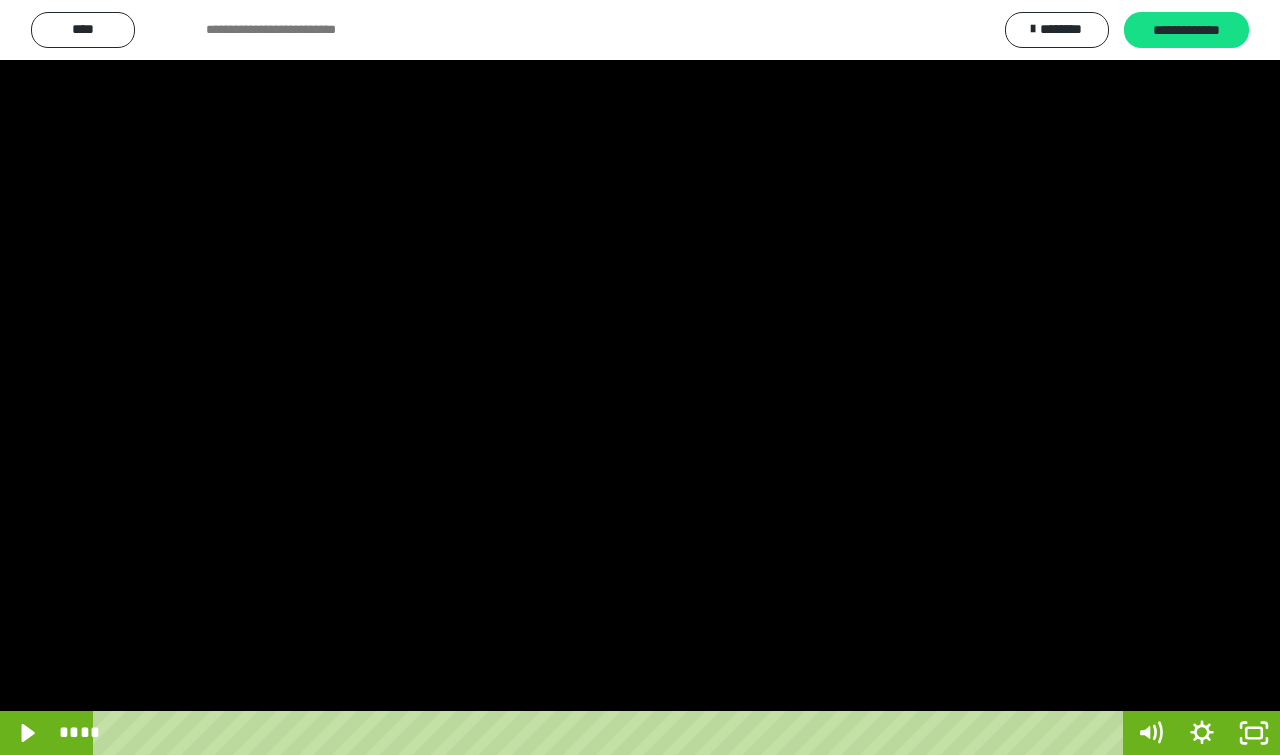 click at bounding box center (640, 377) 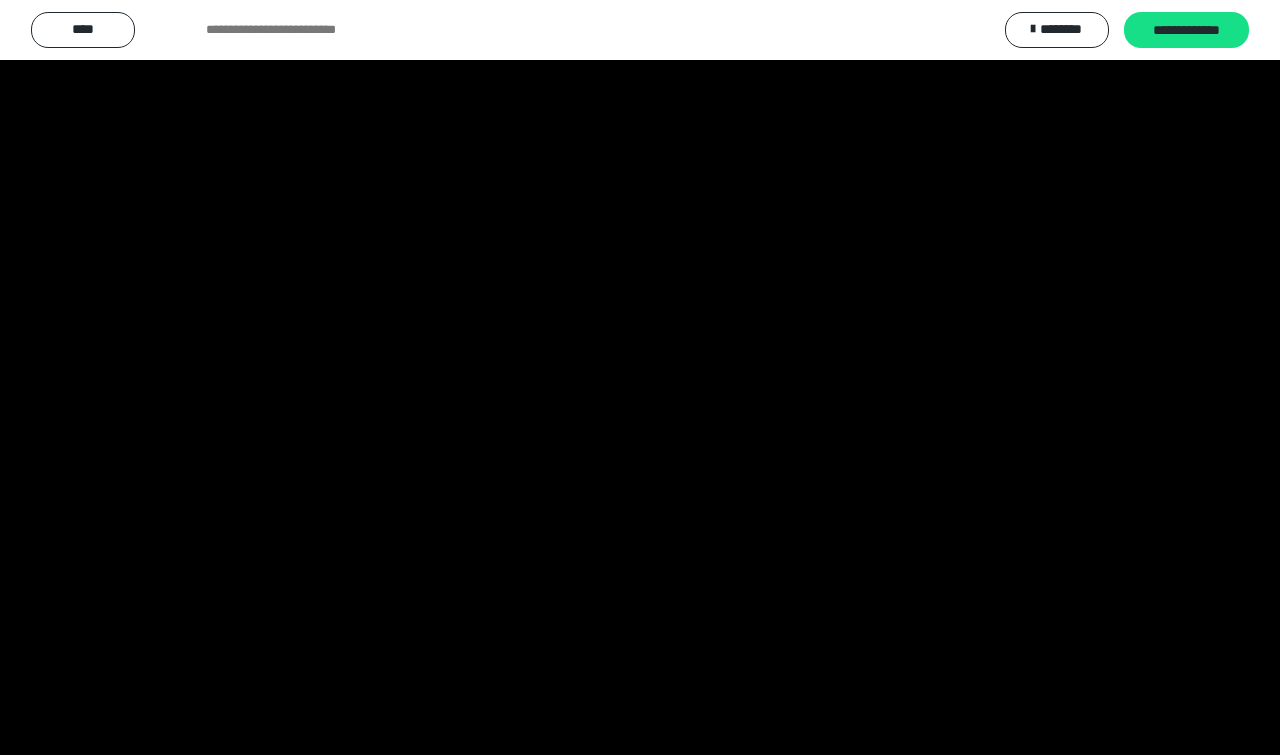 click at bounding box center [640, 377] 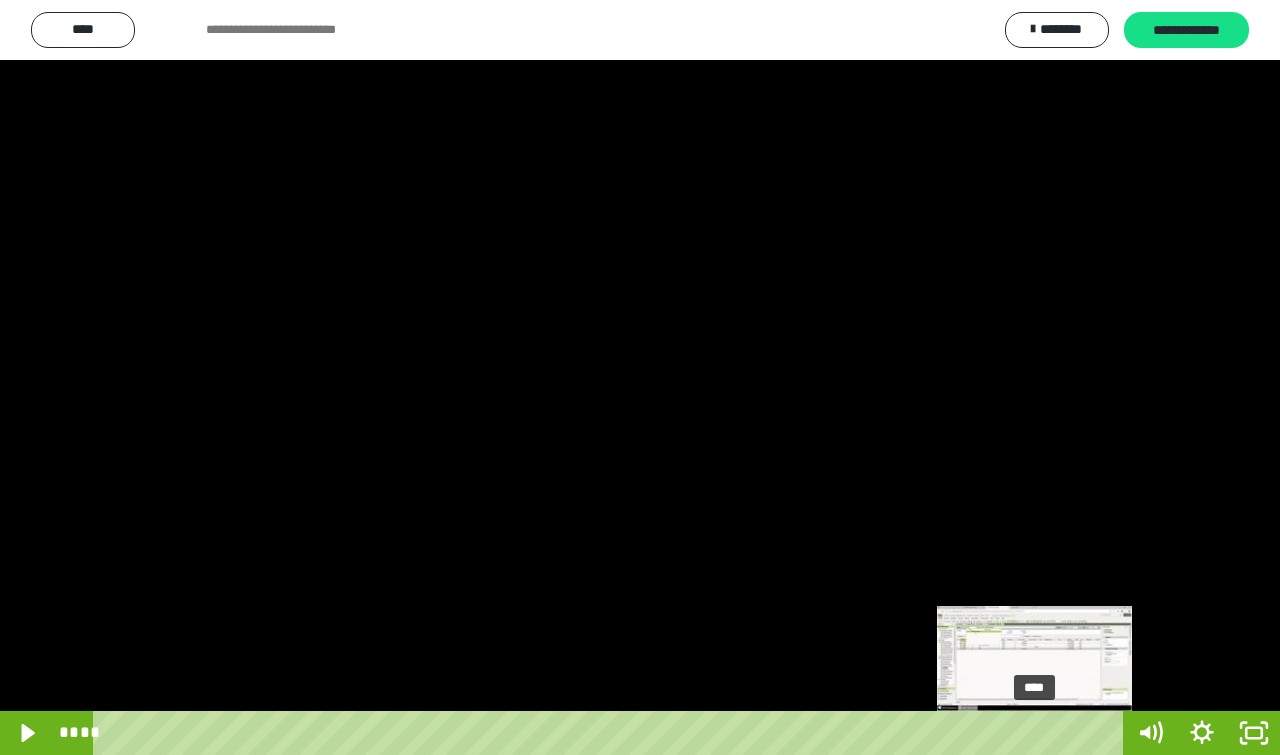 click on "****" at bounding box center (612, 733) 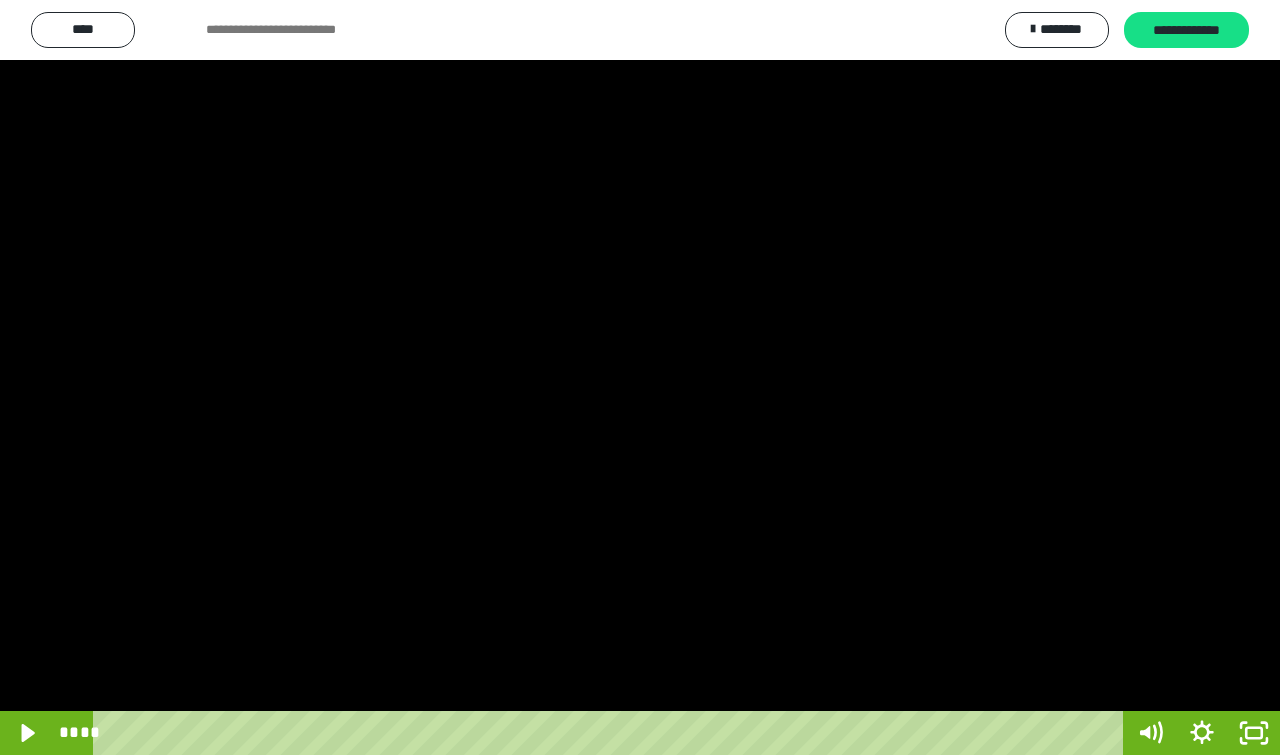 click at bounding box center [640, 377] 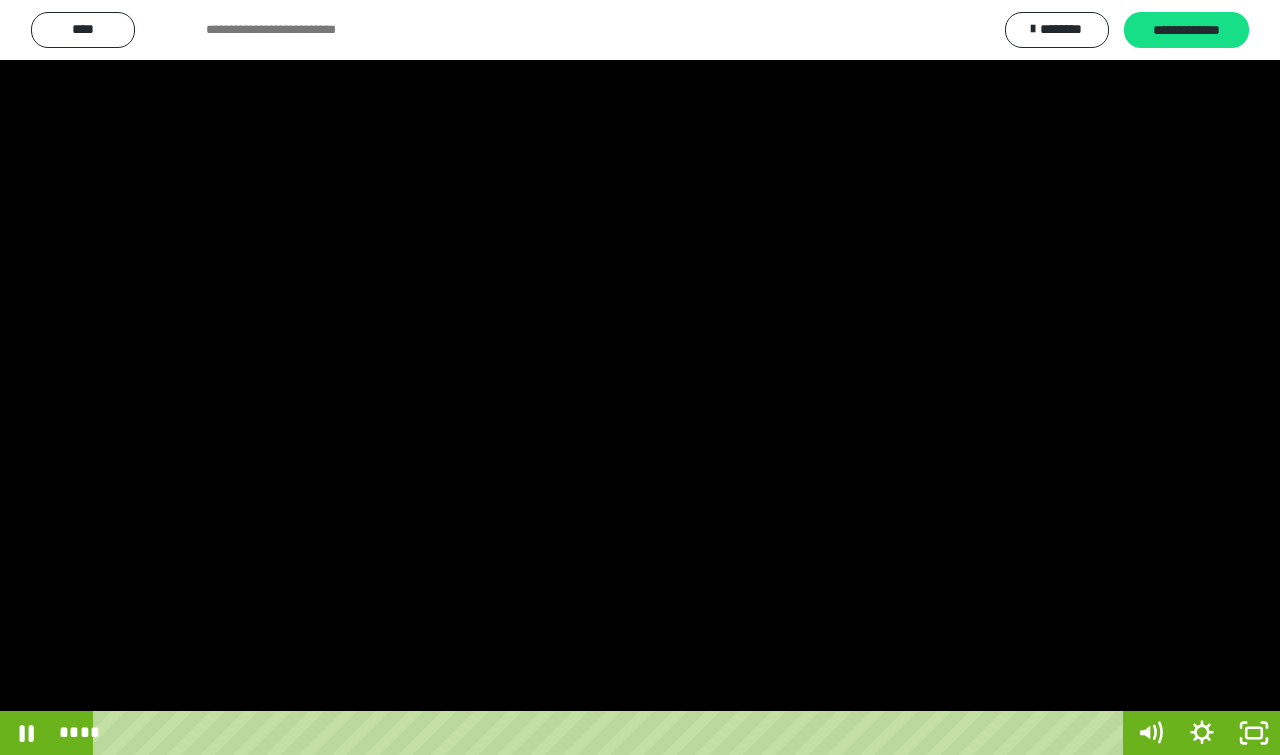 click at bounding box center [640, 377] 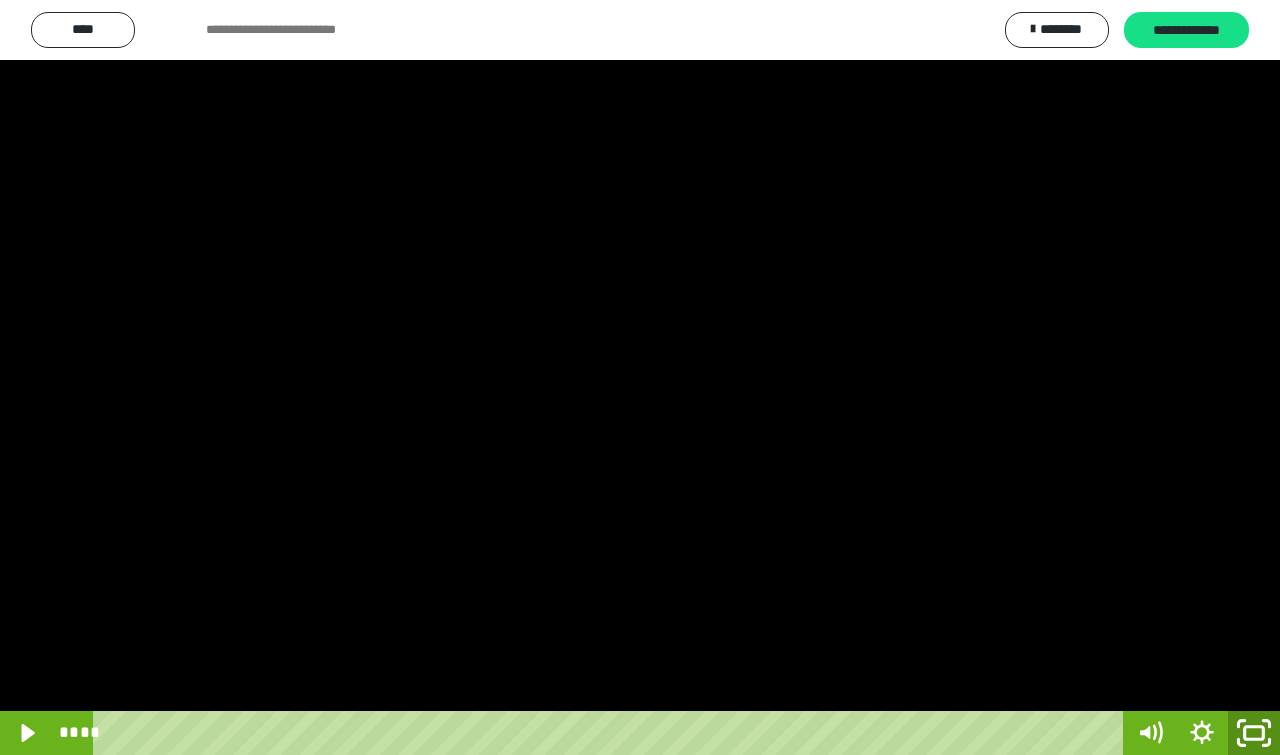 click 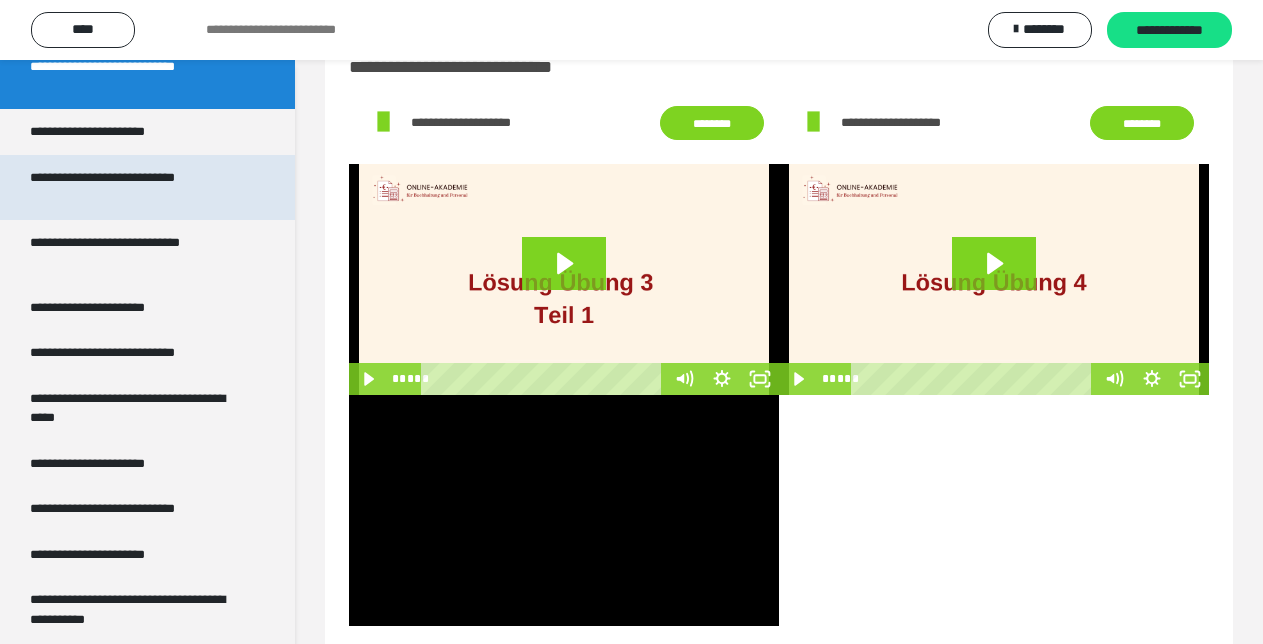 click on "**********" at bounding box center [131, 187] 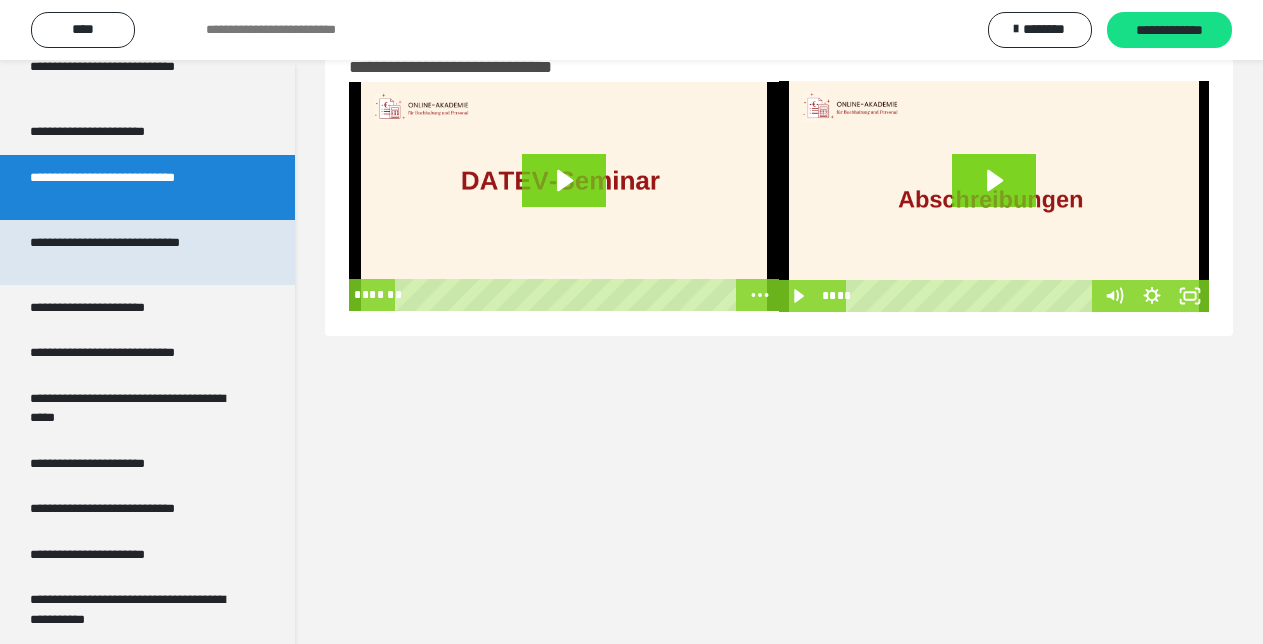 click on "**********" at bounding box center (131, 252) 